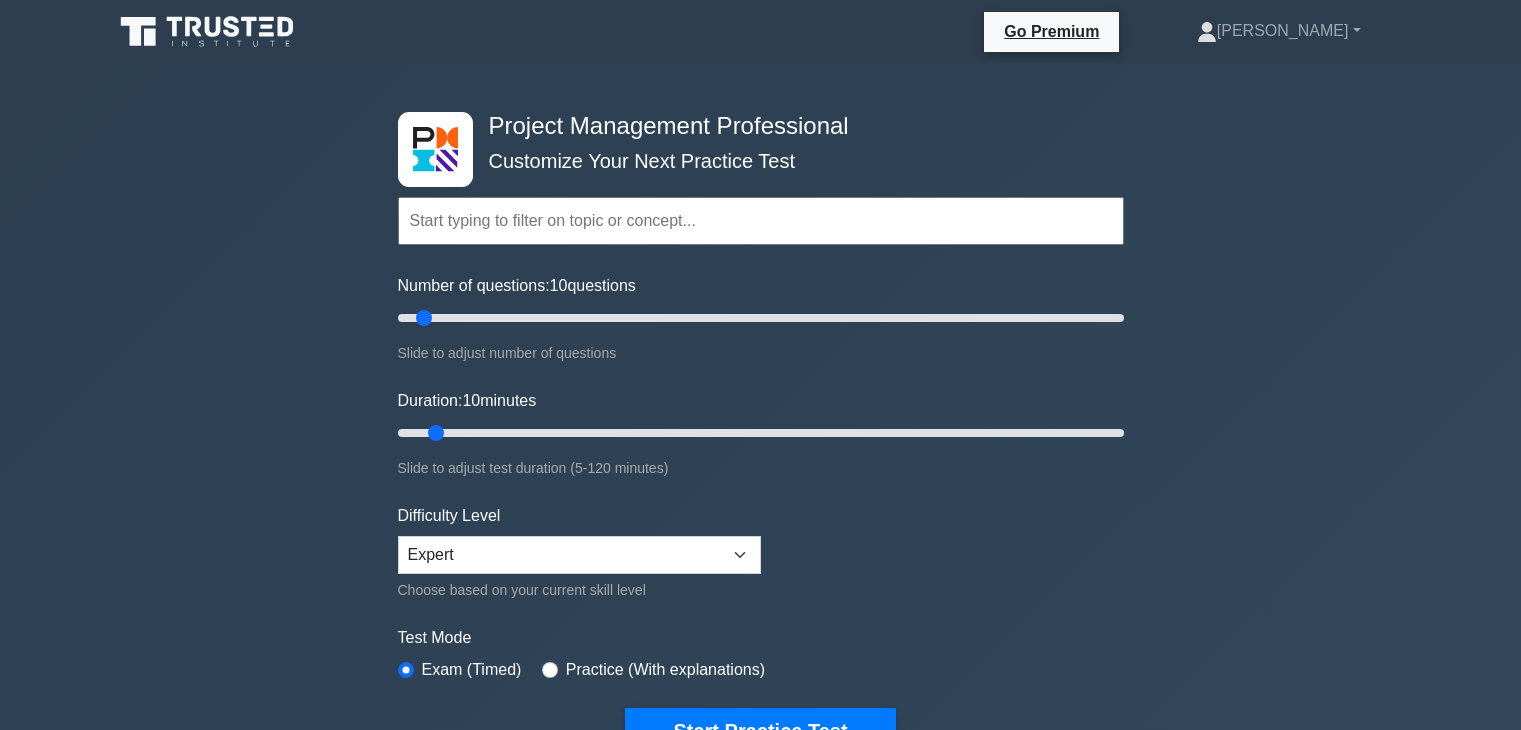 scroll, scrollTop: 0, scrollLeft: 0, axis: both 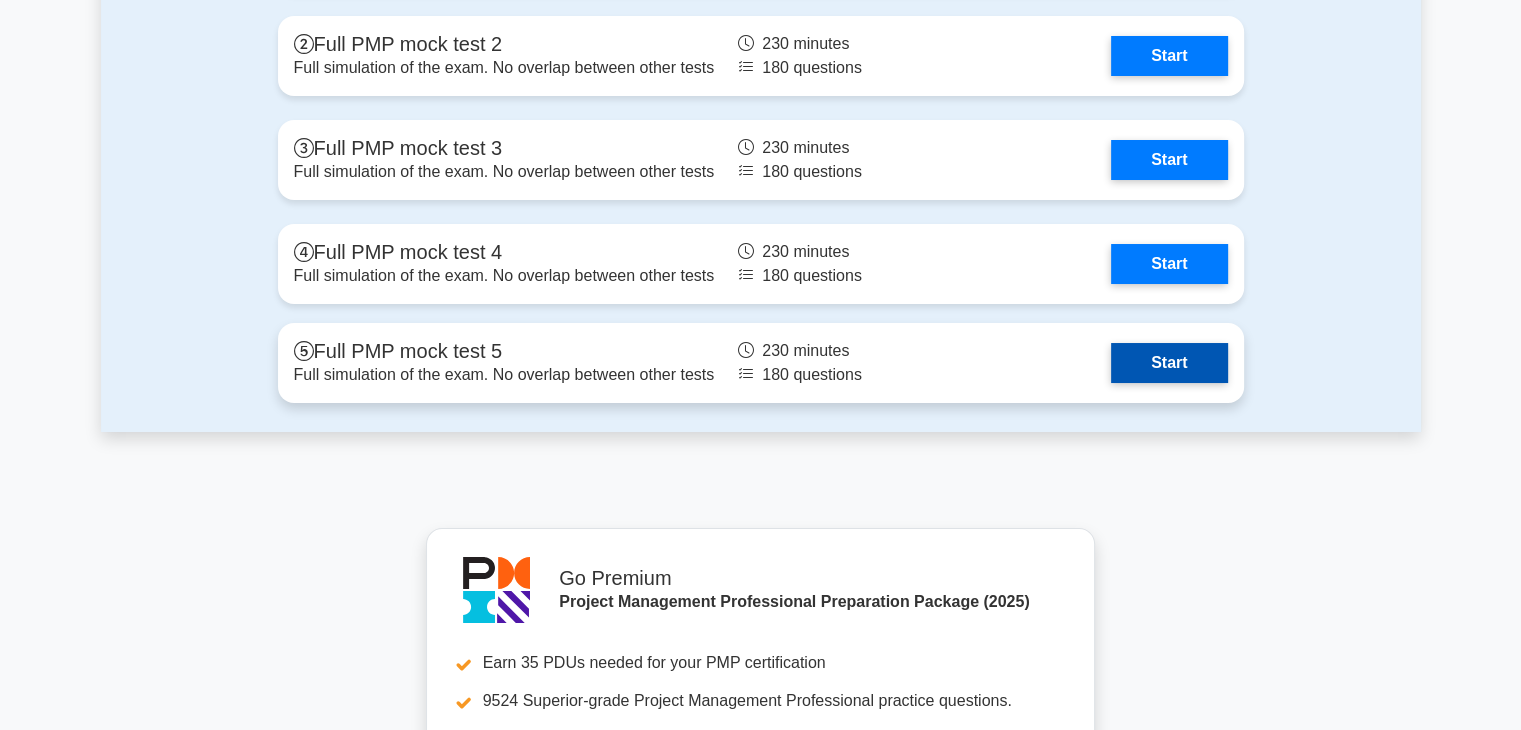 click on "Start" at bounding box center [1169, 363] 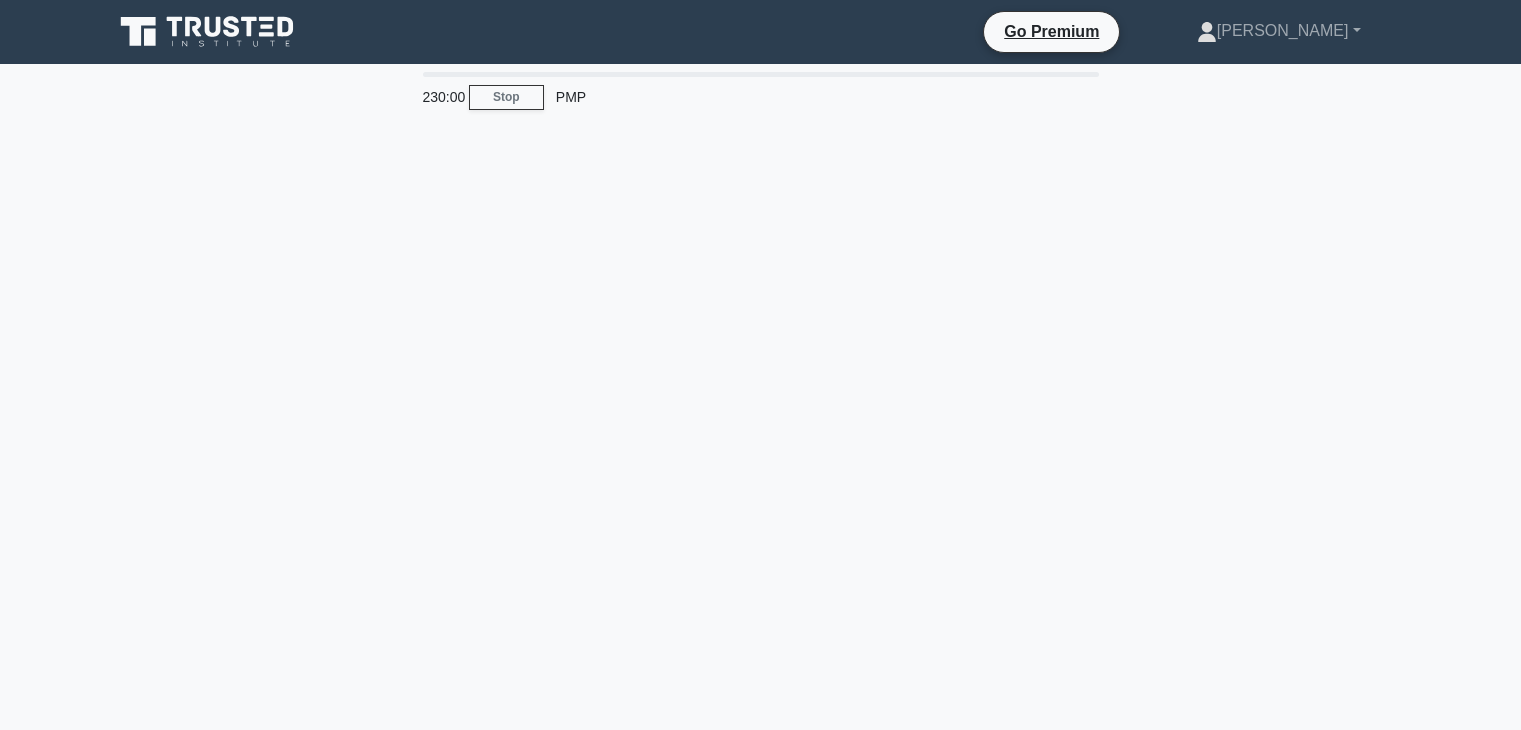 scroll, scrollTop: 0, scrollLeft: 0, axis: both 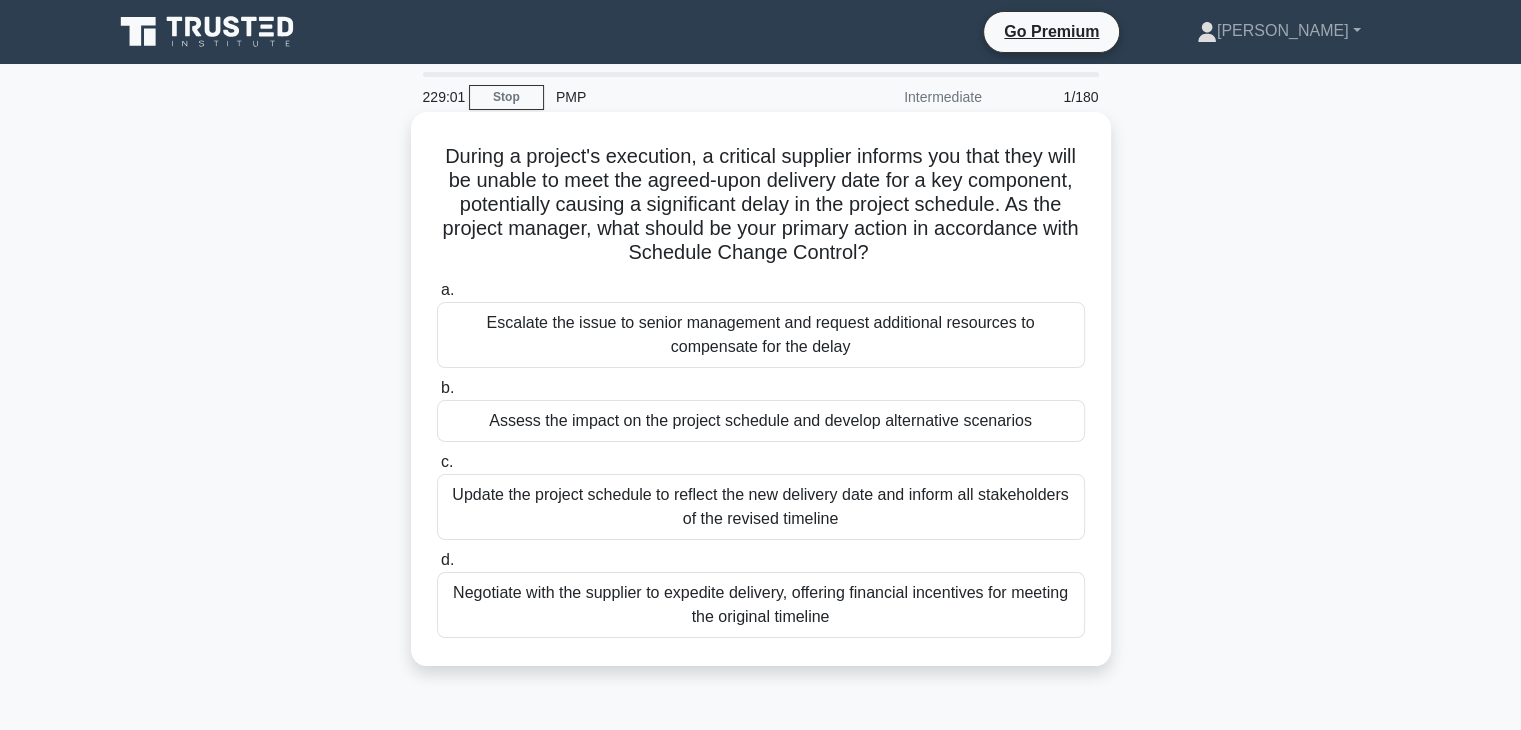 click on "Assess the impact on the project schedule and develop alternative scenarios" at bounding box center (761, 421) 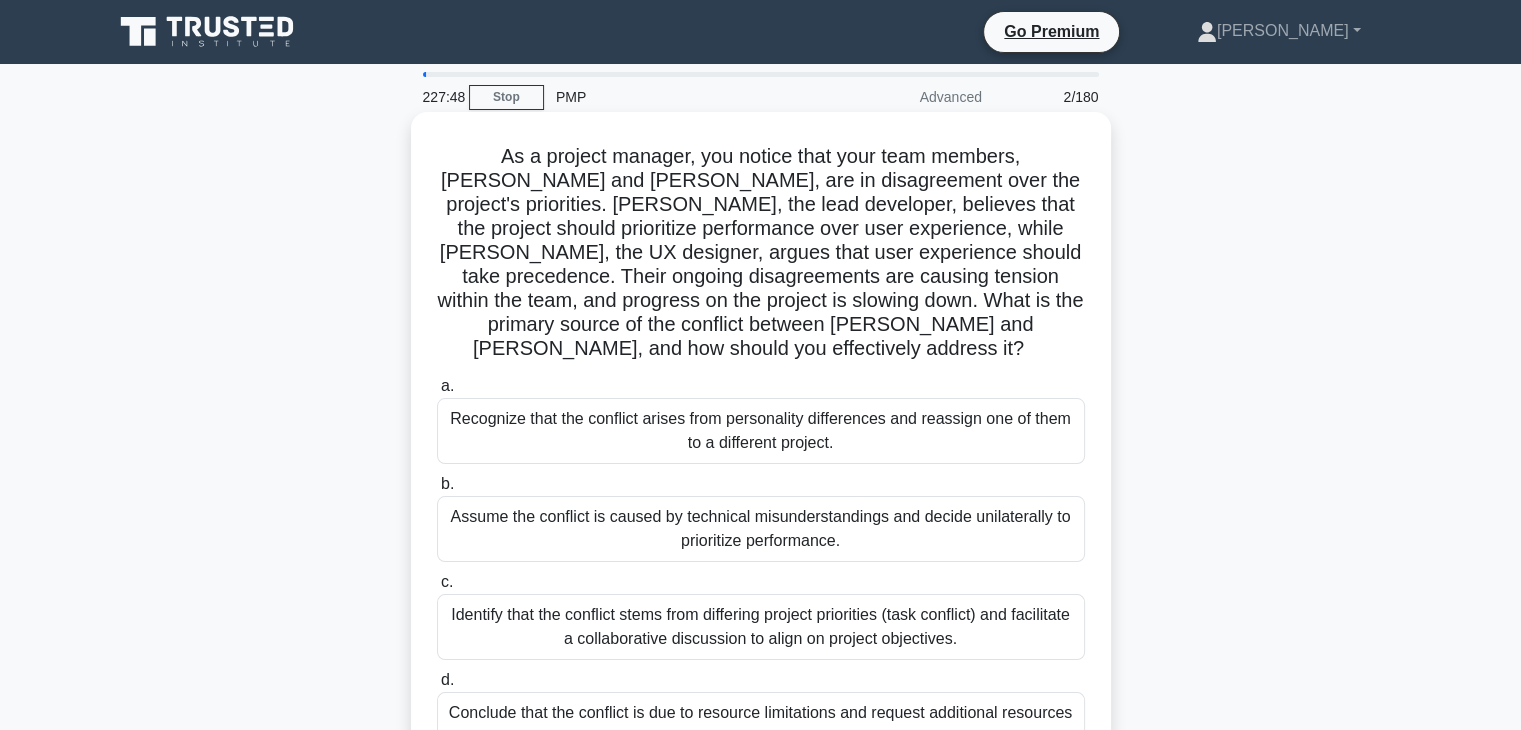 click on "Identify that the conflict stems from differing project priorities (task conflict) and facilitate a collaborative discussion to align on project objectives." at bounding box center (761, 627) 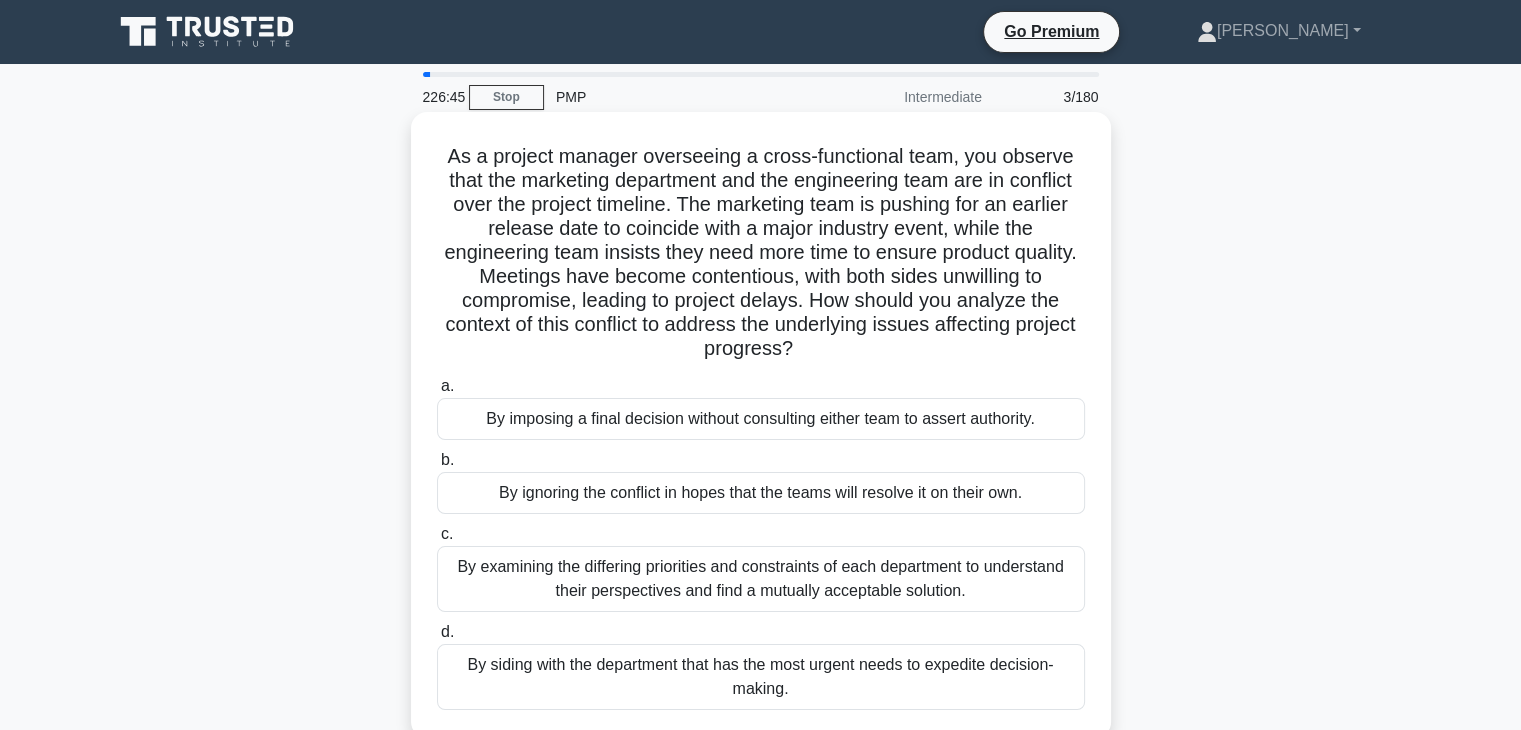 click on "By examining the differing priorities and constraints of each department to understand their perspectives and find a mutually acceptable solution." at bounding box center [761, 579] 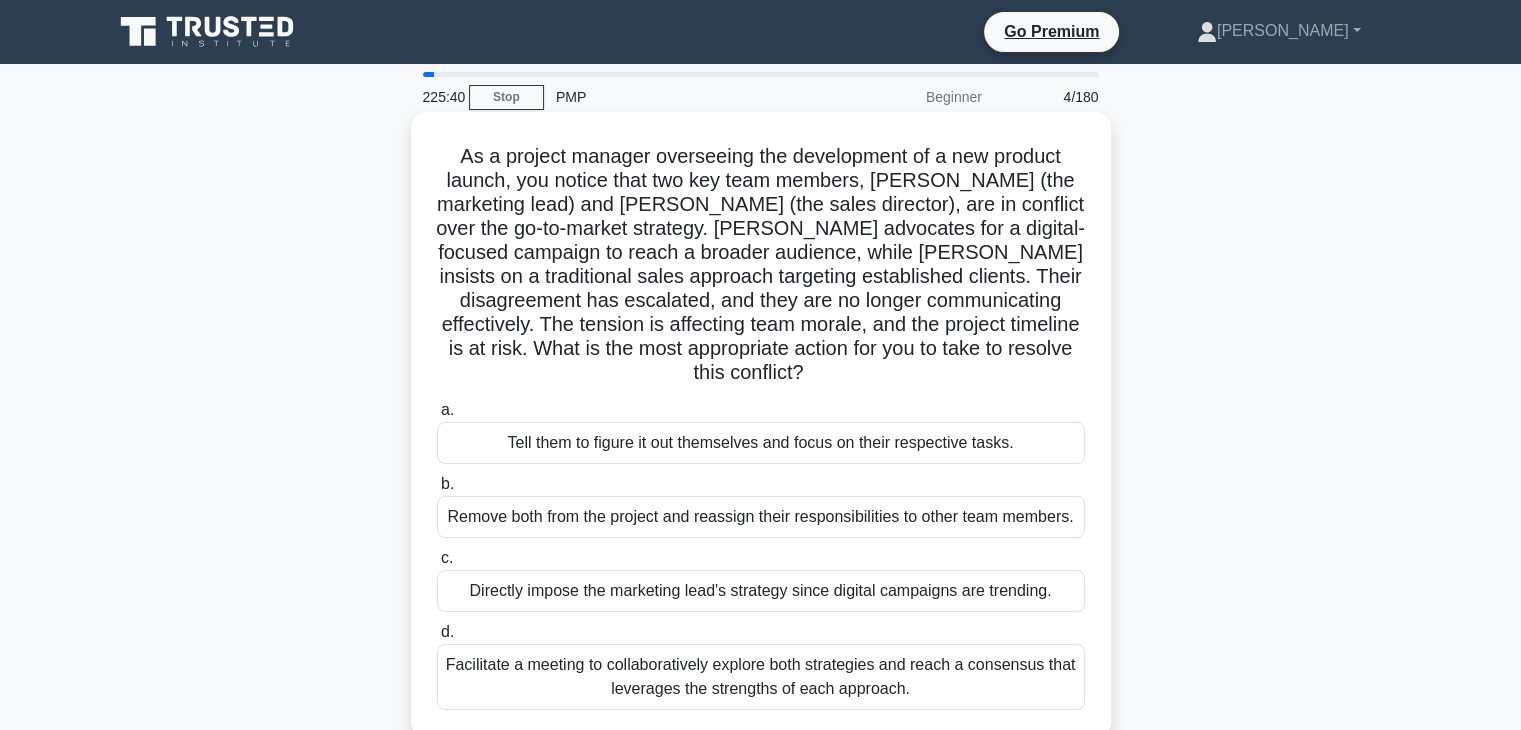 click on "Facilitate a meeting to collaboratively explore both strategies and reach a consensus that leverages the strengths of each approach." at bounding box center [761, 677] 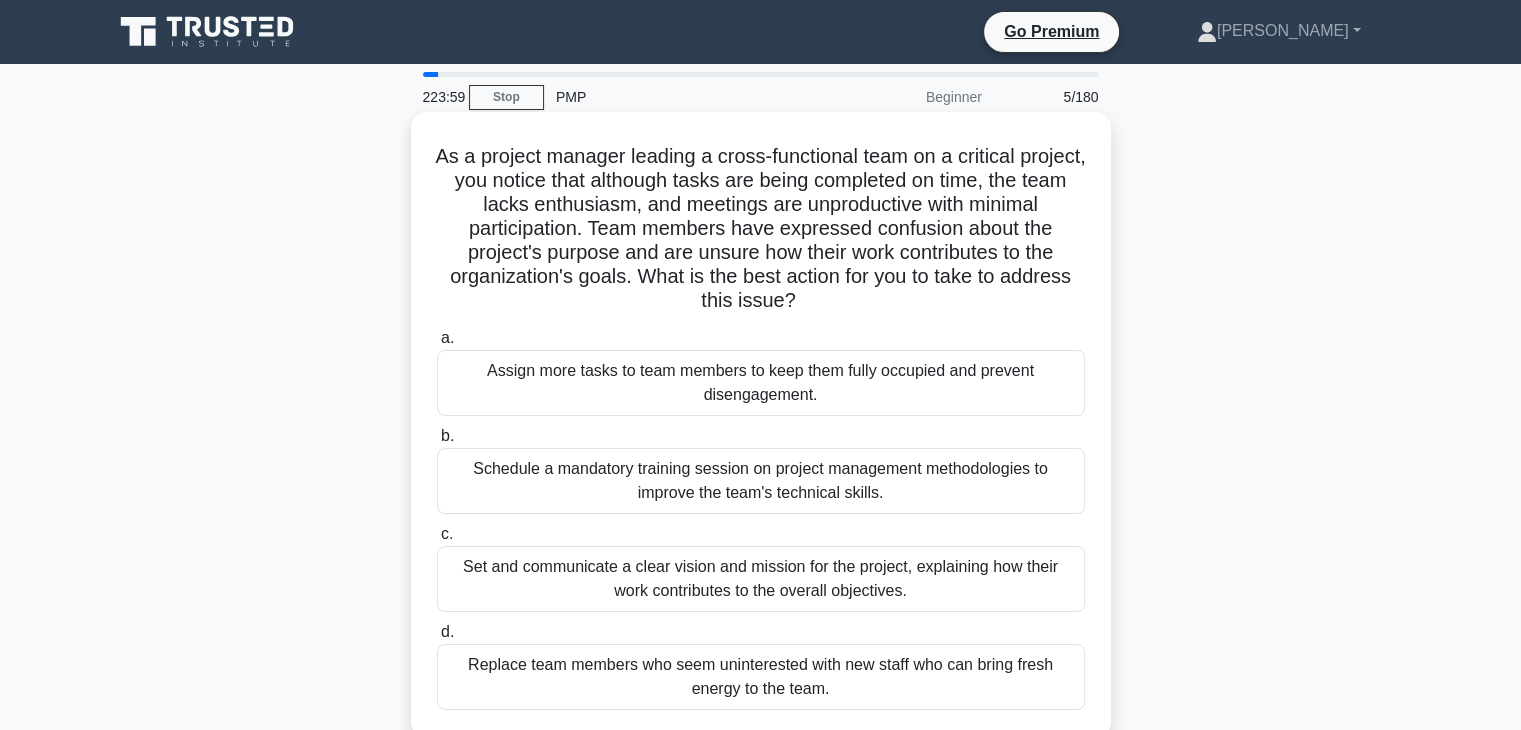 click on "Set and communicate a clear vision and mission for the project, explaining how their work contributes to the overall objectives." at bounding box center (761, 579) 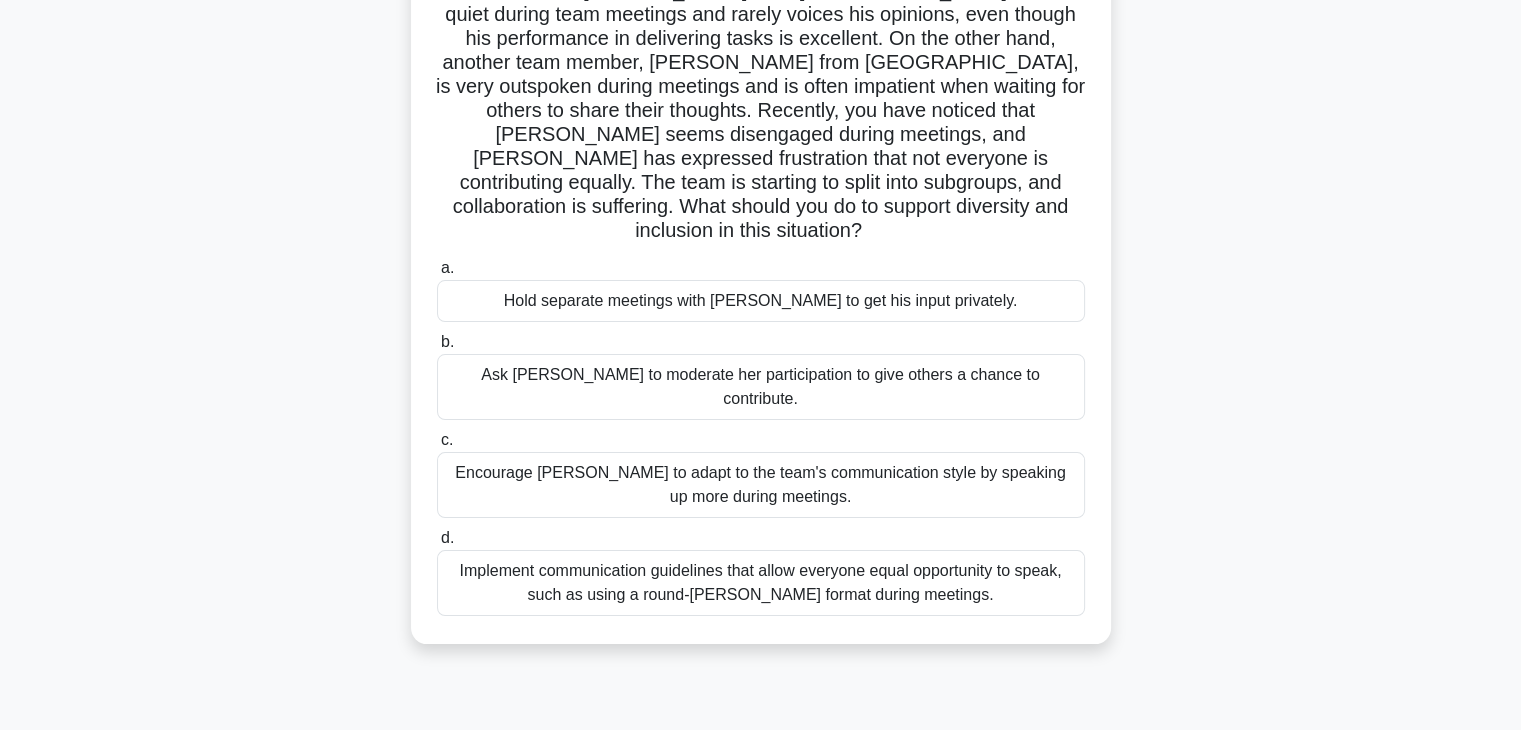 scroll, scrollTop: 200, scrollLeft: 0, axis: vertical 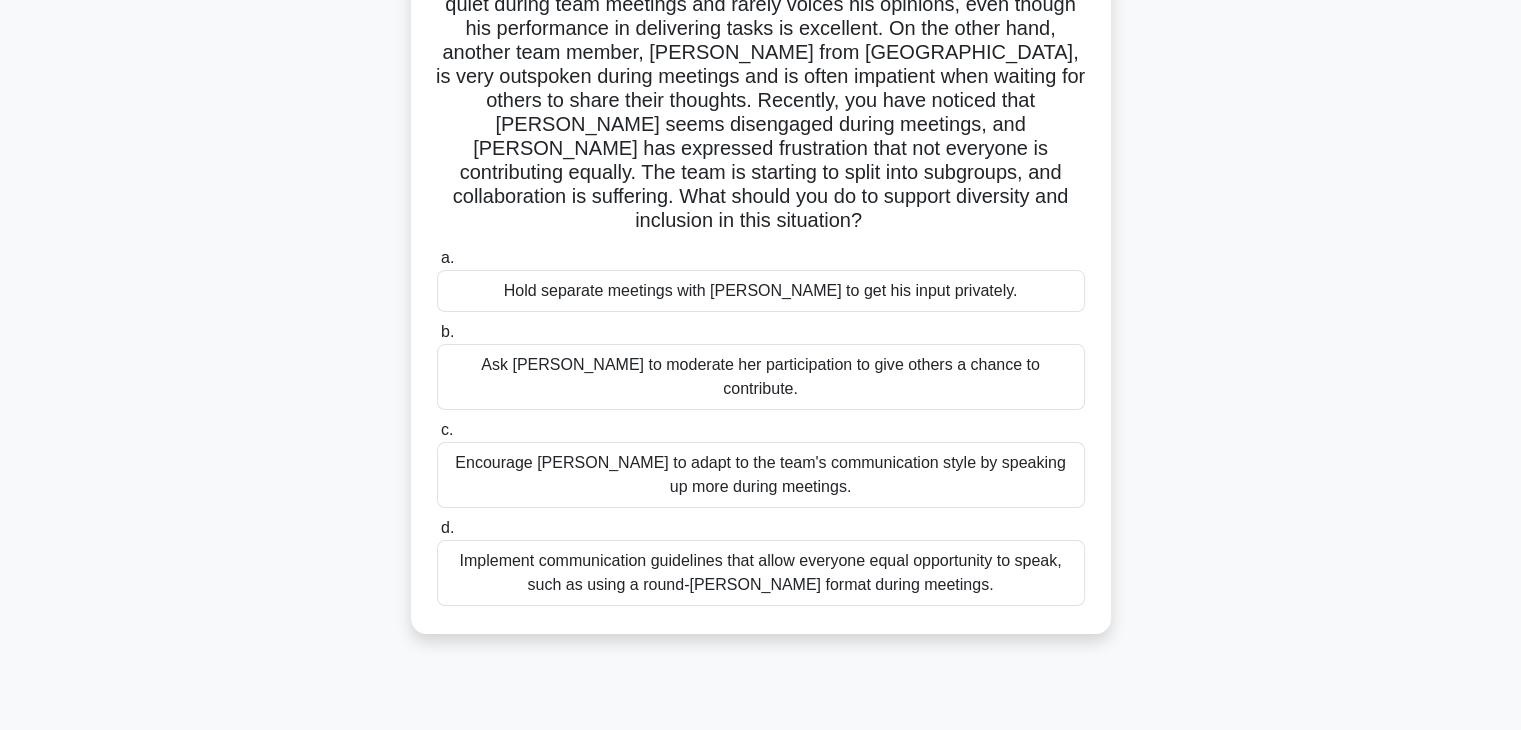 click on "Implement communication guidelines that allow everyone equal opportunity to speak, such as using a round-robin format during meetings." at bounding box center [761, 573] 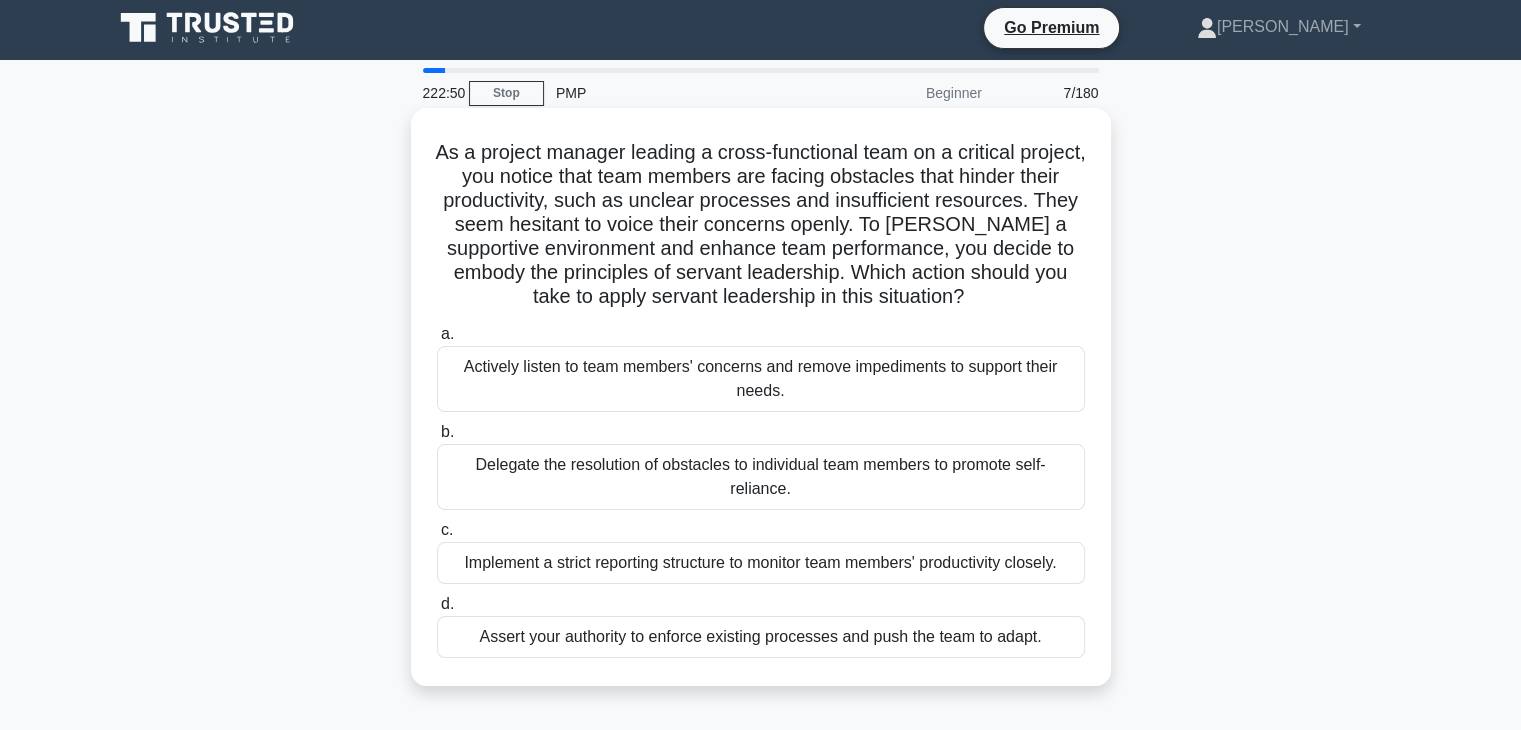 scroll, scrollTop: 0, scrollLeft: 0, axis: both 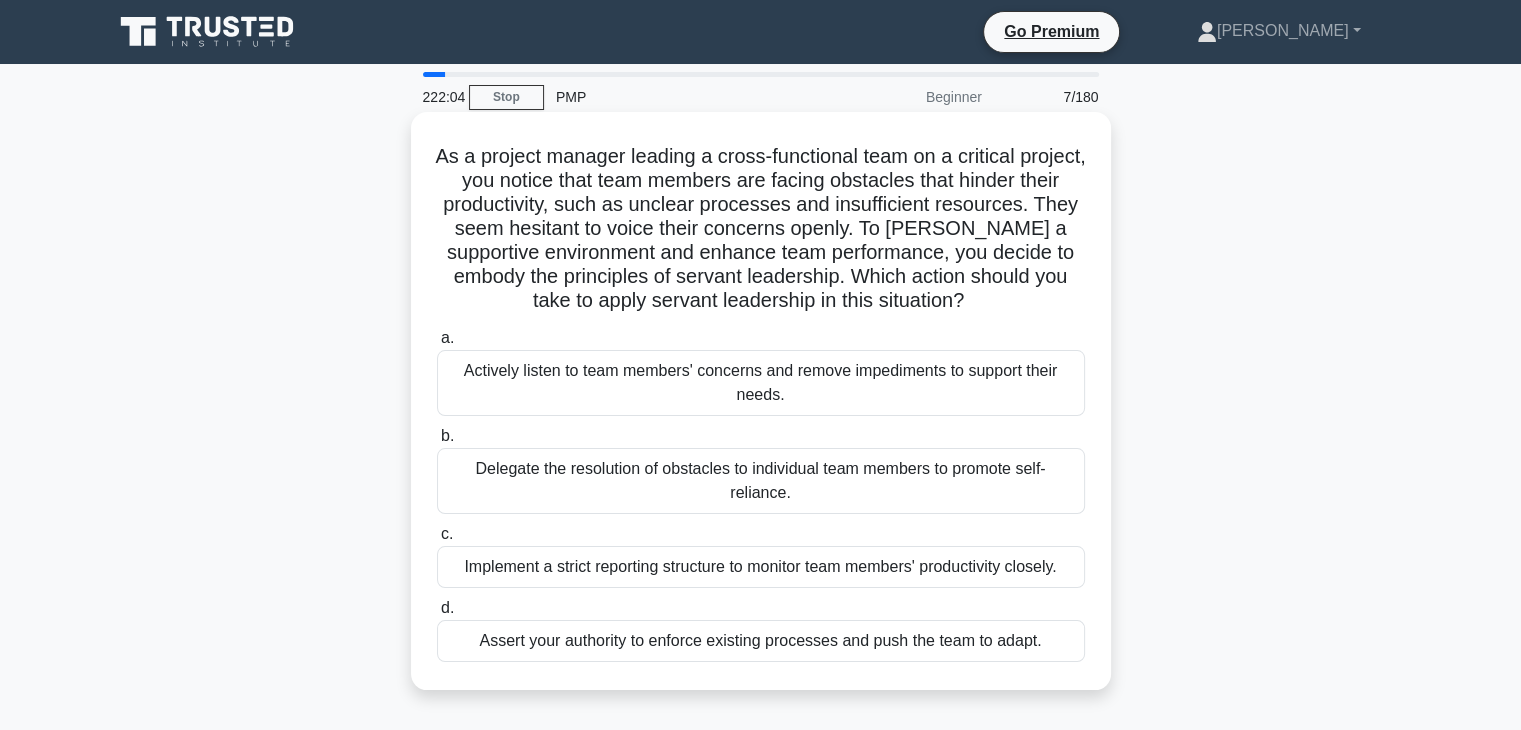 click on "Actively listen to team members' concerns and remove impediments to support their needs." at bounding box center (761, 383) 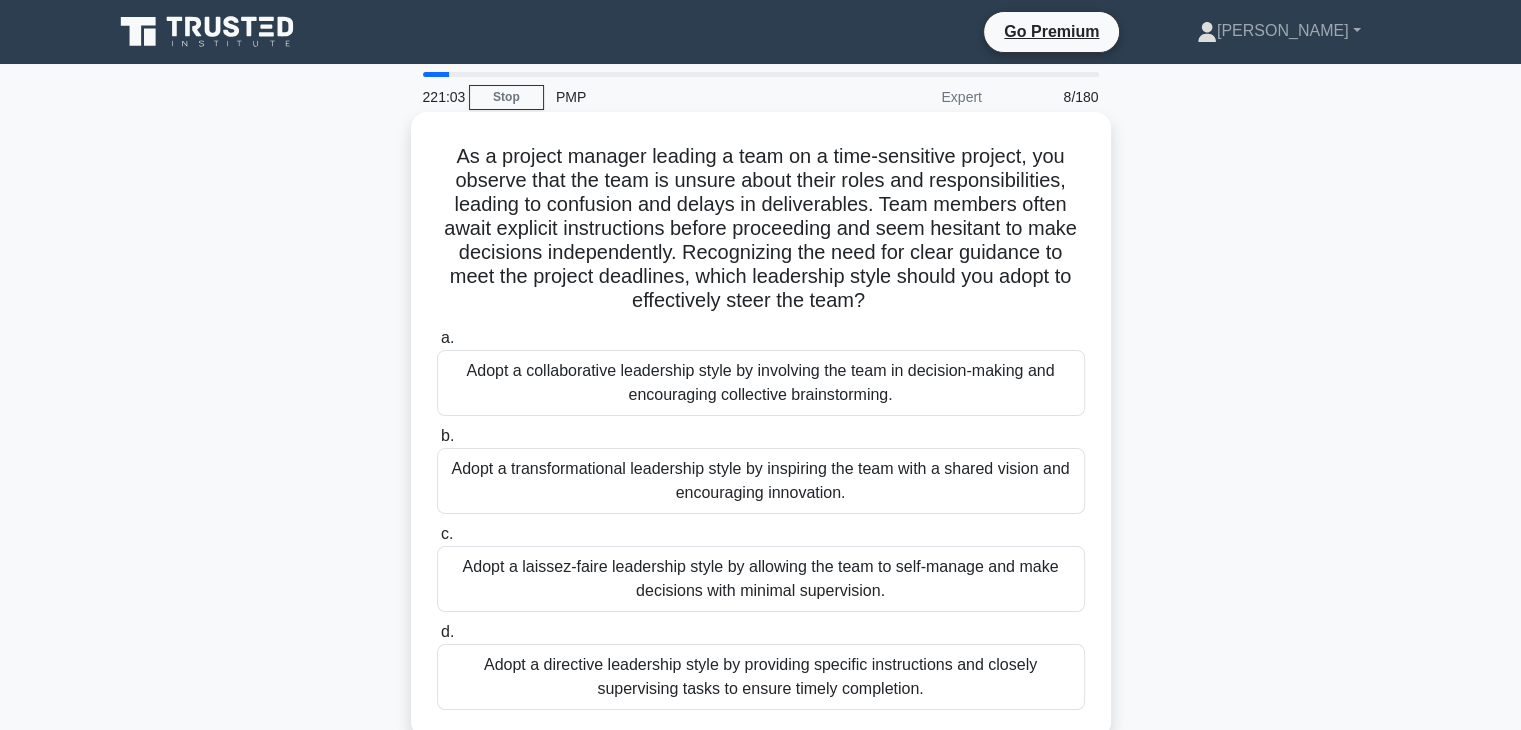 click on "Adopt a collaborative leadership style by involving the team in decision-making and encouraging collective brainstorming." at bounding box center (761, 383) 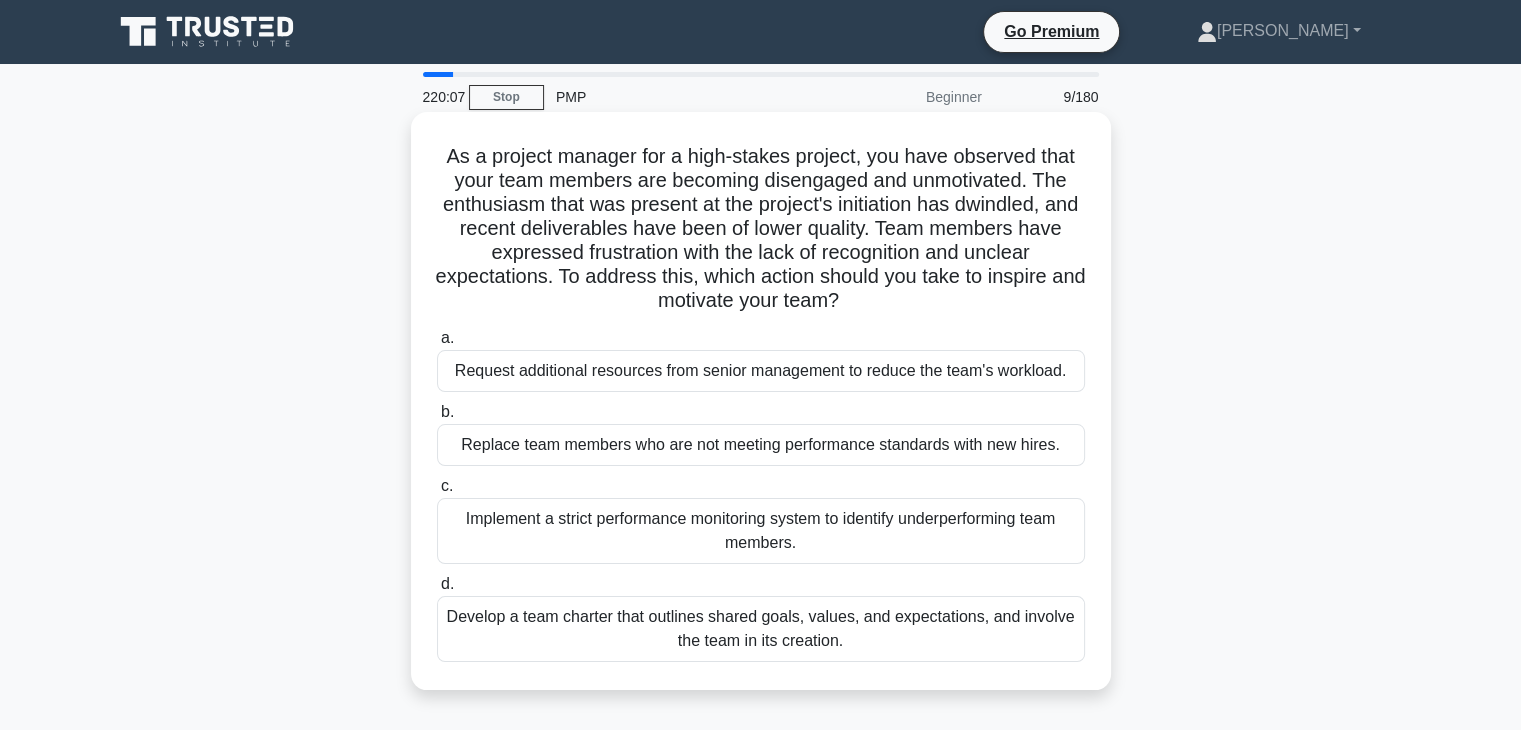 click on "Develop a team charter that outlines shared goals, values, and expectations, and involve the team in its creation." at bounding box center [761, 629] 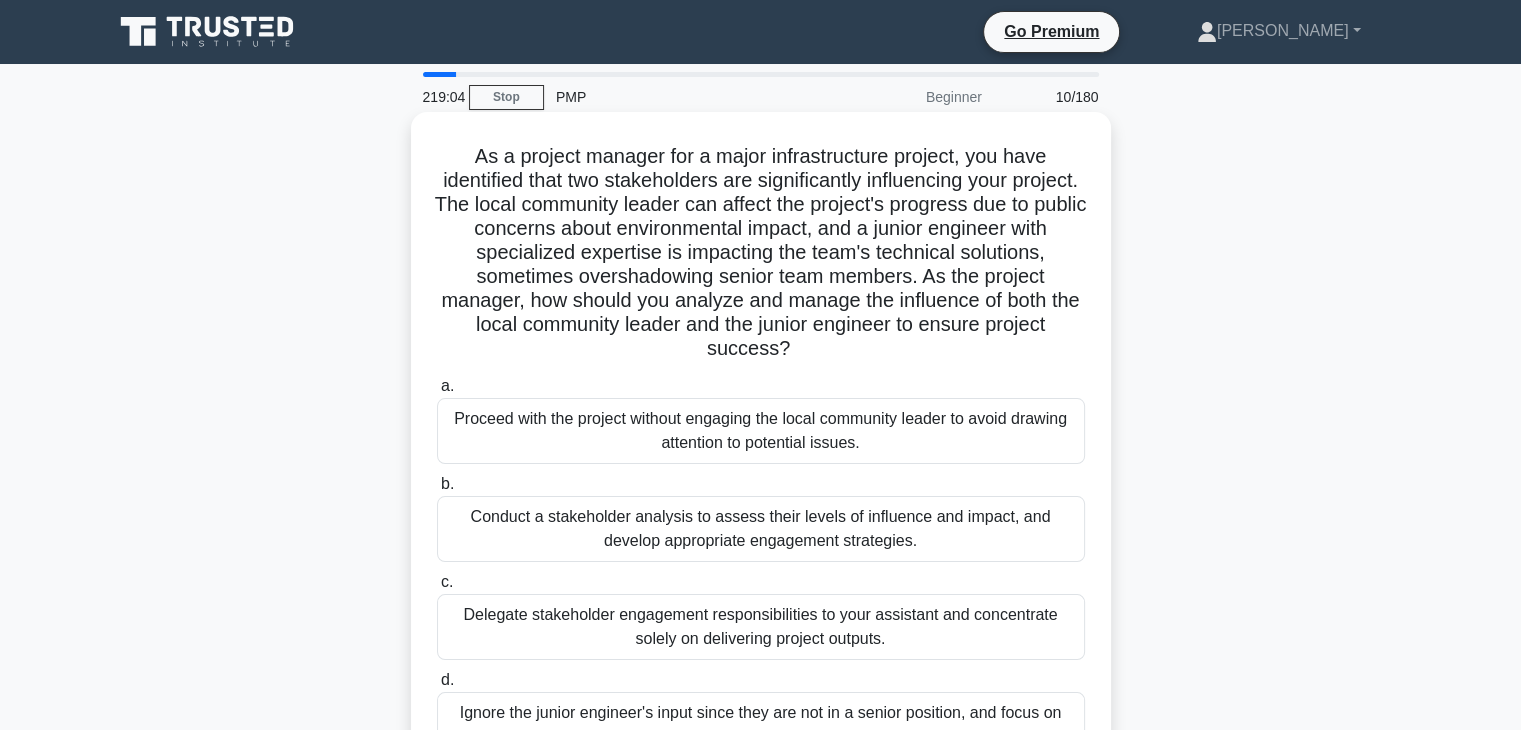 click on "Conduct a stakeholder analysis to assess their levels of influence and impact, and develop appropriate engagement strategies." at bounding box center (761, 529) 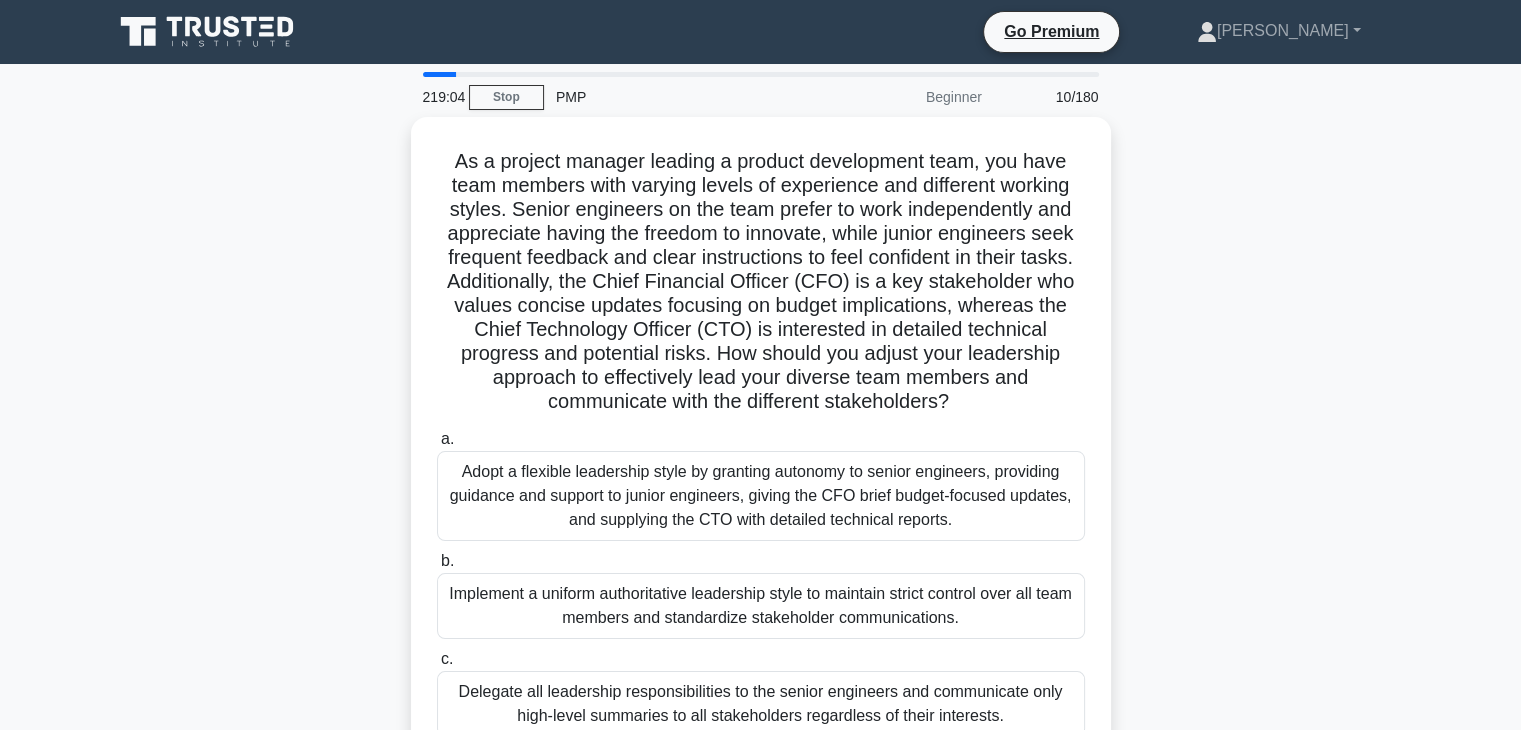 click on "Adopt a flexible leadership style by granting autonomy to senior engineers, providing guidance and support to junior engineers, giving the CFO brief budget-focused updates, and supplying the CTO with detailed technical reports." at bounding box center (761, 496) 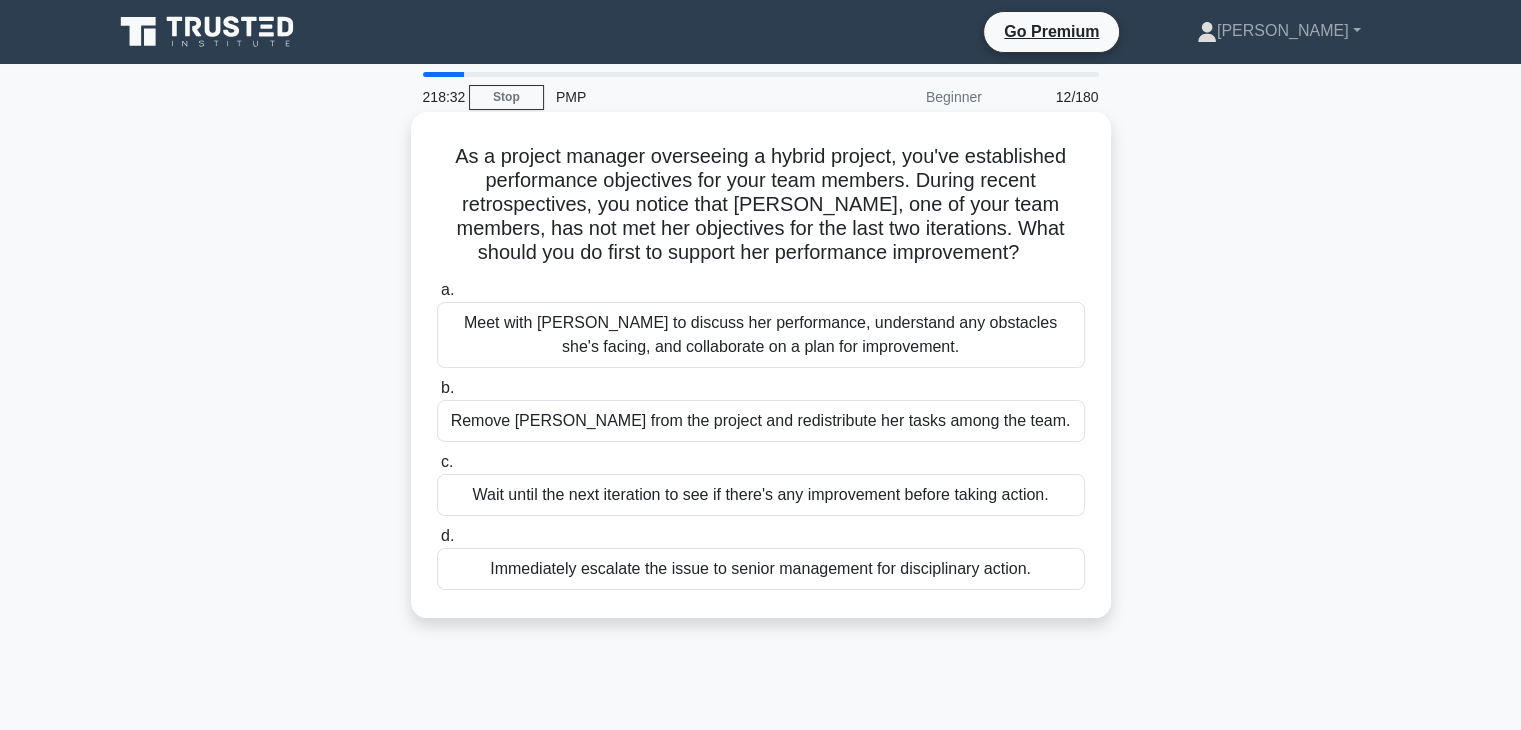 click on "Meet with Maria to discuss her performance, understand any obstacles she's facing, and collaborate on a plan for improvement." at bounding box center (761, 335) 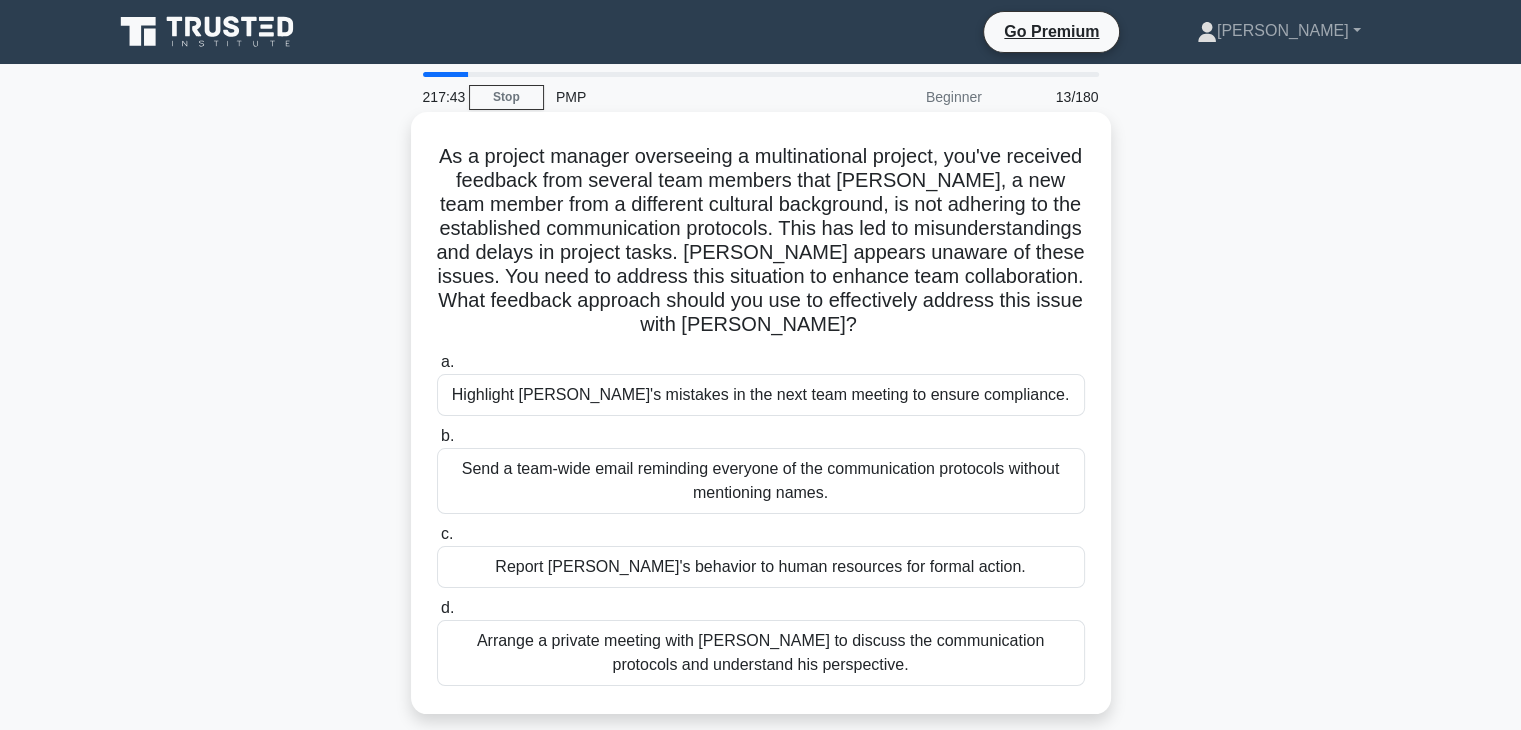 click on "Arrange a private meeting with Jacob to discuss the communication protocols and understand his perspective." at bounding box center [761, 653] 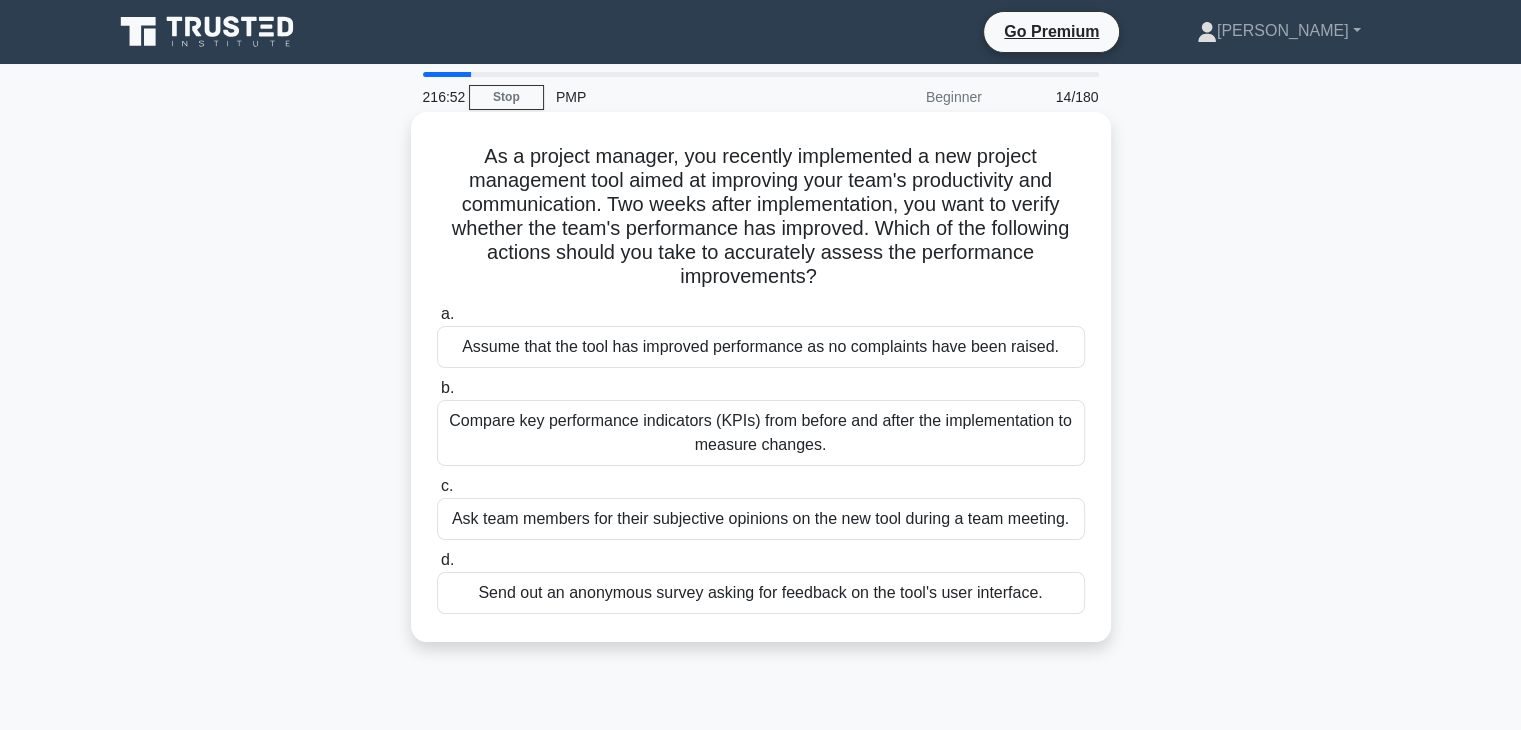 click on "Compare key performance indicators (KPIs) from before and after the implementation to measure changes." at bounding box center [761, 433] 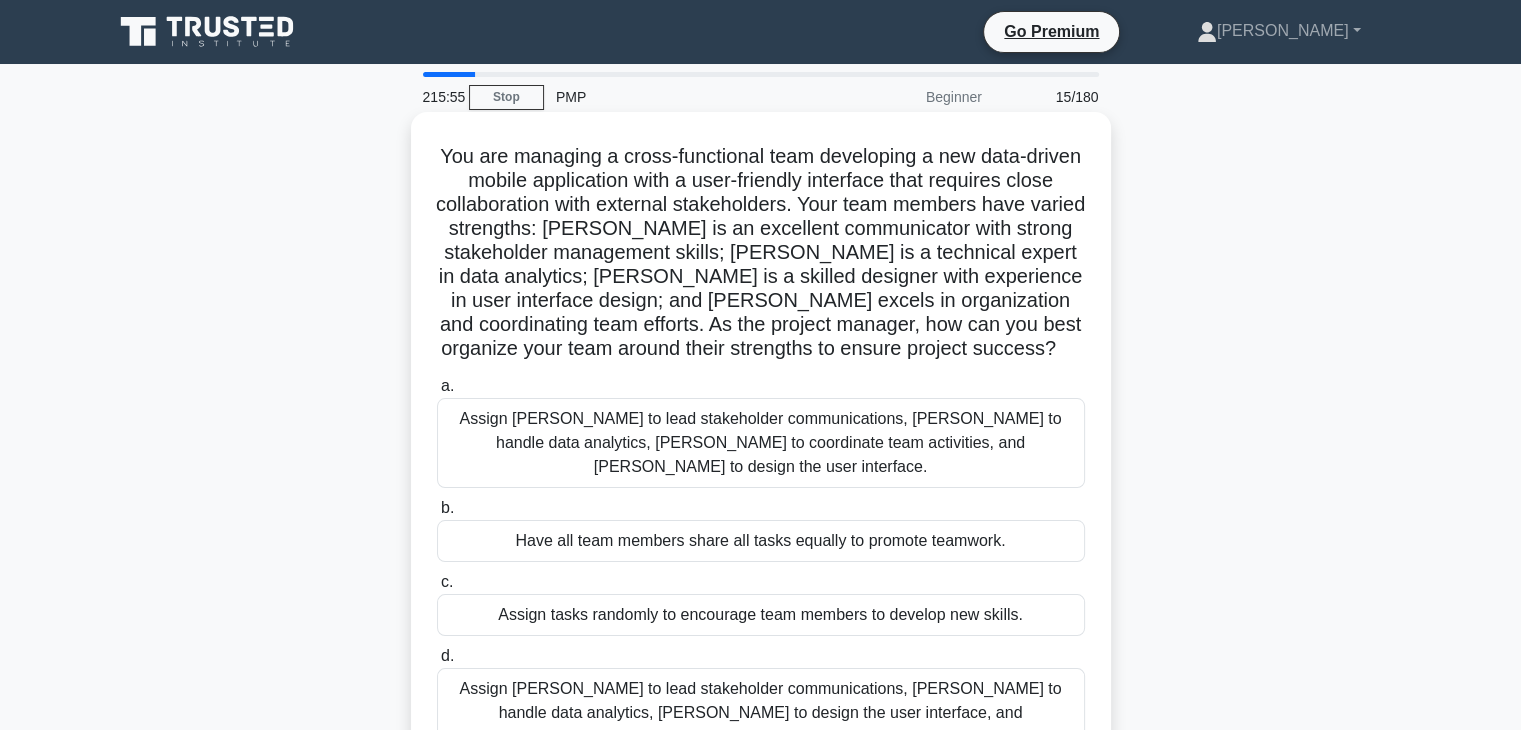 click on "Assign Maria to lead stakeholder communications, Ahmed to handle data analytics, Chen to design the user interface, and Priya to coordinate team activities." at bounding box center (761, 713) 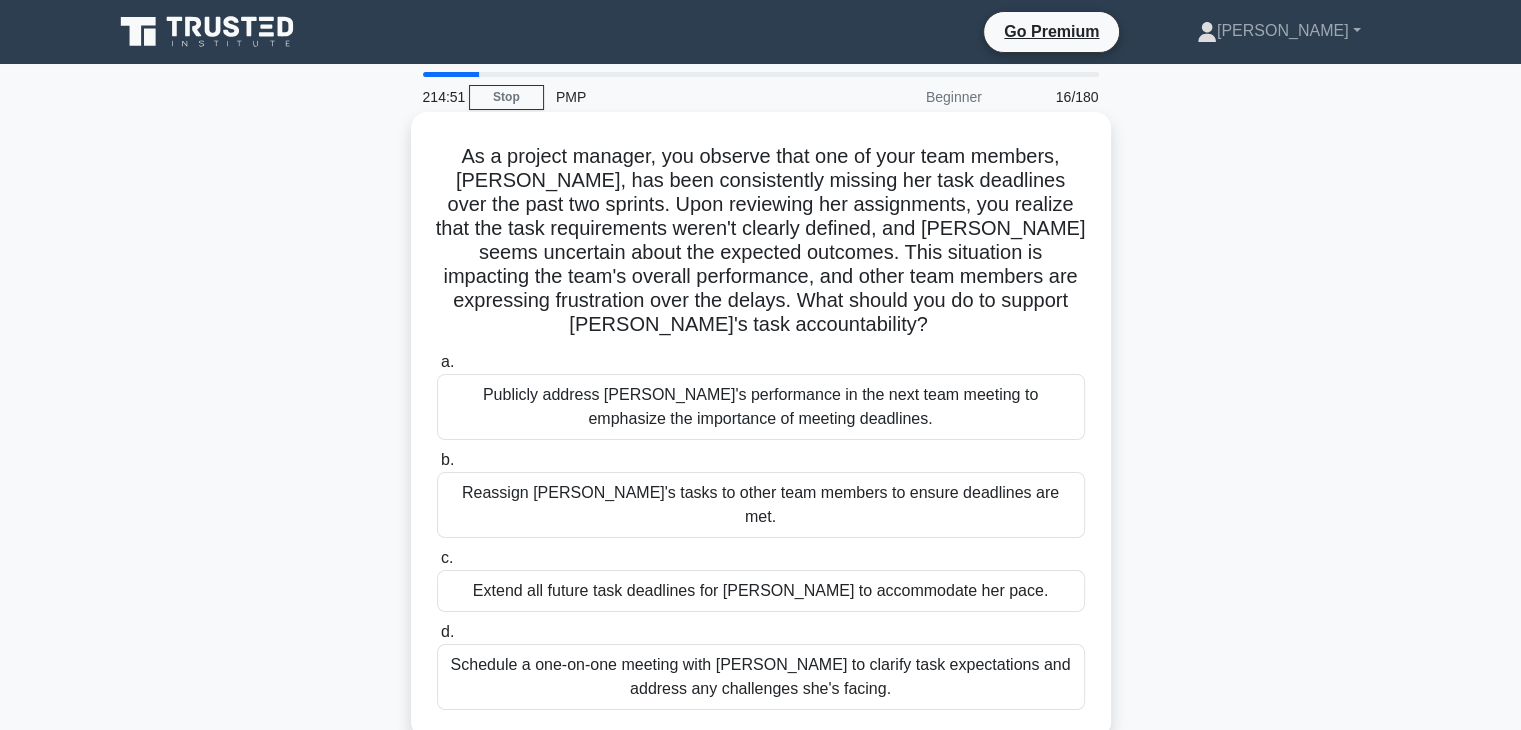 click on "Schedule a one-on-one meeting with Emily to clarify task expectations and address any challenges she's facing." at bounding box center (761, 677) 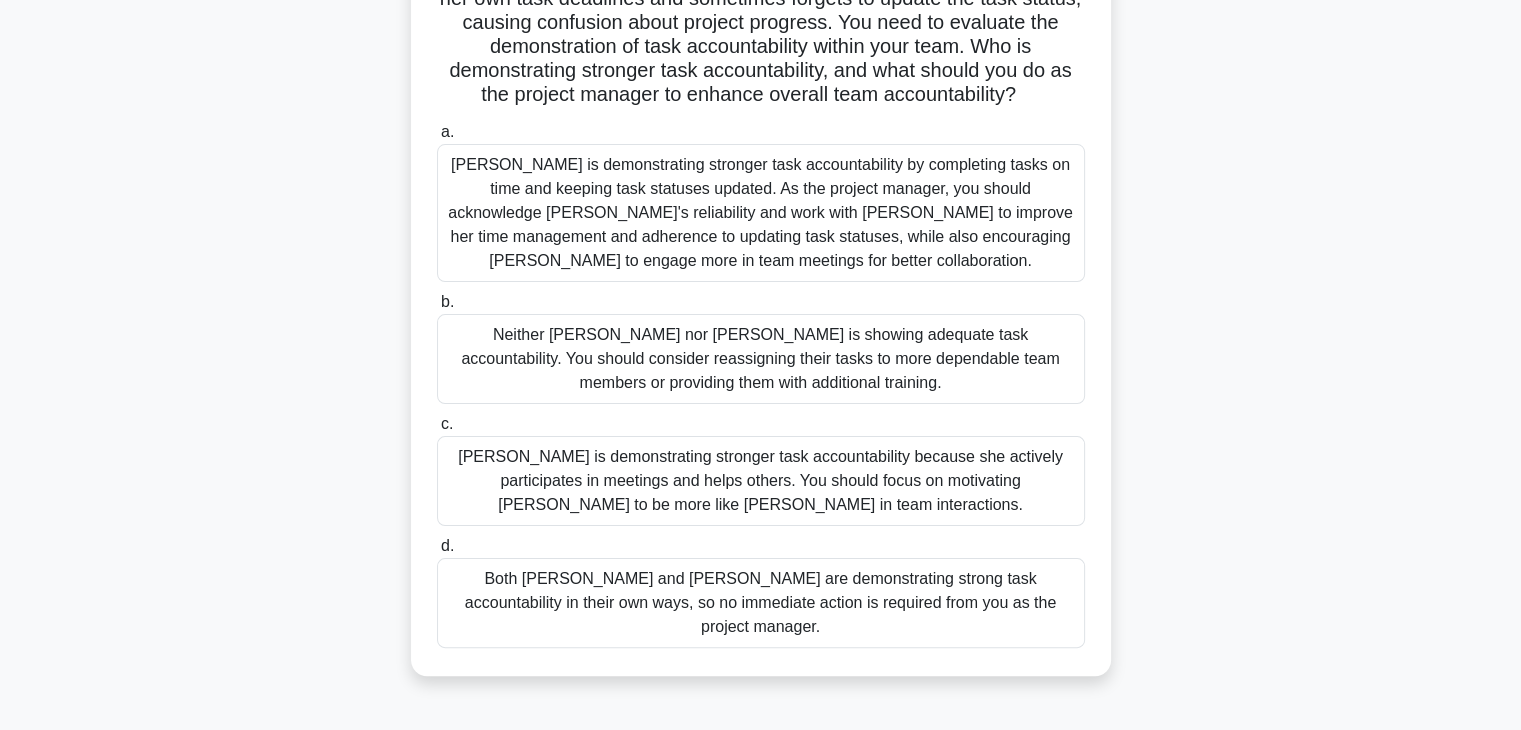 scroll, scrollTop: 351, scrollLeft: 0, axis: vertical 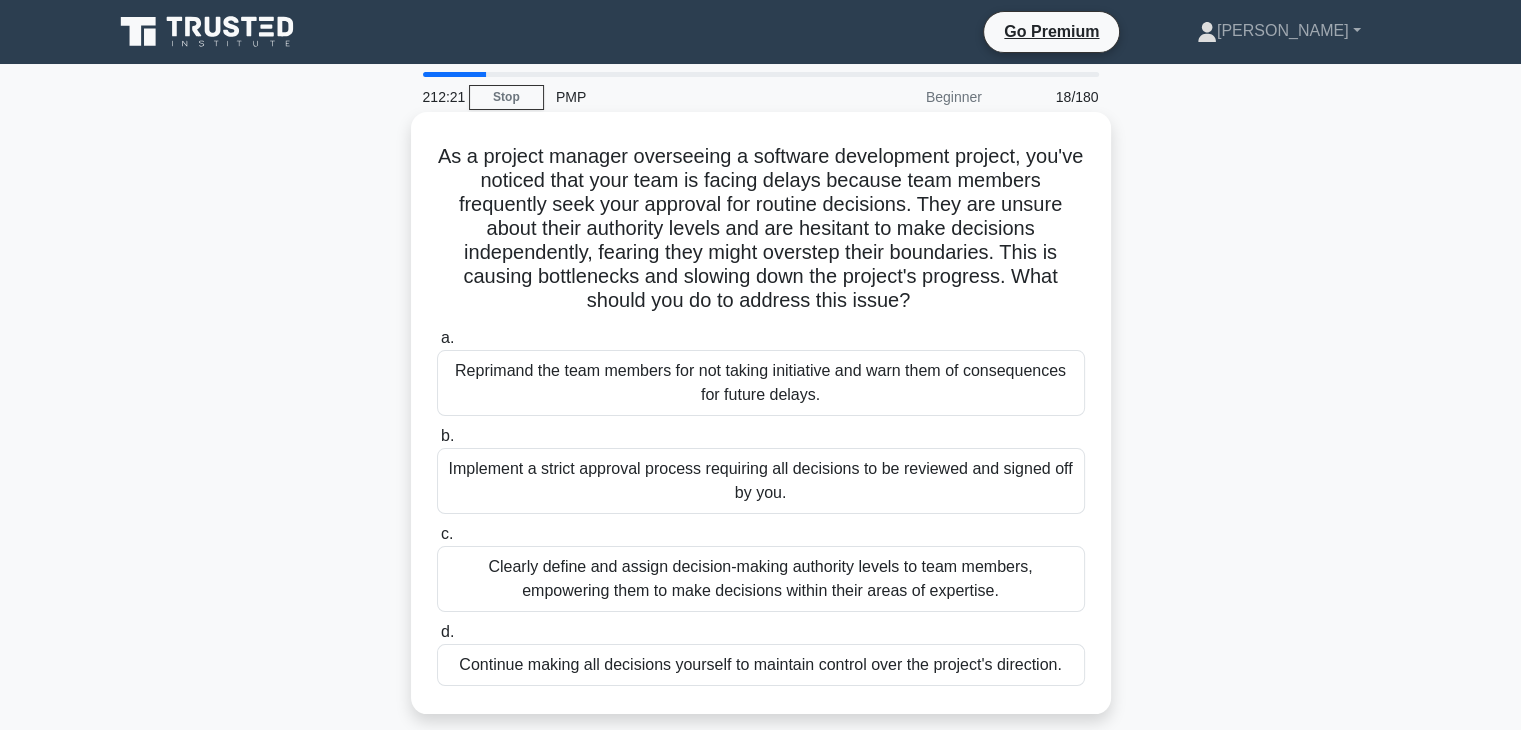 click on "Clearly define and assign decision-making authority levels to team members, empowering them to make decisions within their areas of expertise." at bounding box center (761, 579) 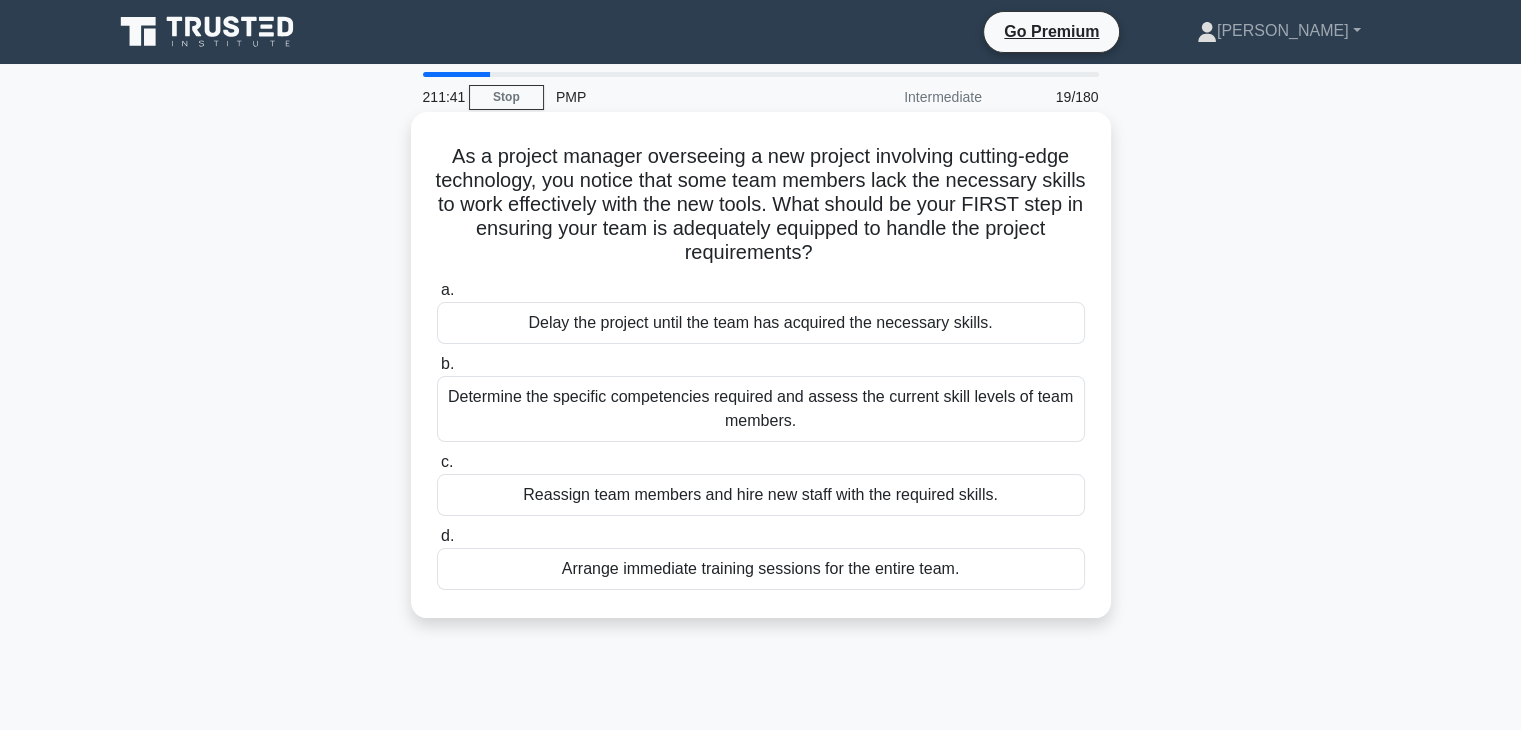 click on "Determine the specific competencies required and assess the current skill levels of team members." at bounding box center [761, 409] 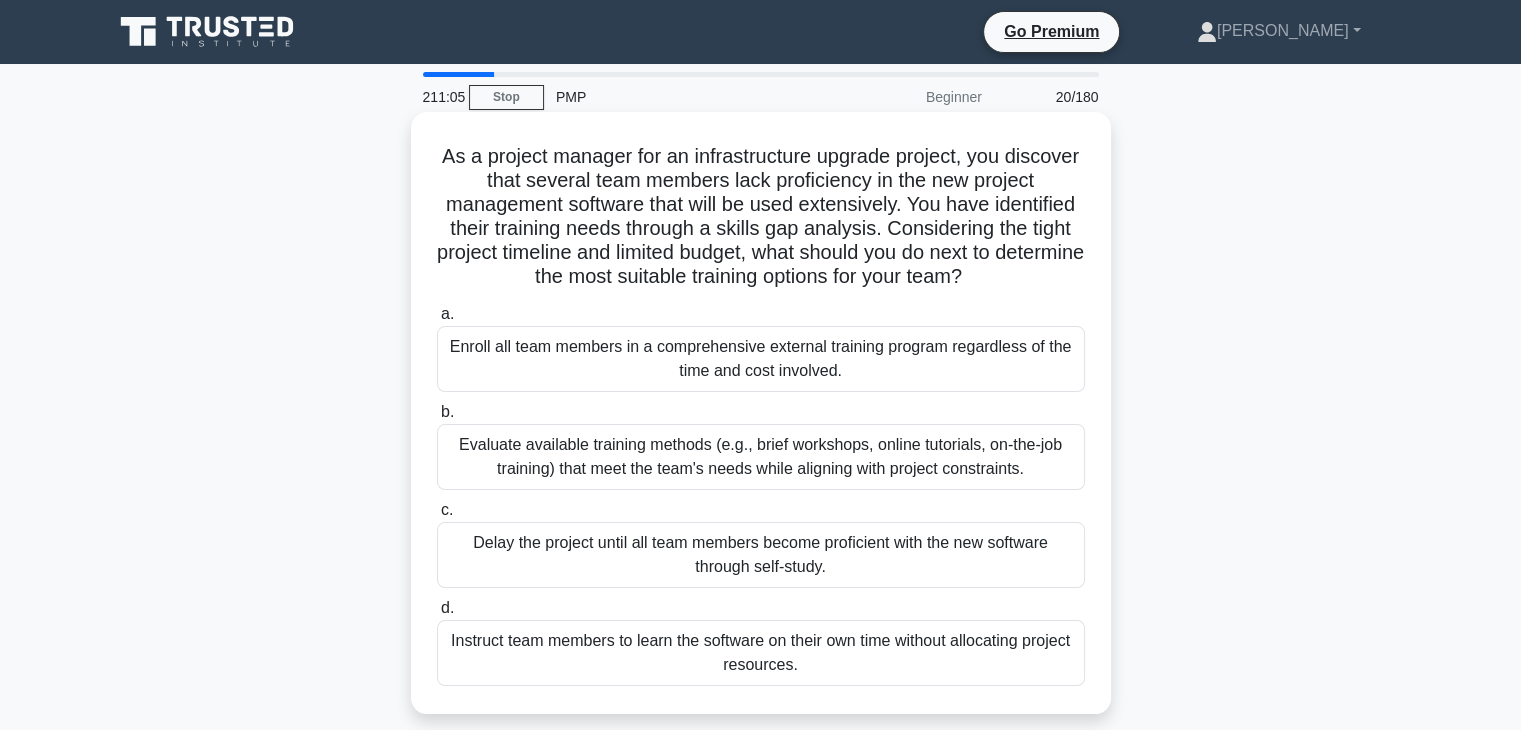 click on "Evaluate available training methods (e.g., brief workshops, online tutorials, on-the-job training) that meet the team's needs while aligning with project constraints." at bounding box center [761, 457] 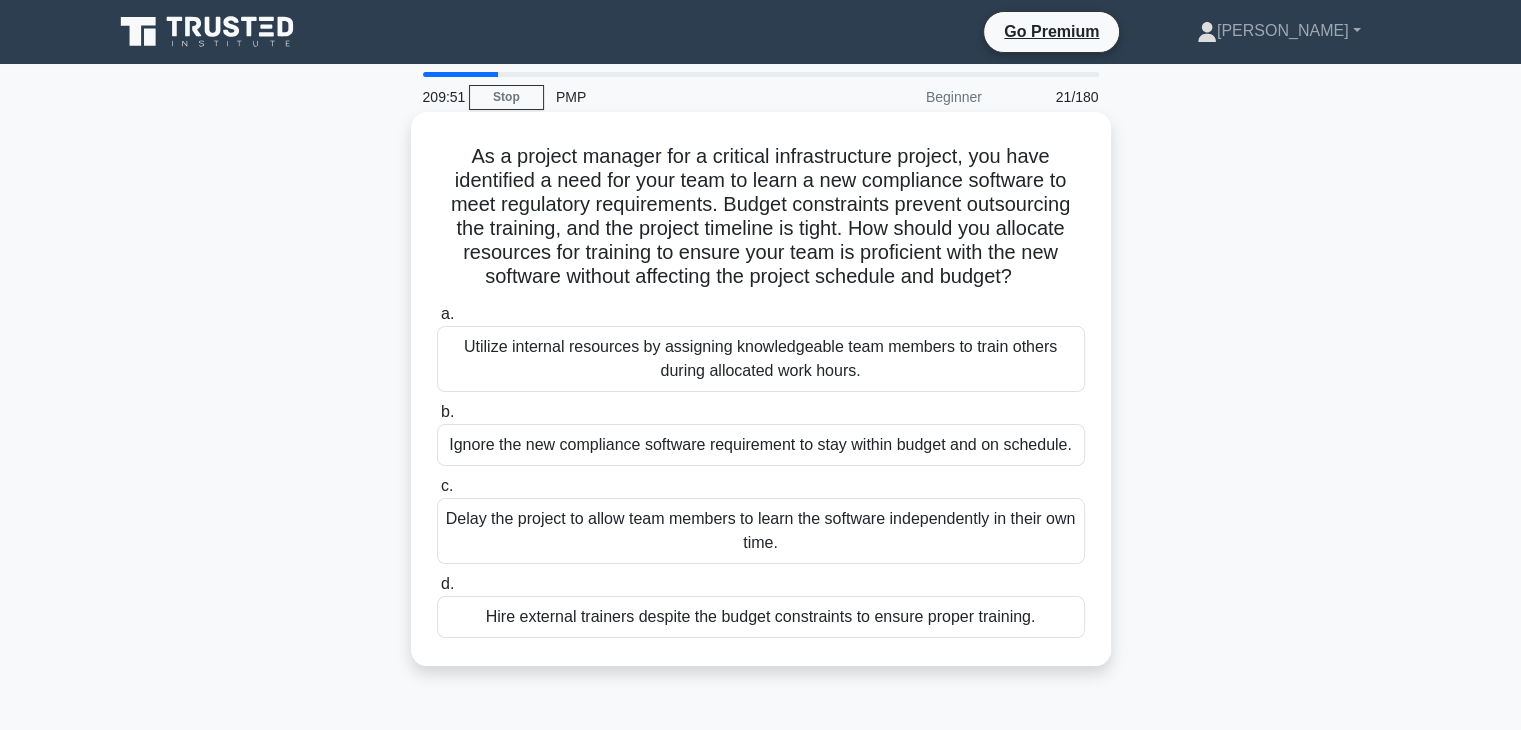 click on "Utilize internal resources by assigning knowledgeable team members to train others during allocated work hours." at bounding box center (761, 359) 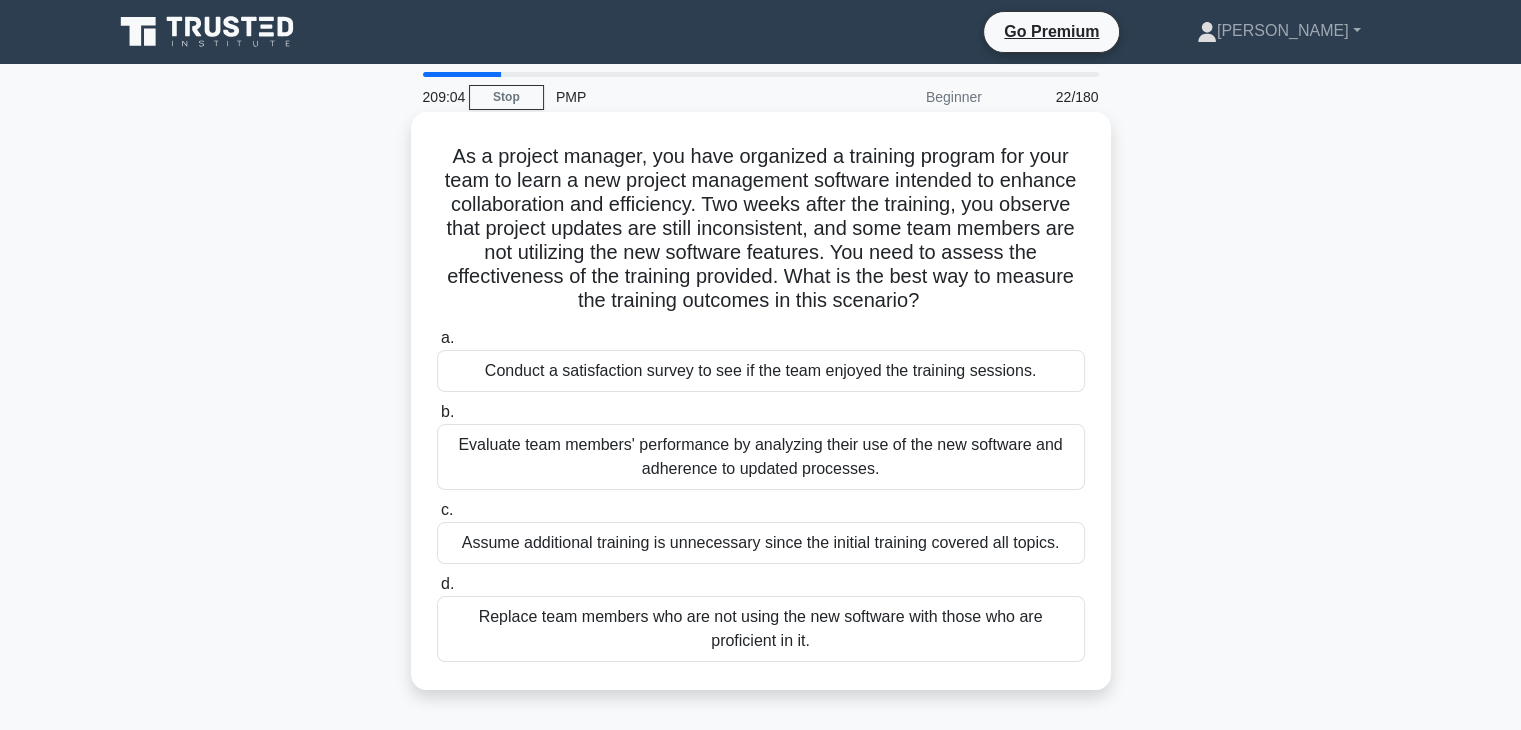 click on "Evaluate team members' performance by analyzing their use of the new software and adherence to updated processes." at bounding box center [761, 457] 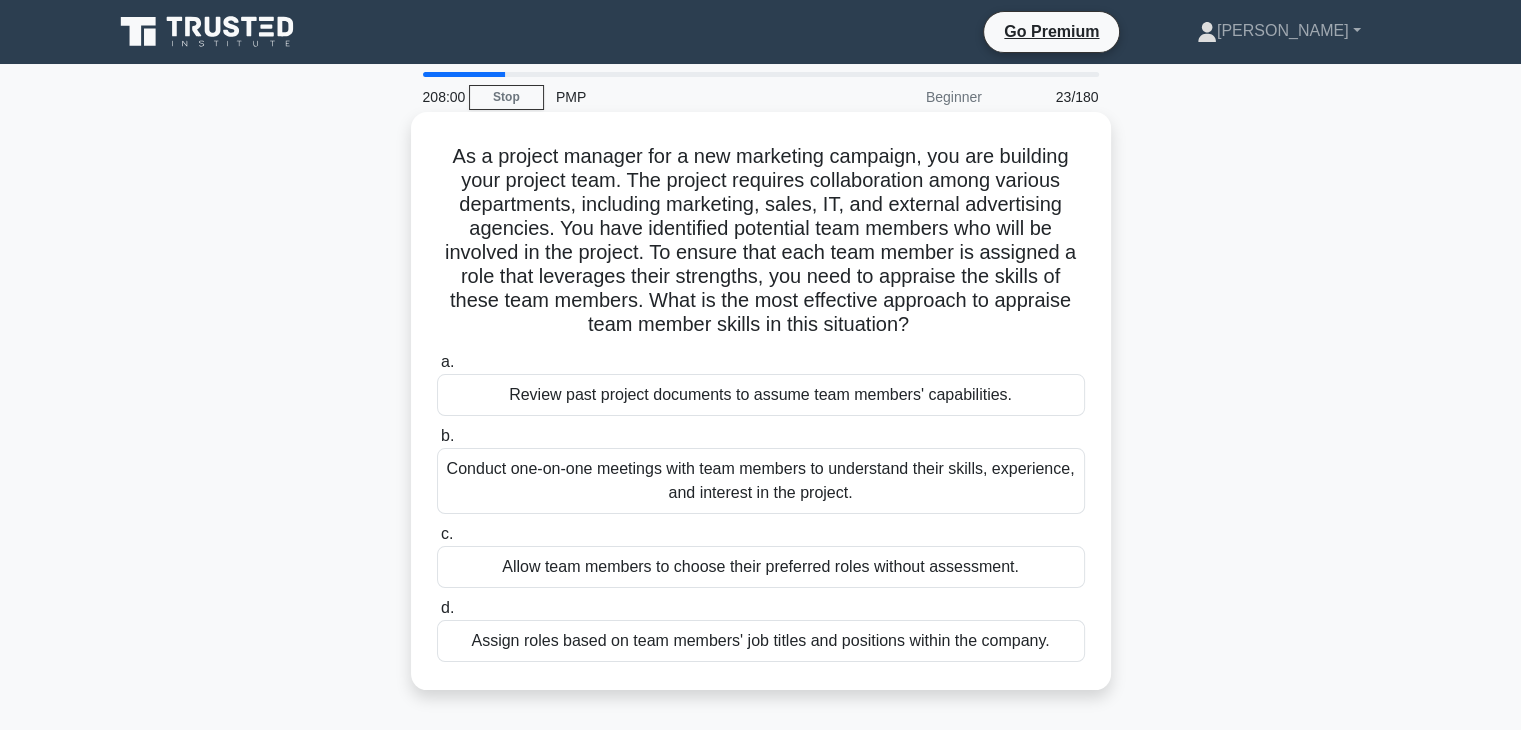 click on "Conduct one-on-one meetings with team members to understand their skills, experience, and interest in the project." at bounding box center [761, 481] 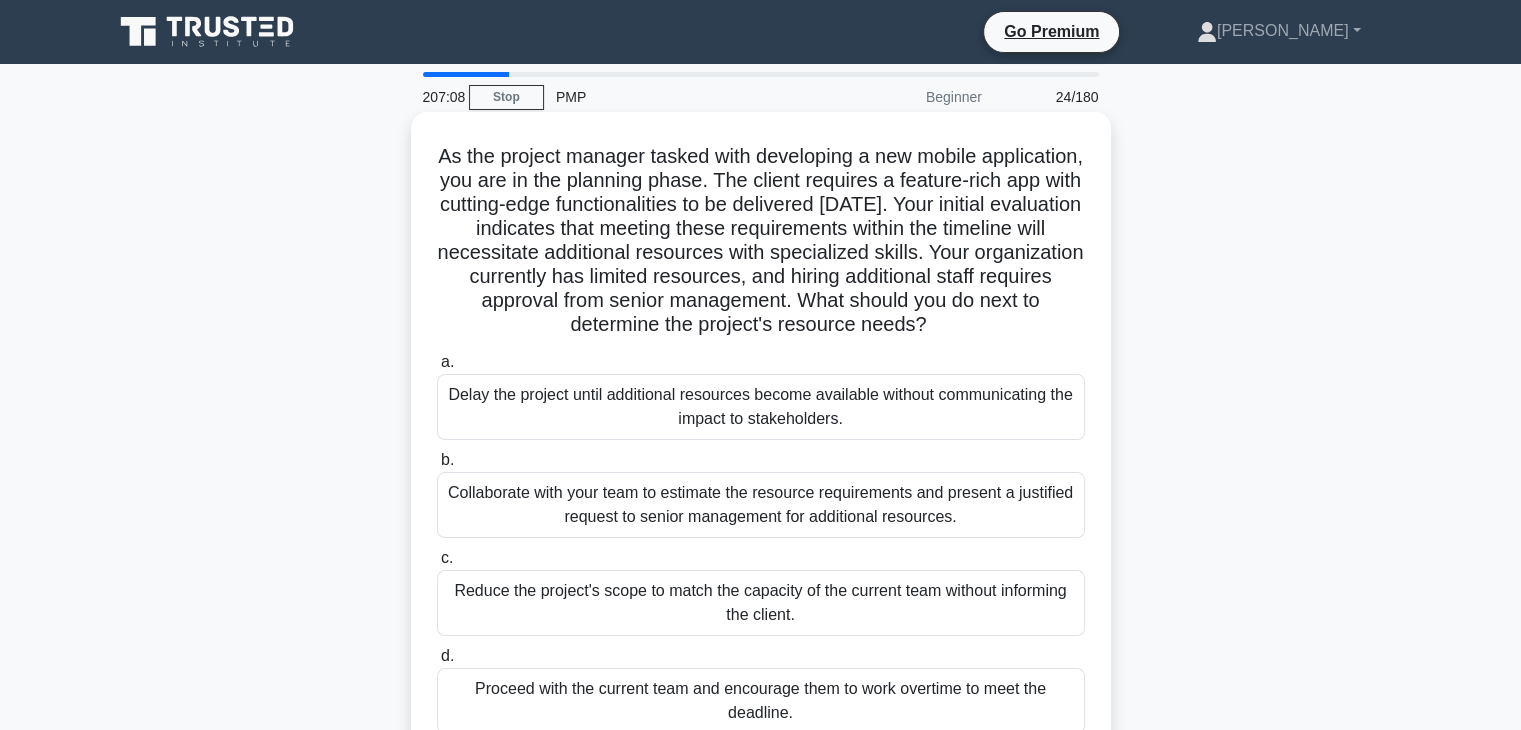 click on "Collaborate with your team to estimate the resource requirements and present a justified request to senior management for additional resources." at bounding box center (761, 505) 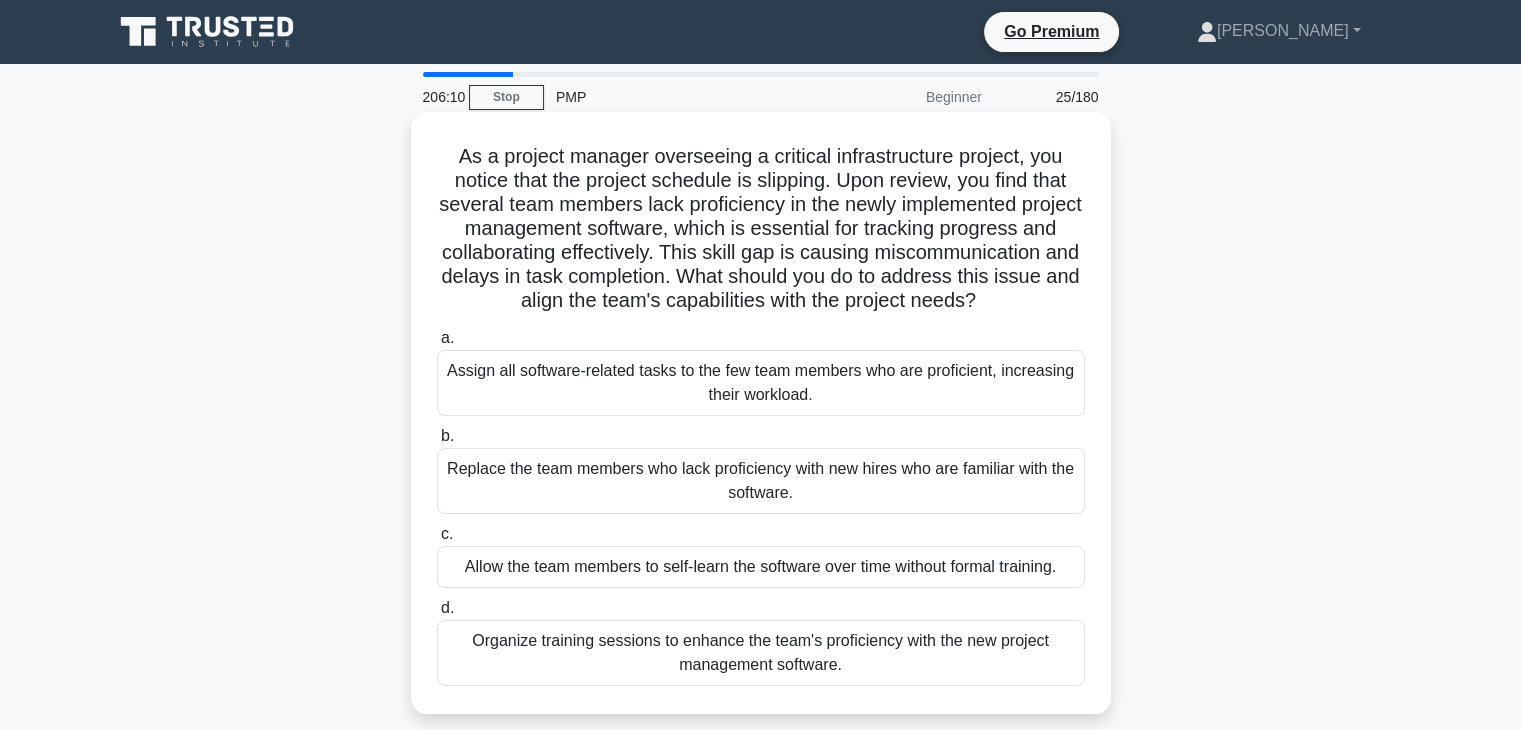 click on "Organize training sessions to enhance the team's proficiency with the new project management software." at bounding box center (761, 653) 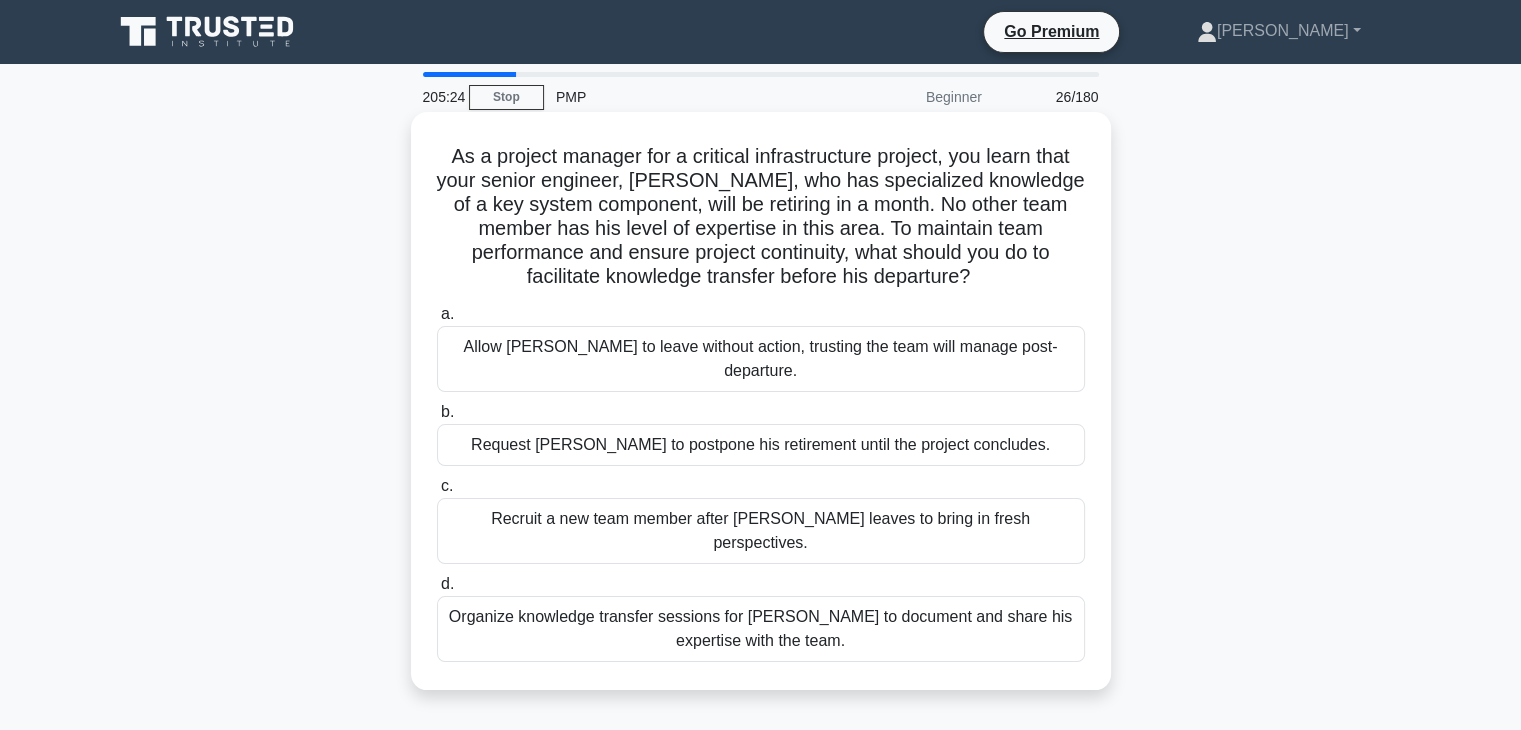 click on "Organize knowledge transfer sessions for Daniel to document and share his expertise with the team." at bounding box center (761, 629) 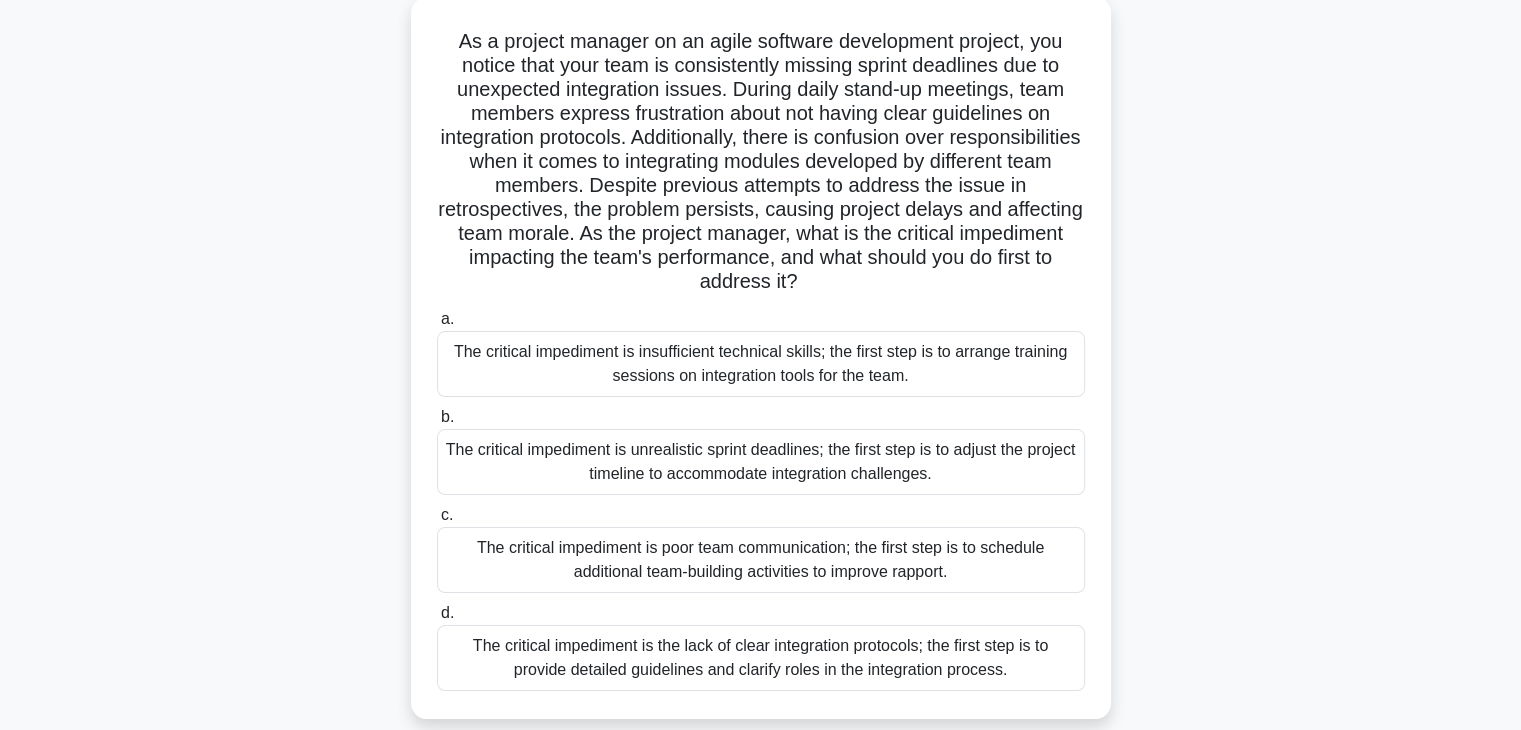 scroll, scrollTop: 160, scrollLeft: 0, axis: vertical 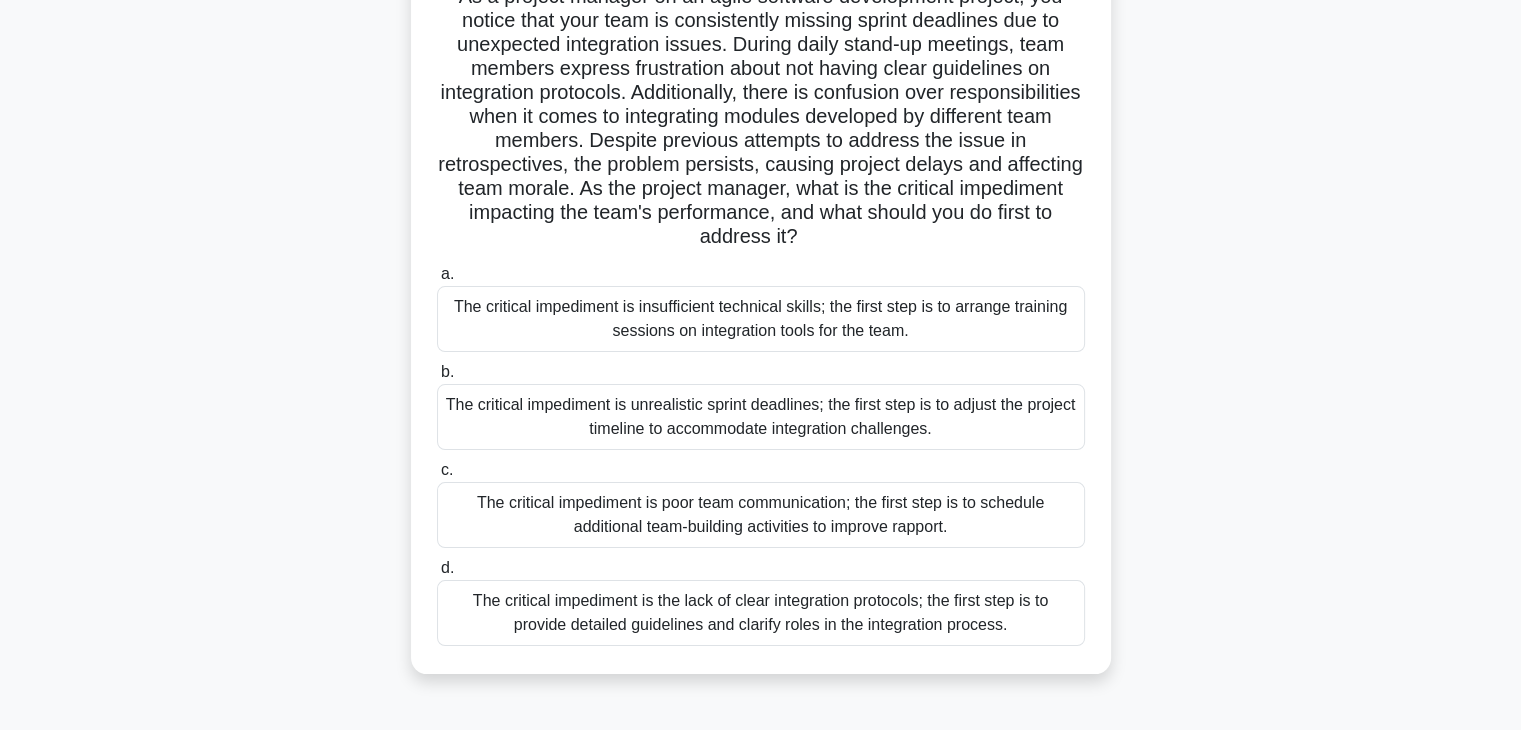 click on "The critical impediment is the lack of clear integration protocols; the first step is to provide detailed guidelines and clarify roles in the integration process." at bounding box center [761, 613] 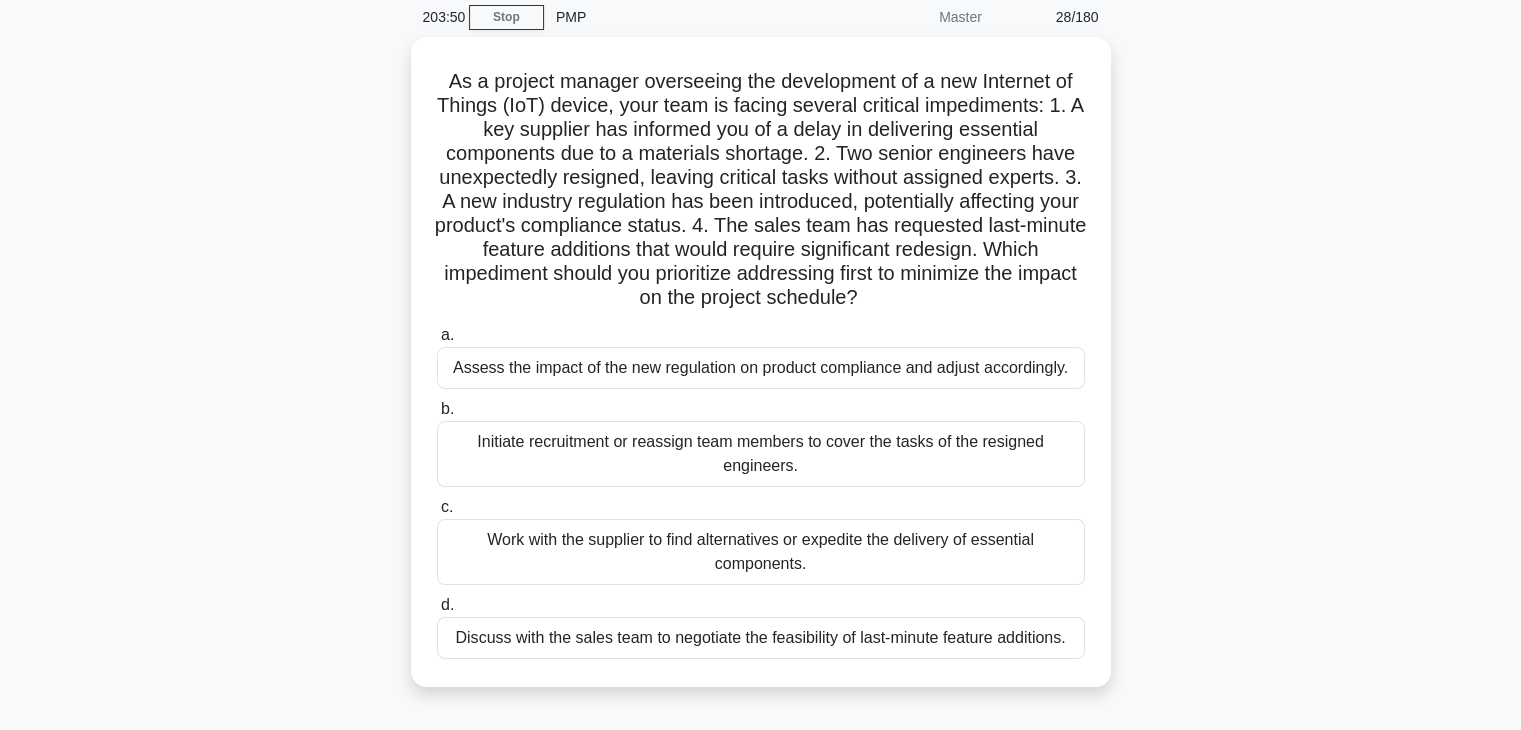 scroll, scrollTop: 0, scrollLeft: 0, axis: both 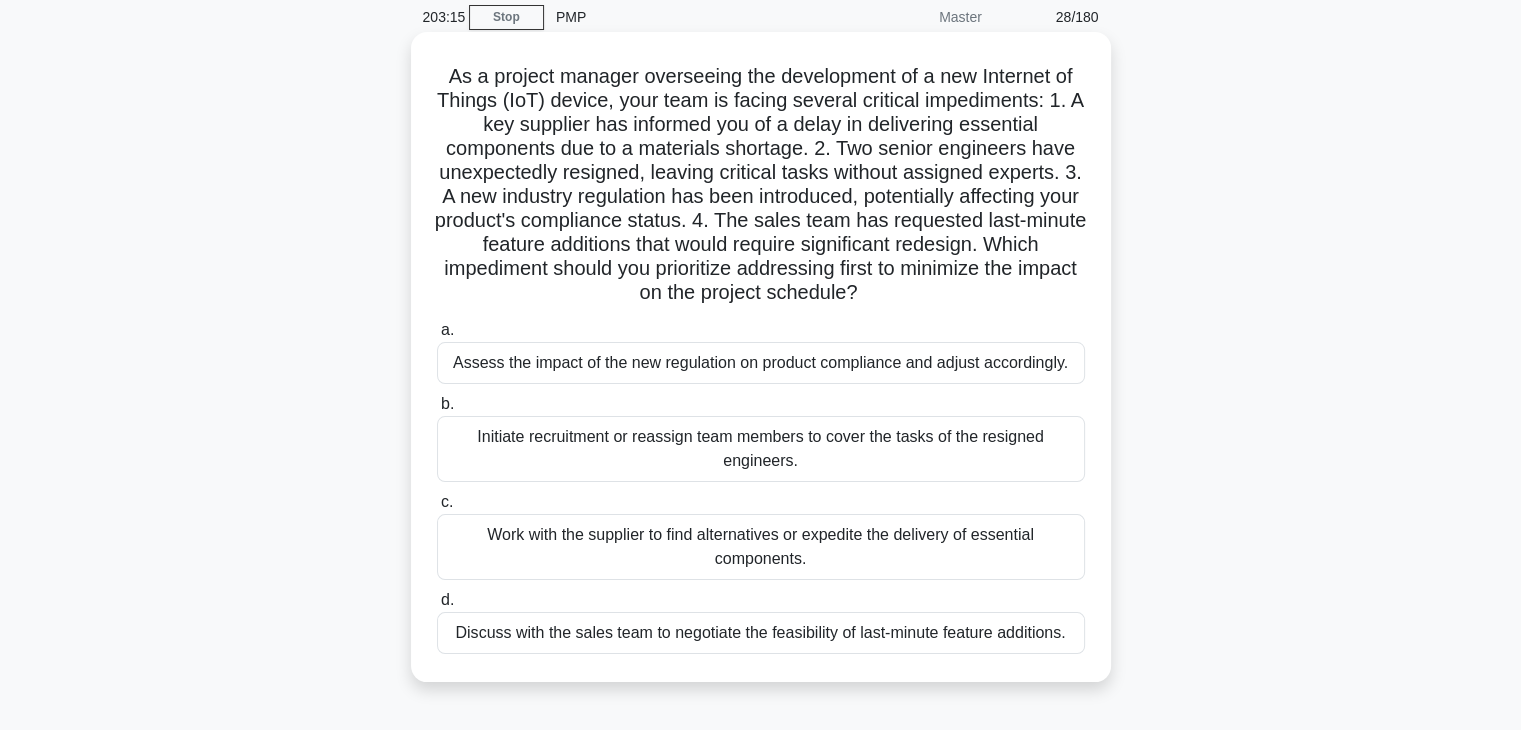 click on "Assess the impact of the new regulation on product compliance and adjust accordingly." at bounding box center (761, 363) 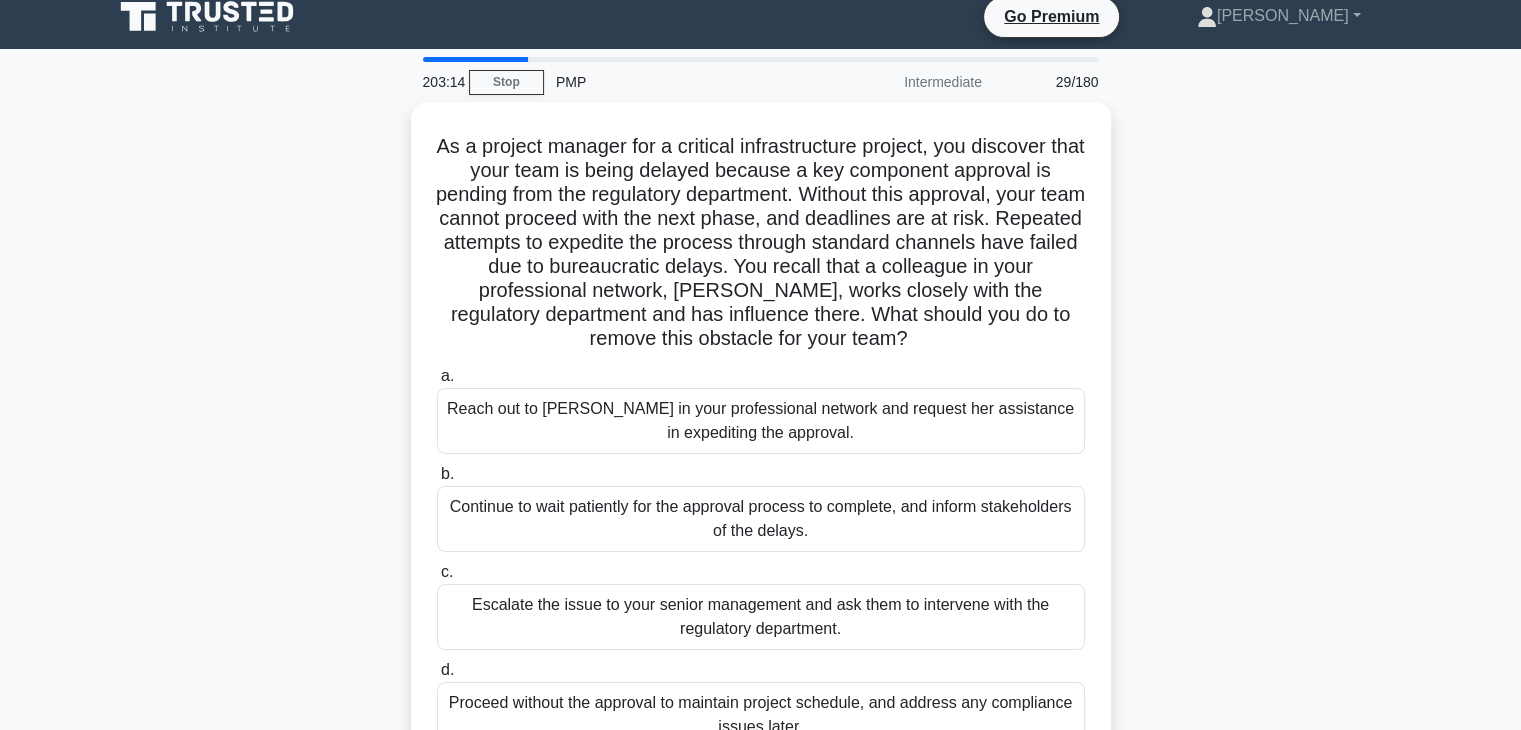 scroll, scrollTop: 0, scrollLeft: 0, axis: both 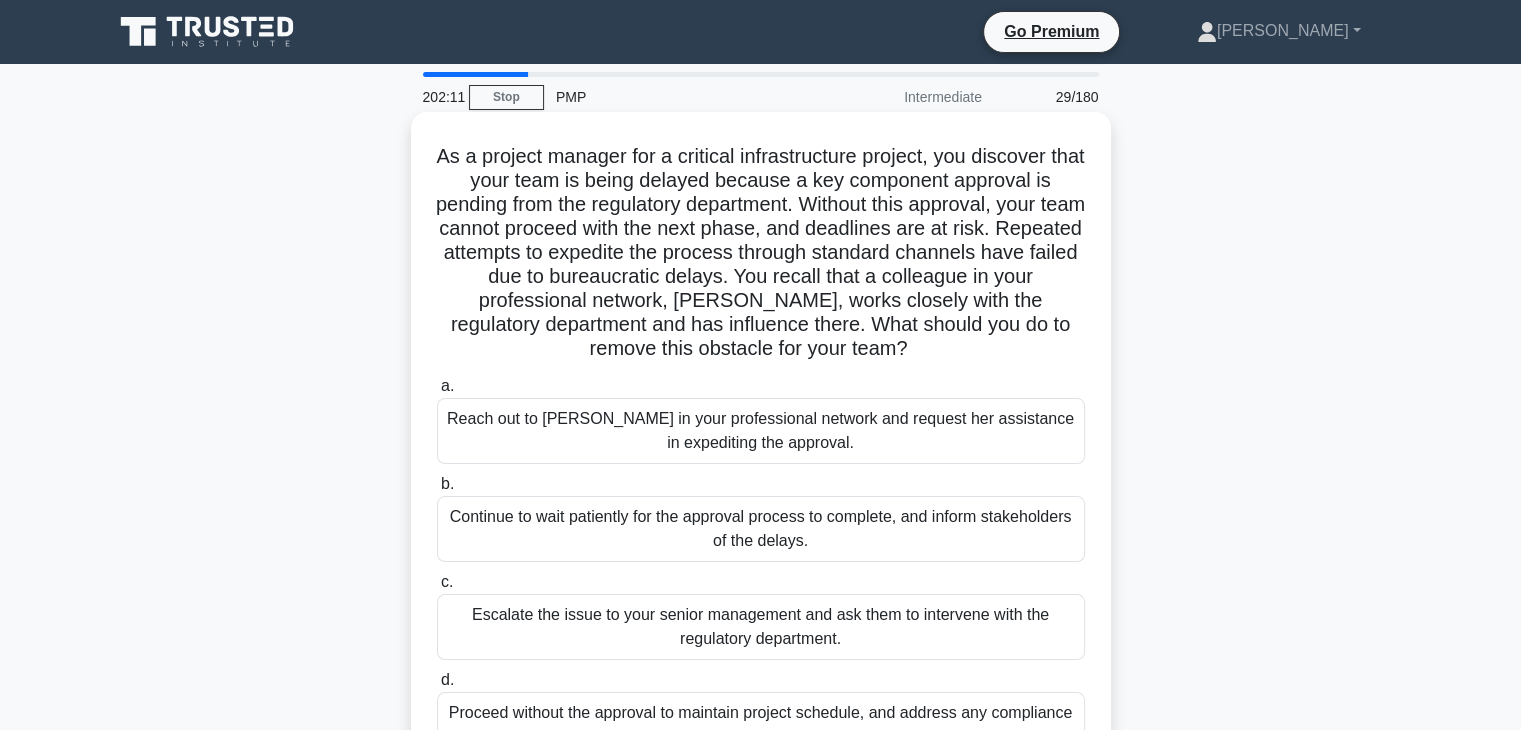 drag, startPoint x: 644, startPoint y: 426, endPoint x: 1048, endPoint y: 356, distance: 410.0195 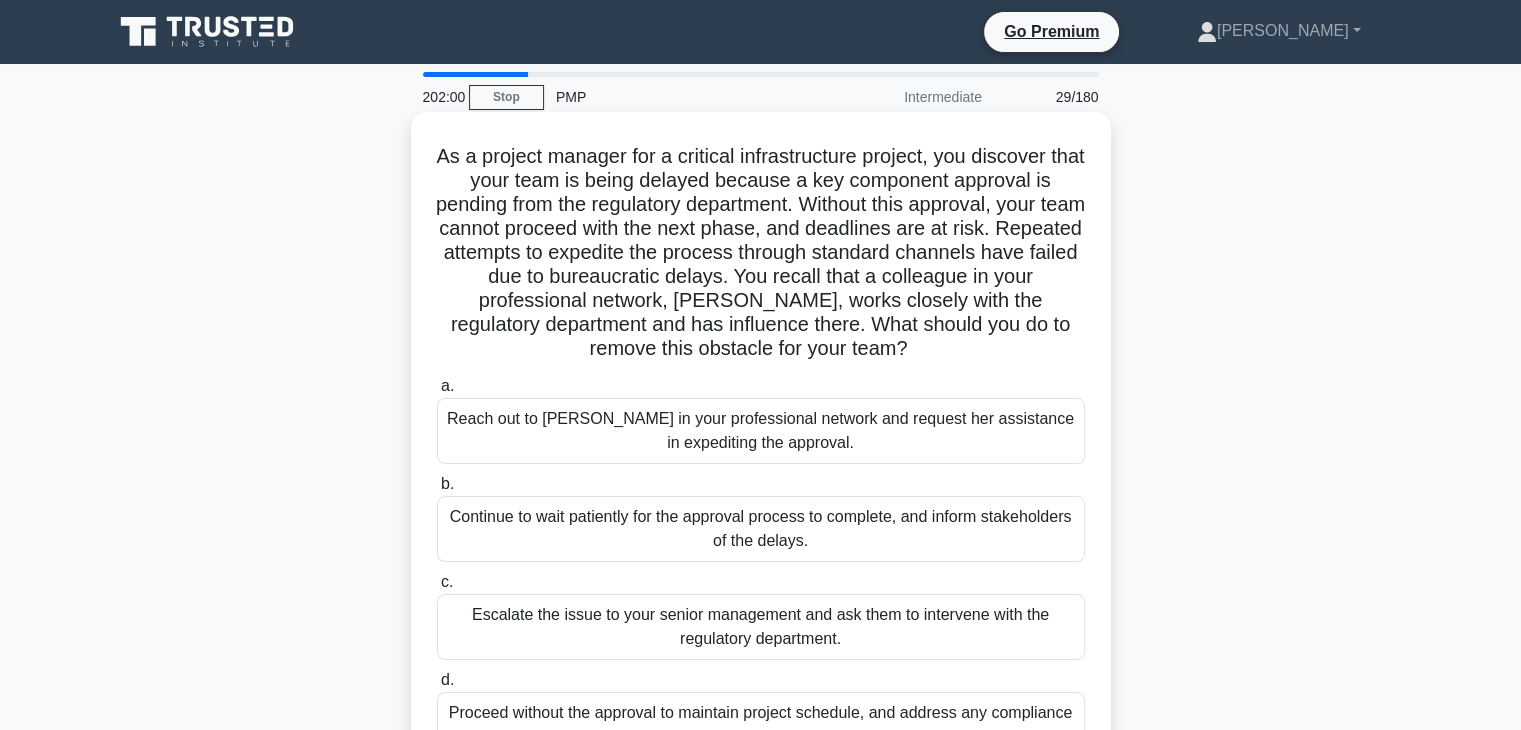 click on "Reach out to Susan in your professional network and request her assistance in expediting the approval." at bounding box center (761, 431) 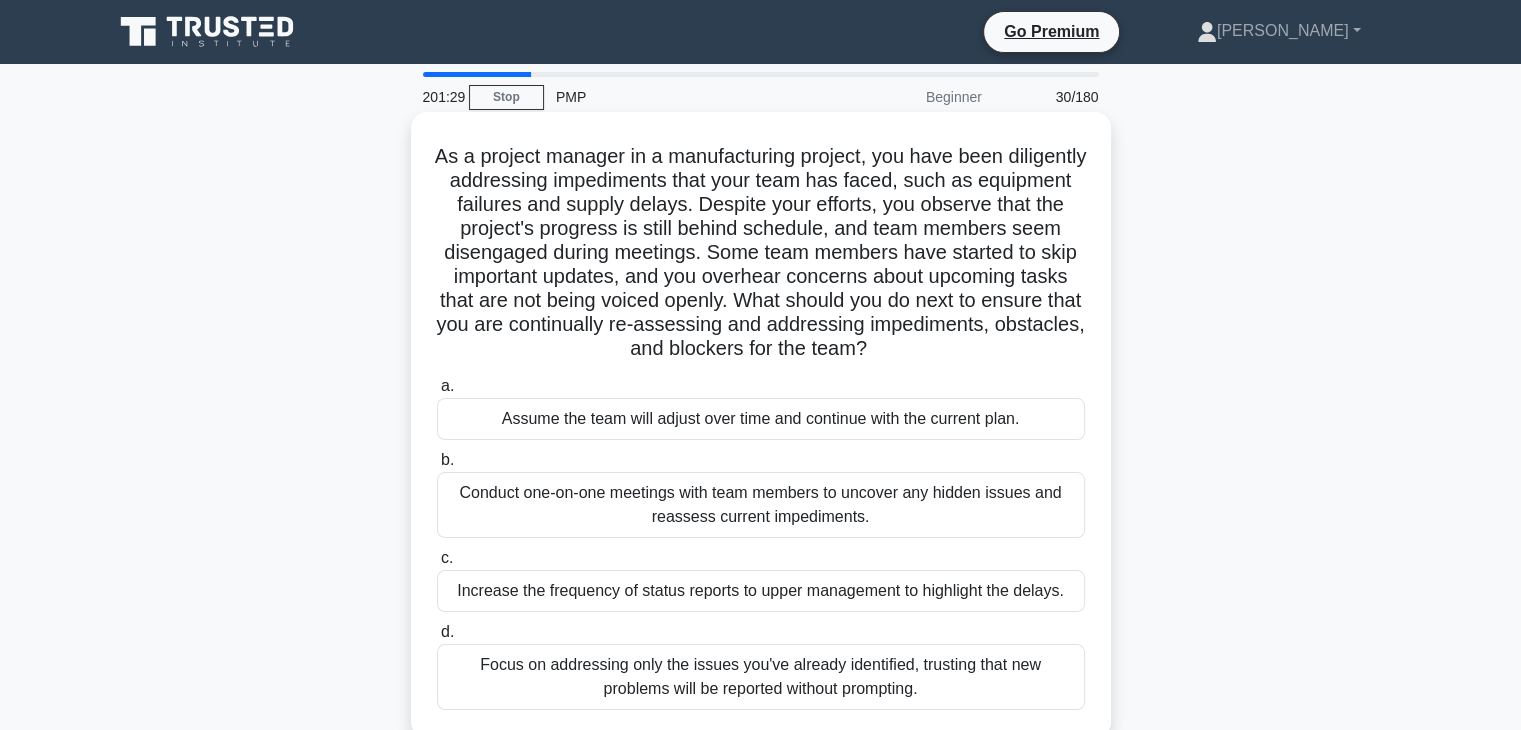 click on "Conduct one-on-one meetings with team members to uncover any hidden issues and reassess current impediments." at bounding box center (761, 505) 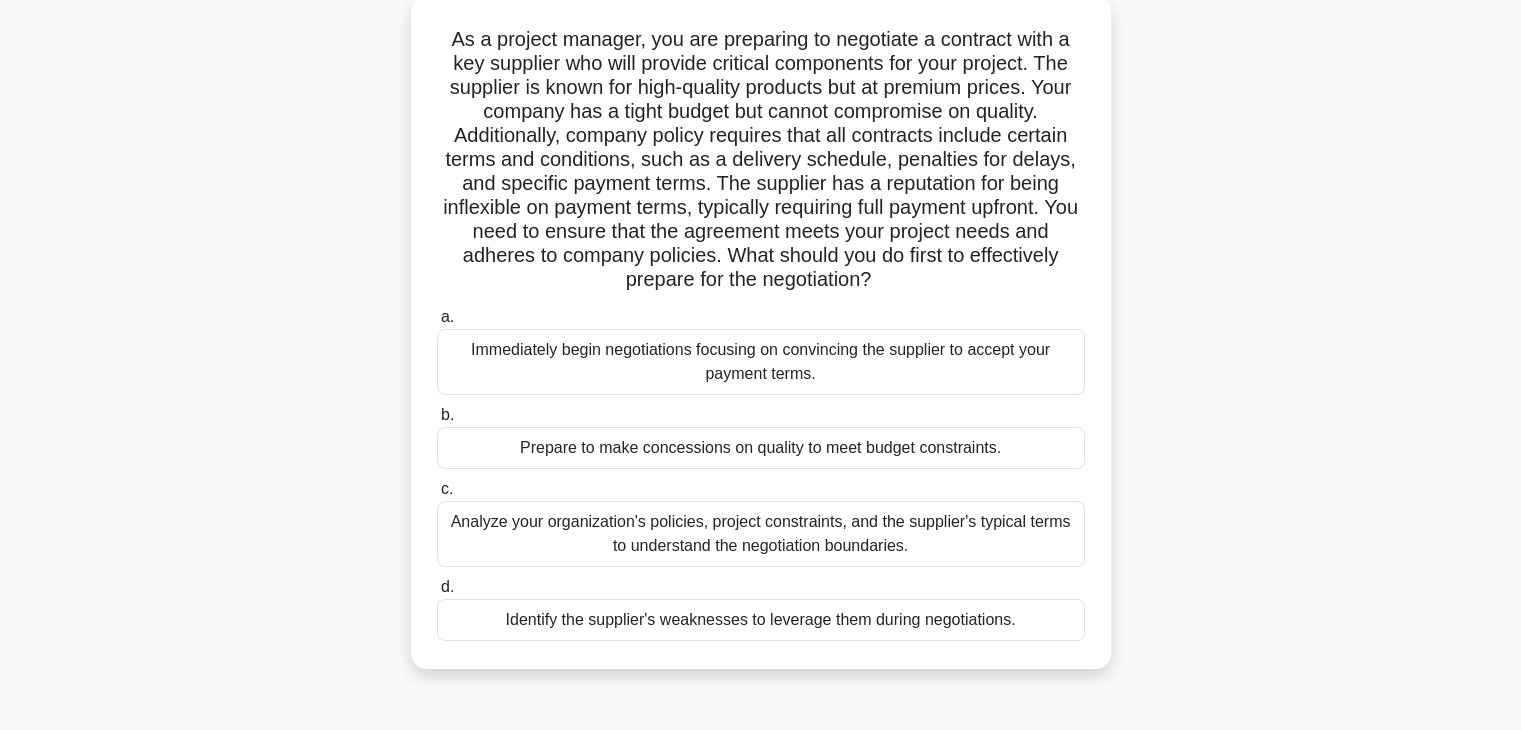 scroll, scrollTop: 160, scrollLeft: 0, axis: vertical 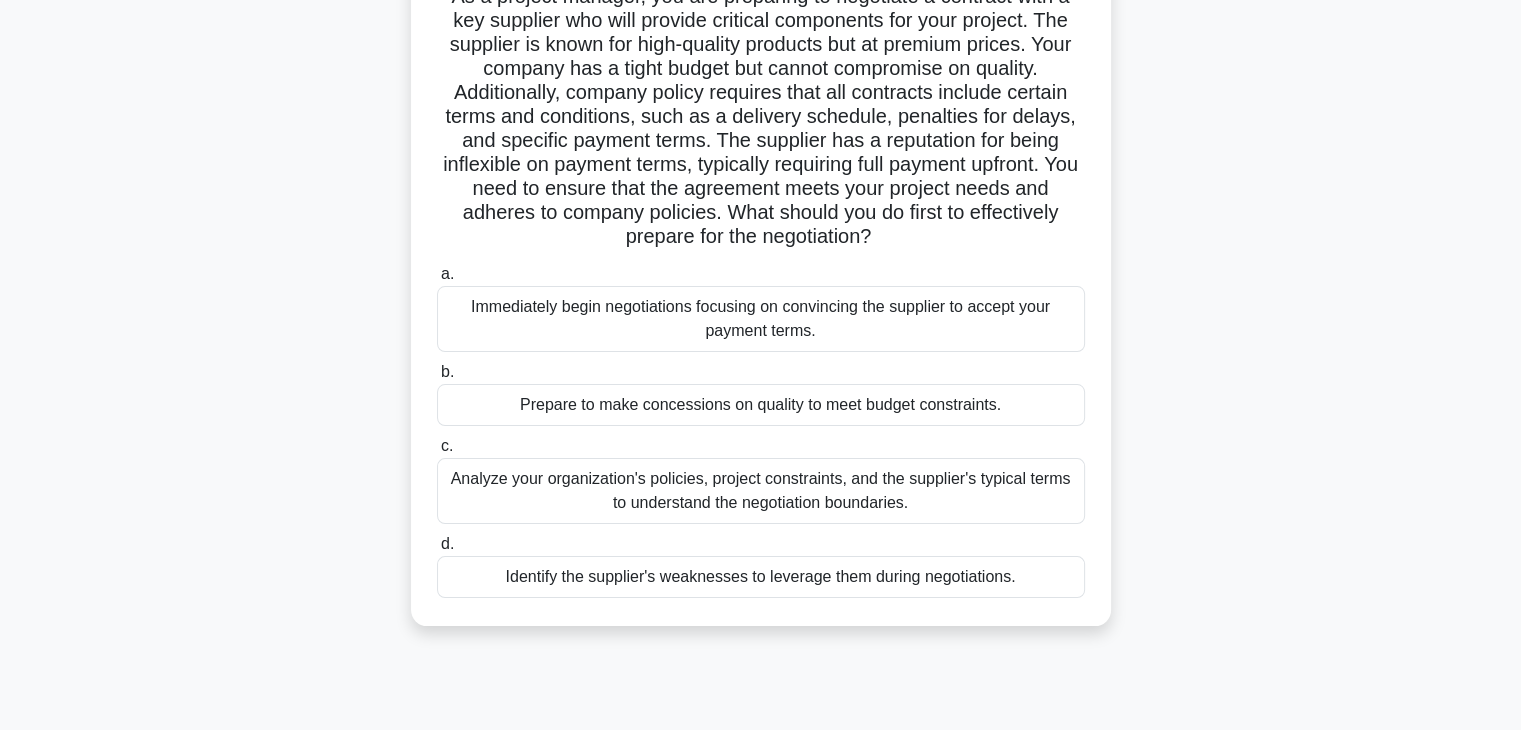 click on "Analyze your organization's policies, project constraints, and the supplier's typical terms to understand the negotiation boundaries." at bounding box center [761, 491] 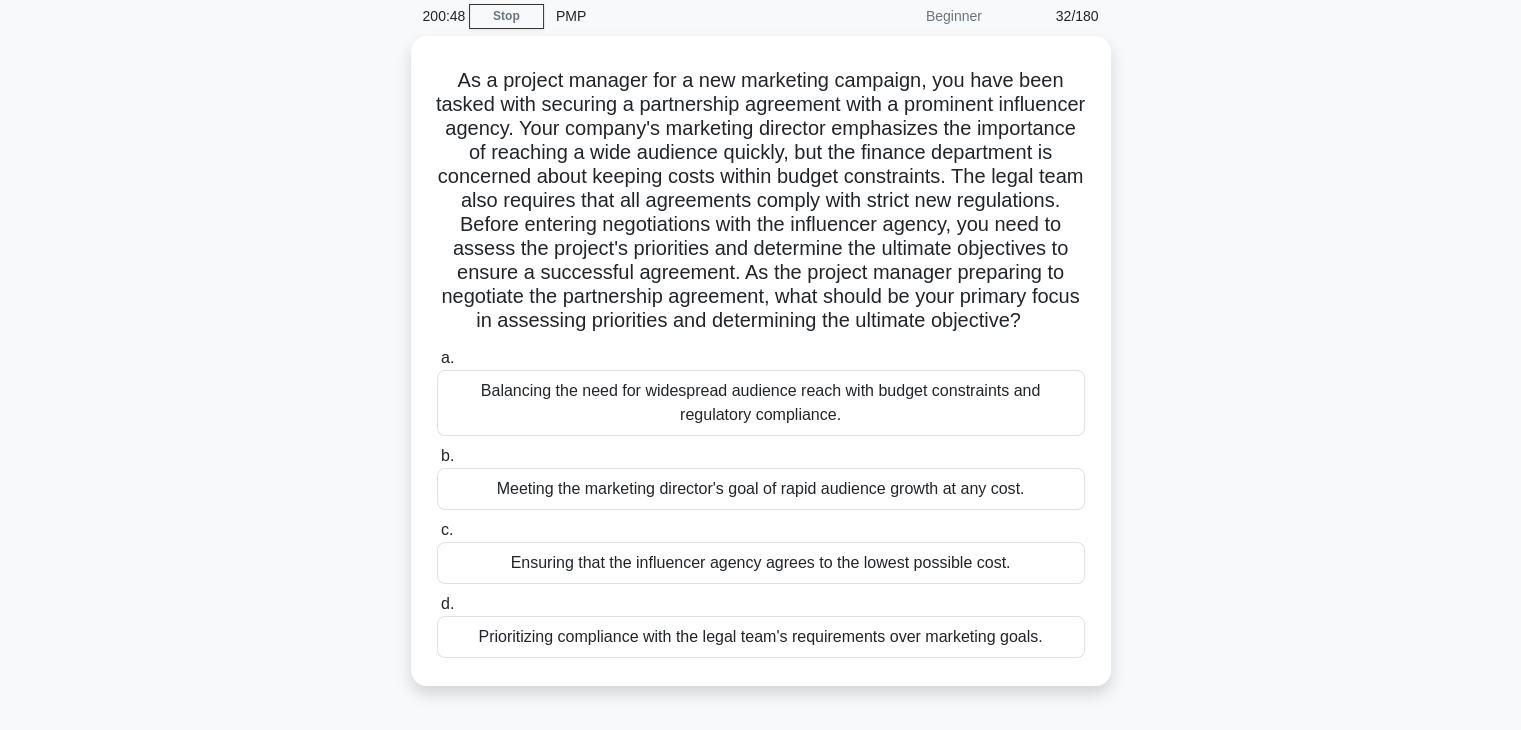 scroll, scrollTop: 0, scrollLeft: 0, axis: both 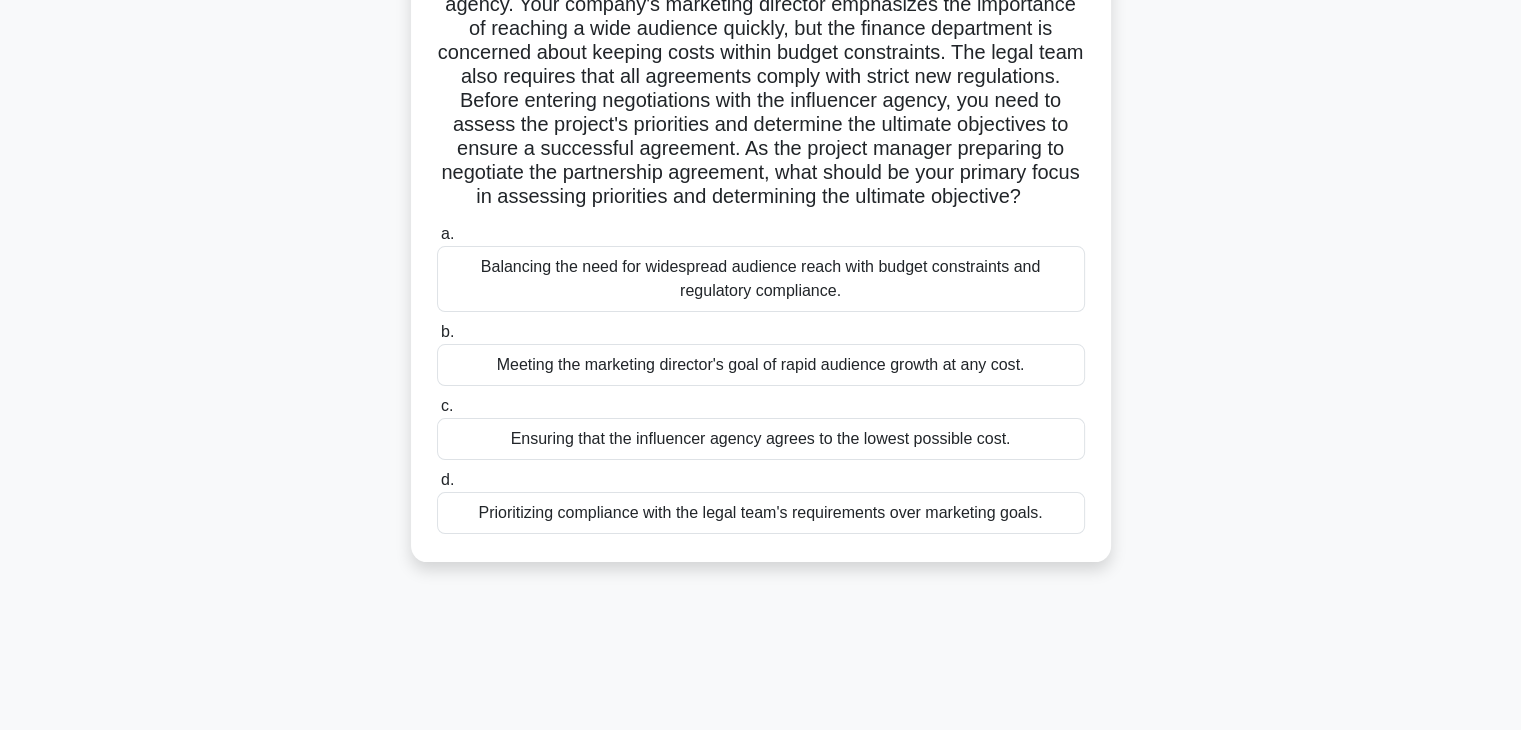 click on "Prioritizing compliance with the legal team's requirements over marketing goals." at bounding box center [761, 513] 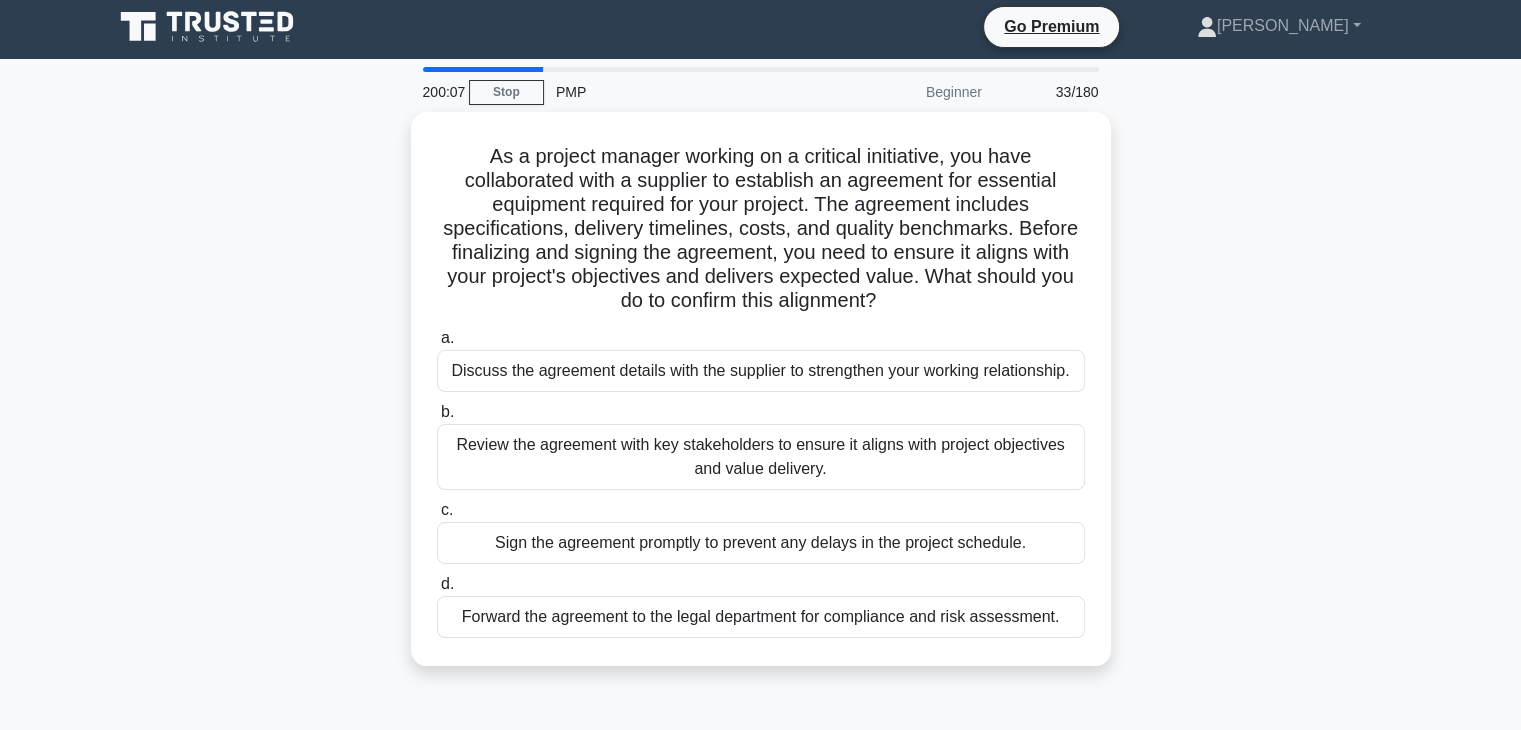 scroll, scrollTop: 0, scrollLeft: 0, axis: both 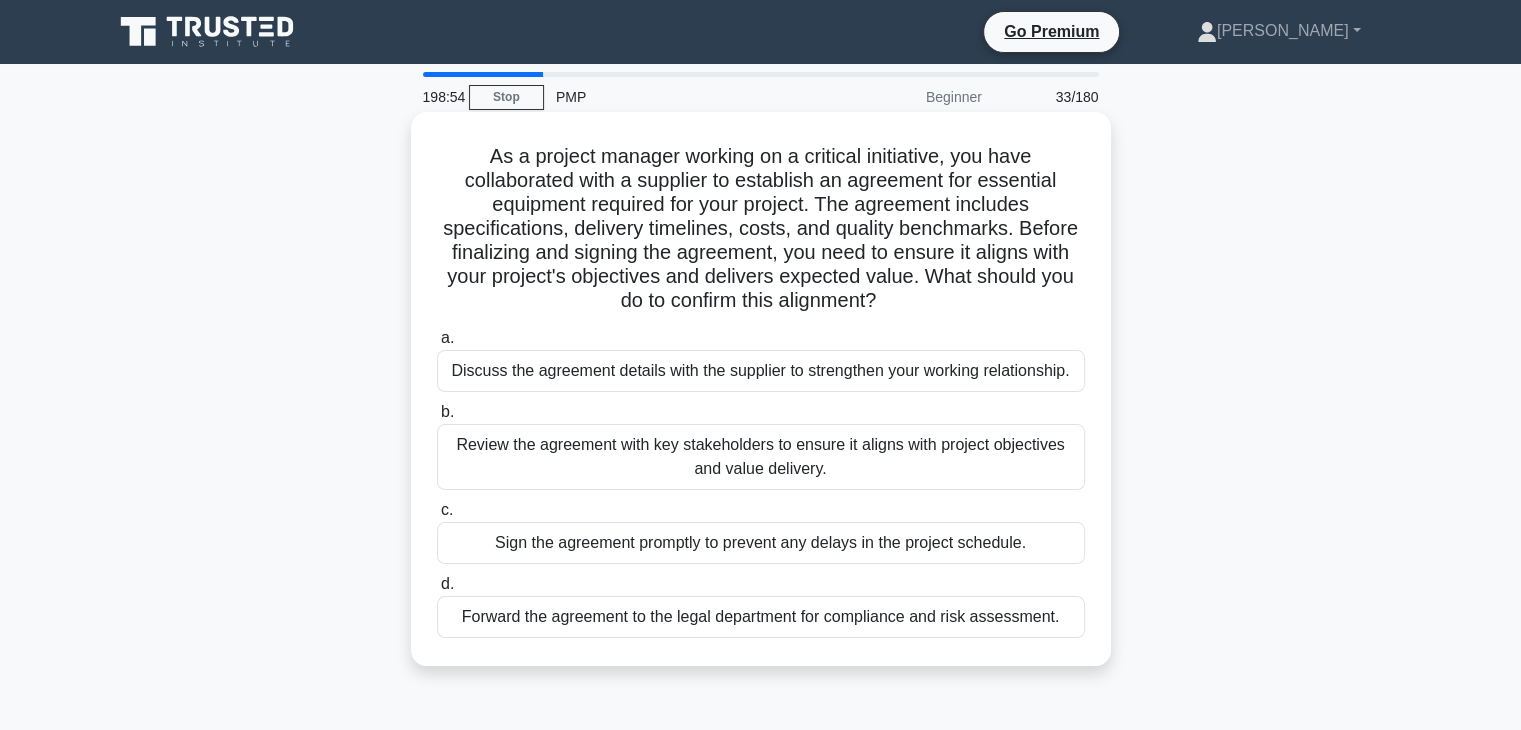 click on "Review the agreement with key stakeholders to ensure it aligns with project objectives and value delivery." at bounding box center (761, 457) 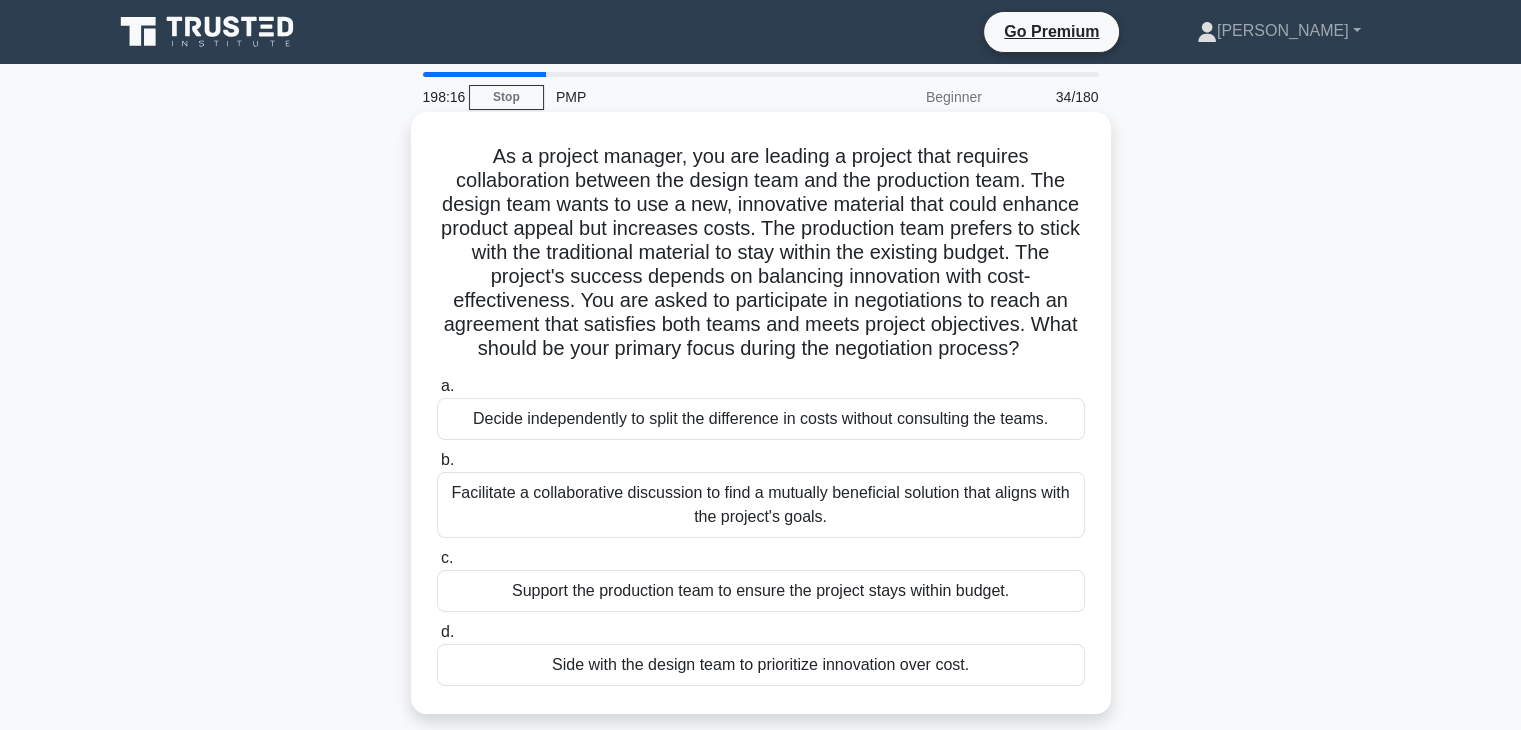 click on "Facilitate a collaborative discussion to find a mutually beneficial solution that aligns with the project's goals." at bounding box center (761, 505) 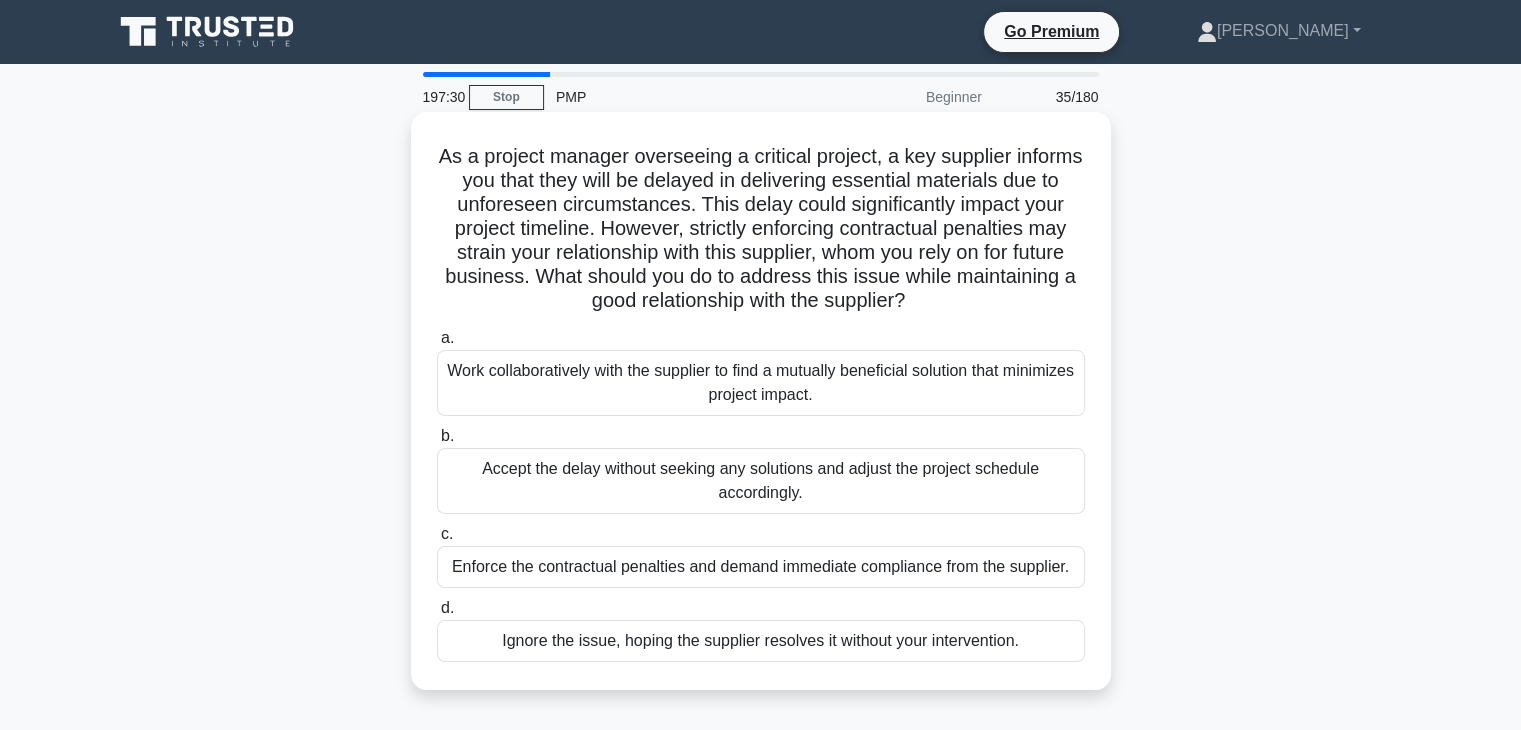 click on "Work collaboratively with the supplier to find a mutually beneficial solution that minimizes project impact." at bounding box center (761, 383) 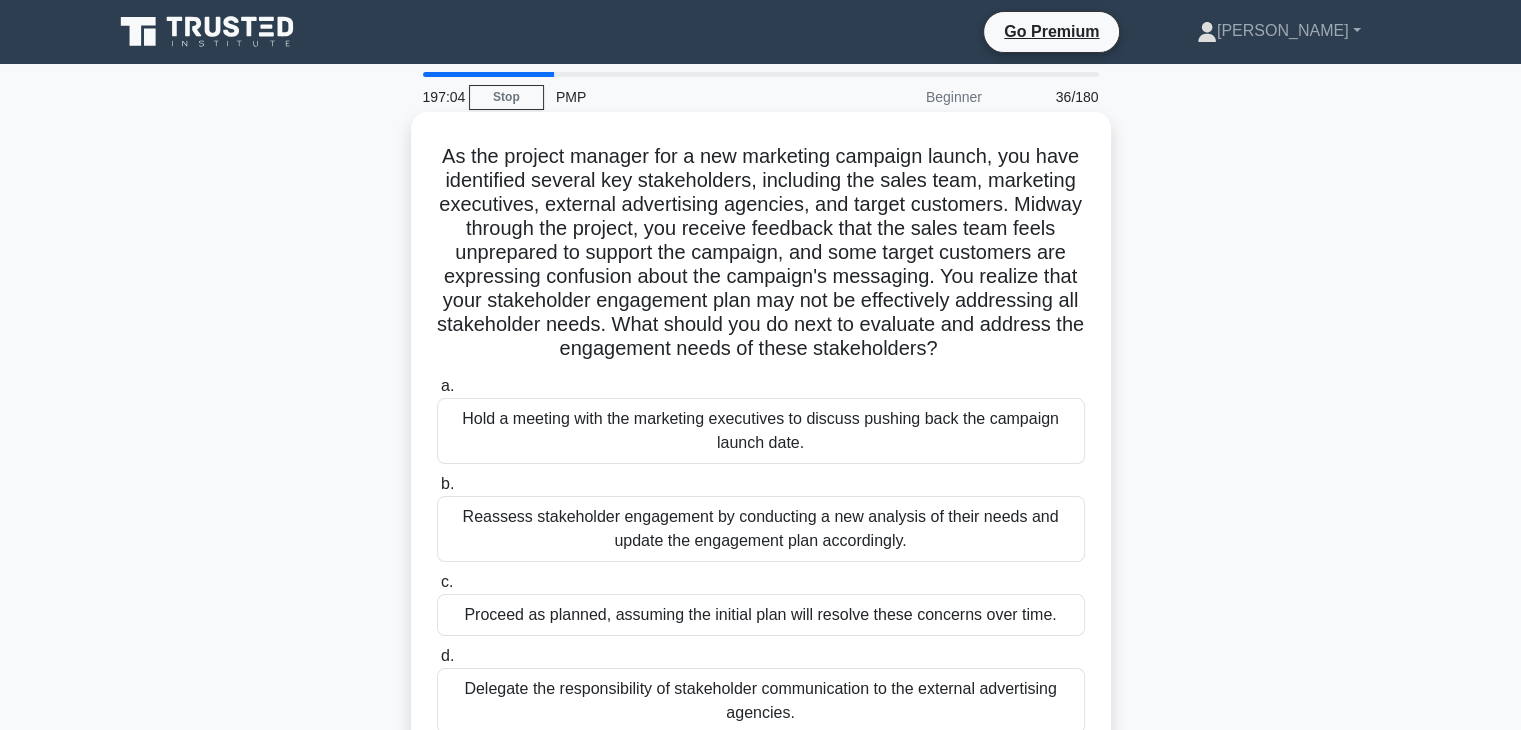 click on "Reassess stakeholder engagement by conducting a new analysis of their needs and update the engagement plan accordingly." at bounding box center (761, 529) 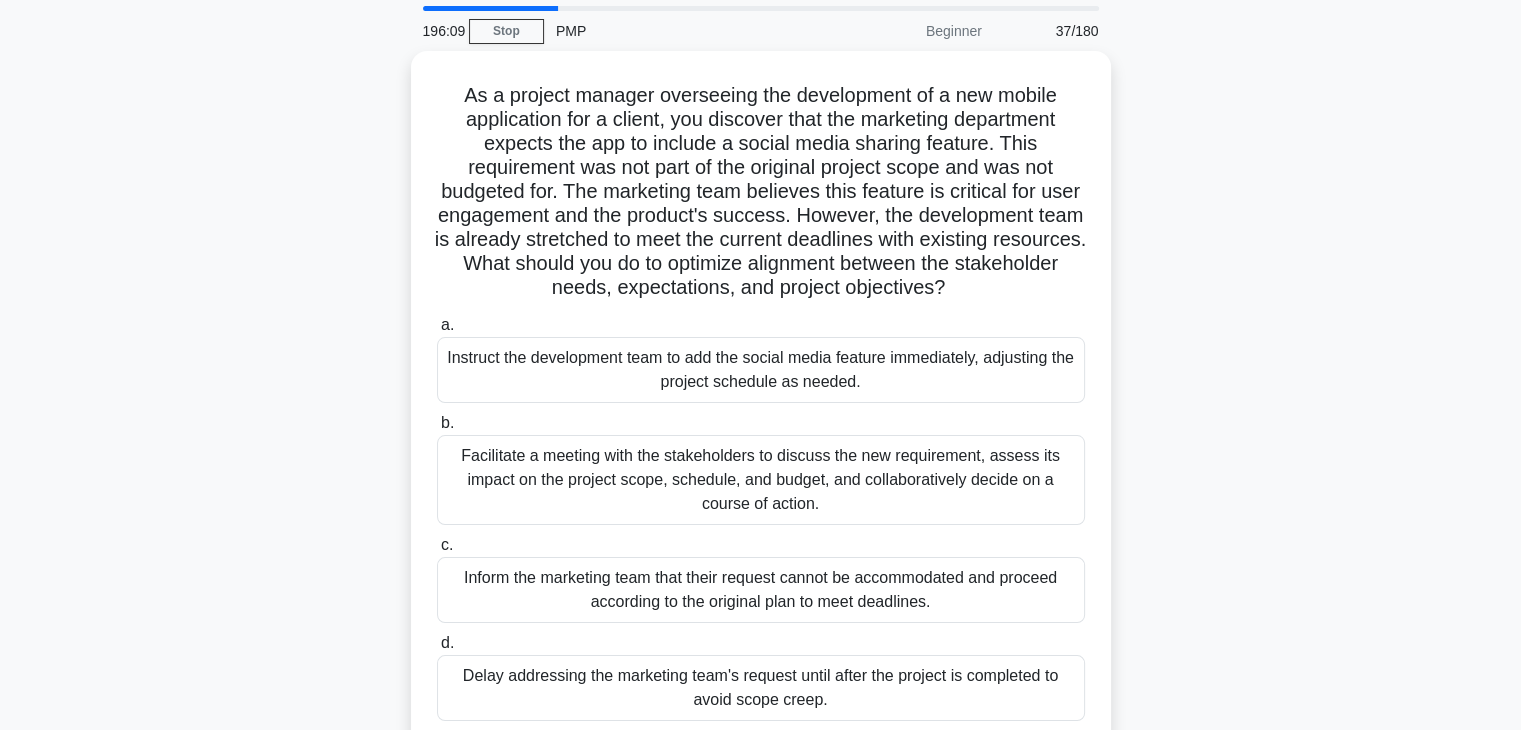 scroll, scrollTop: 80, scrollLeft: 0, axis: vertical 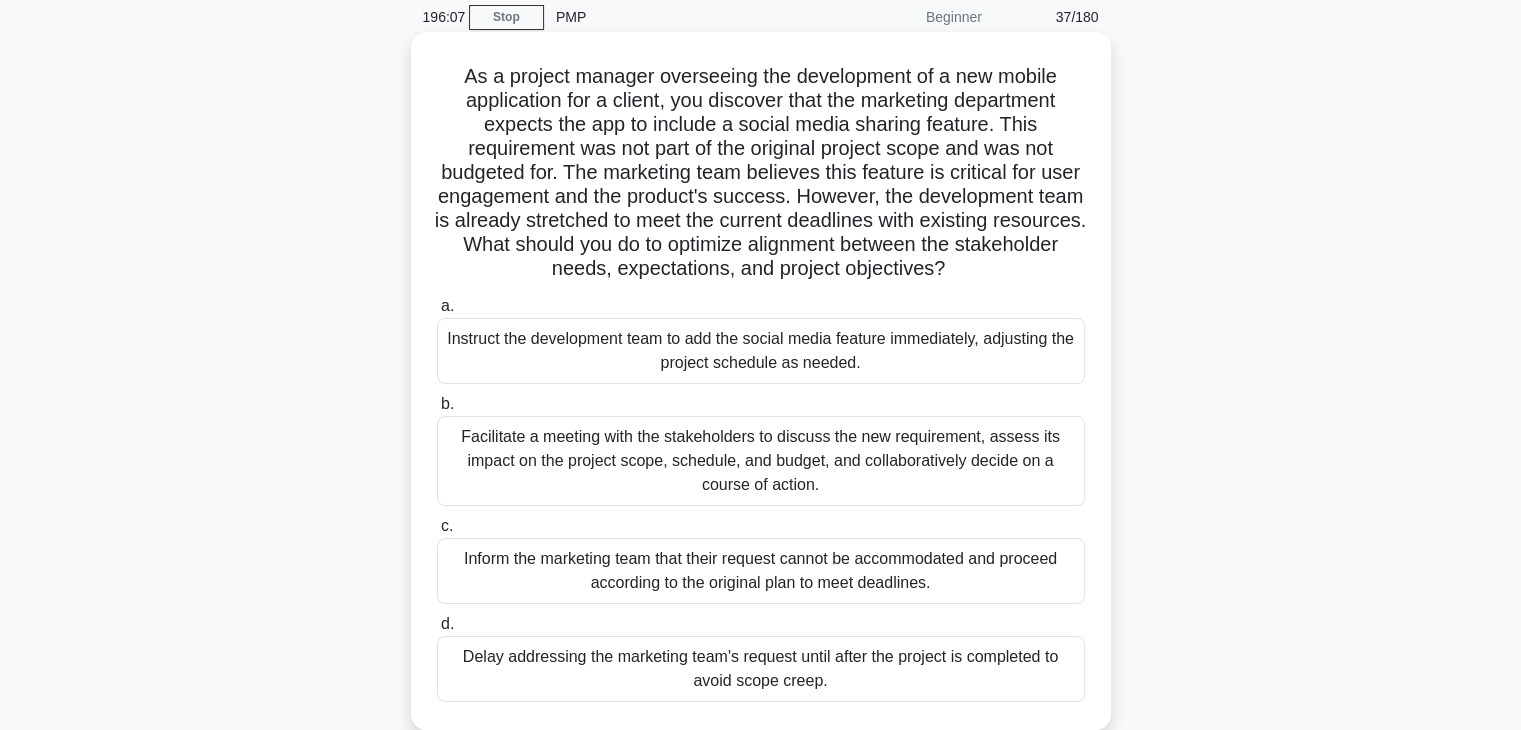 click on "Facilitate a meeting with the stakeholders to discuss the new requirement, assess its impact on the project scope, schedule, and budget, and collaboratively decide on a course of action." at bounding box center [761, 461] 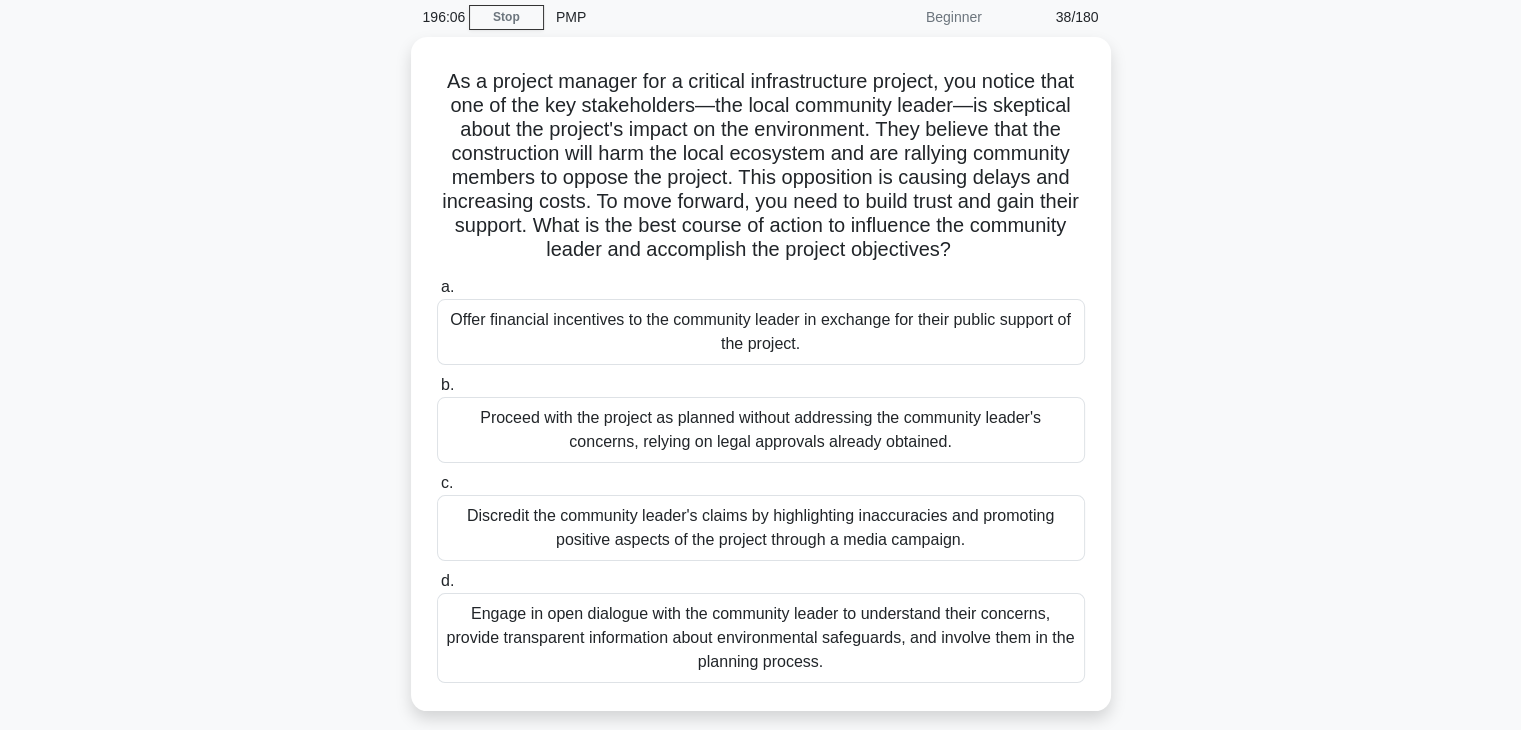 scroll, scrollTop: 0, scrollLeft: 0, axis: both 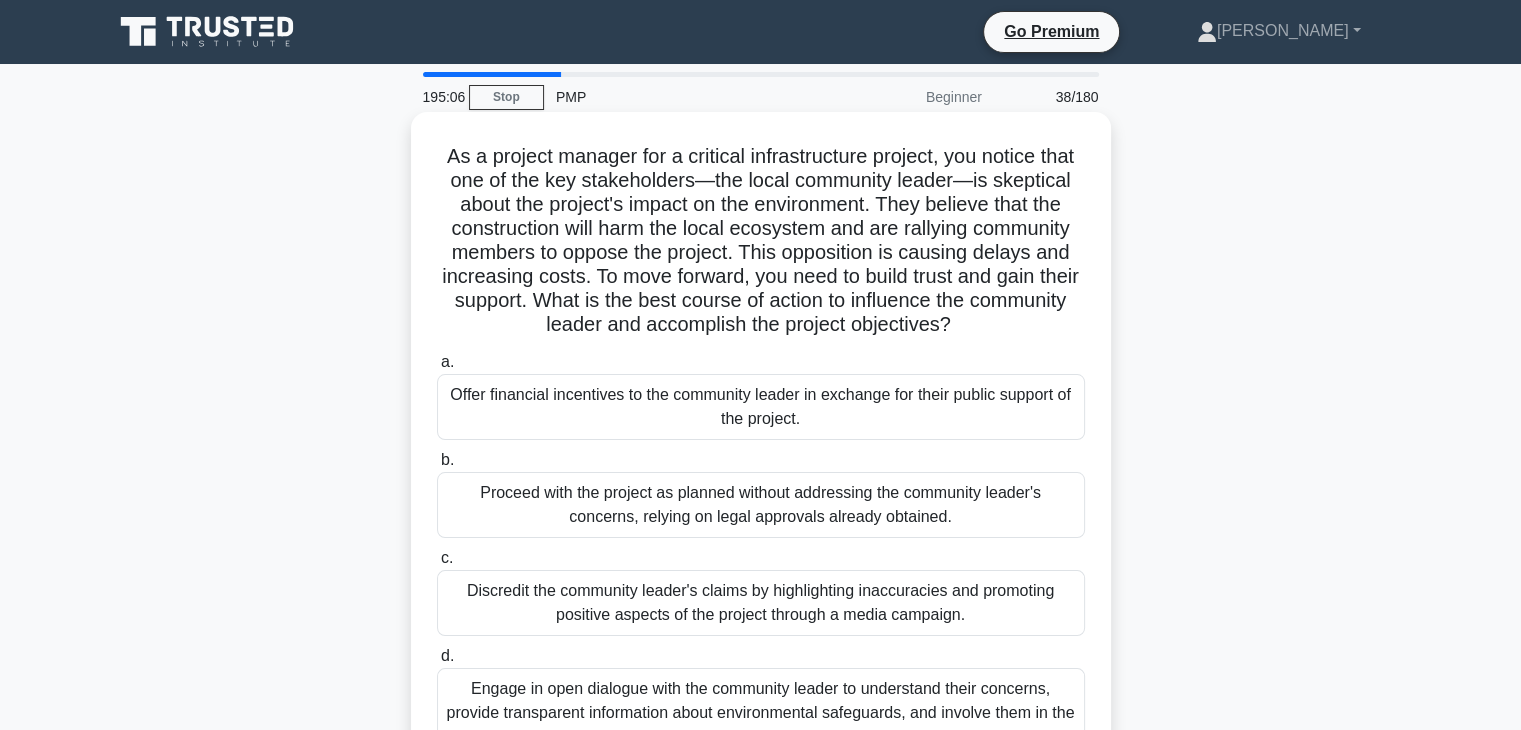 click on "Engage in open dialogue with the community leader to understand their concerns, provide transparent information about environmental safeguards, and involve them in the planning process." at bounding box center [761, 713] 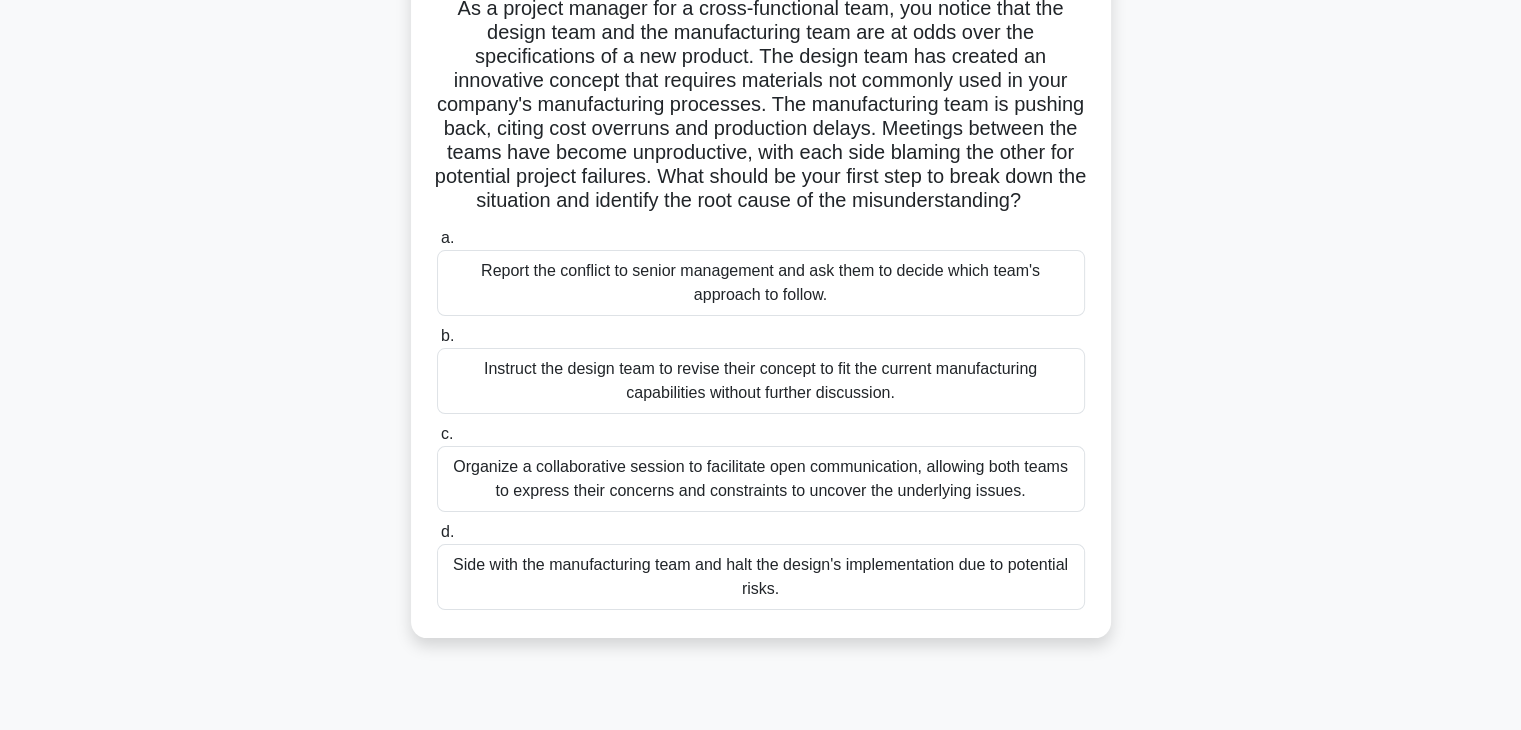 scroll, scrollTop: 160, scrollLeft: 0, axis: vertical 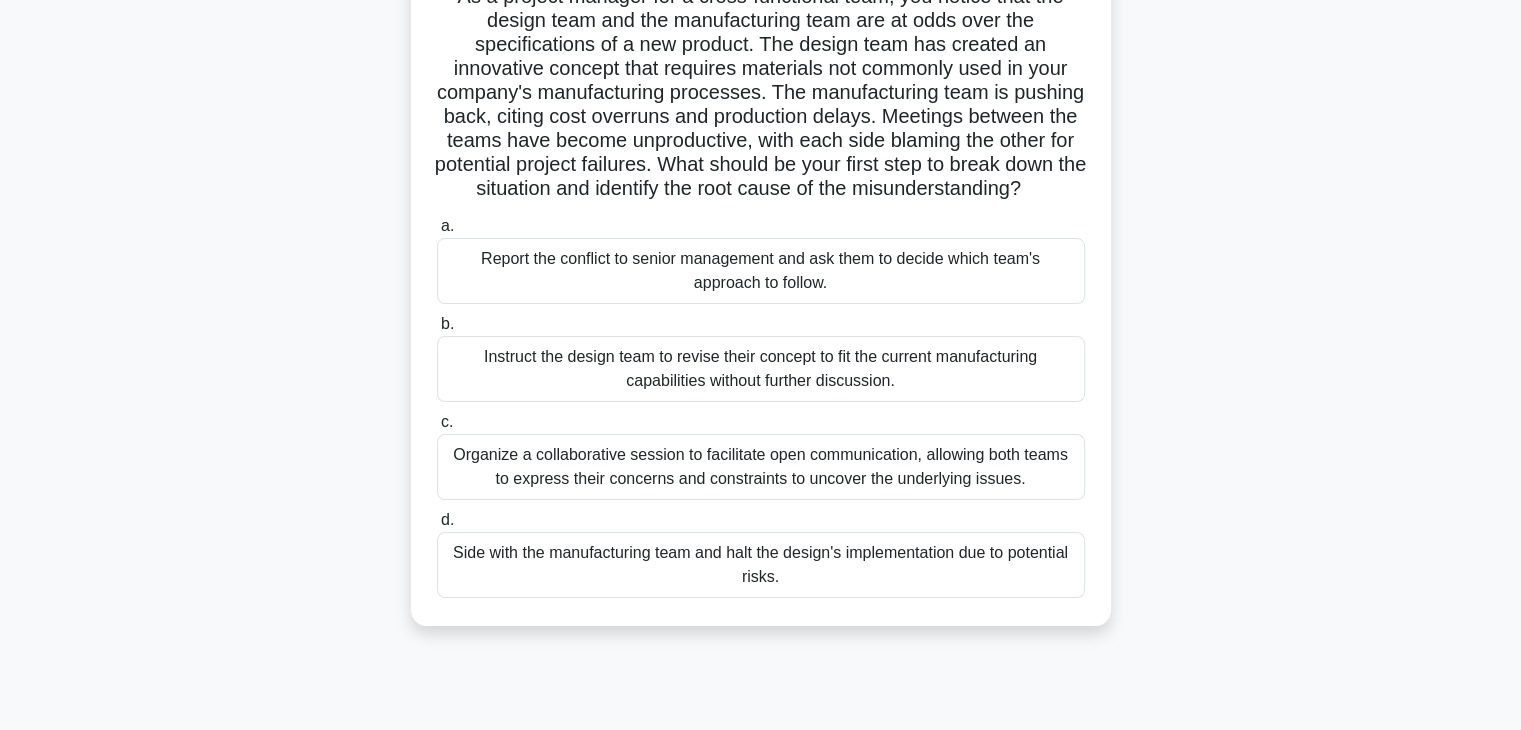 click on "Organize a collaborative session to facilitate open communication, allowing both teams to express their concerns and constraints to uncover the underlying issues." at bounding box center (761, 467) 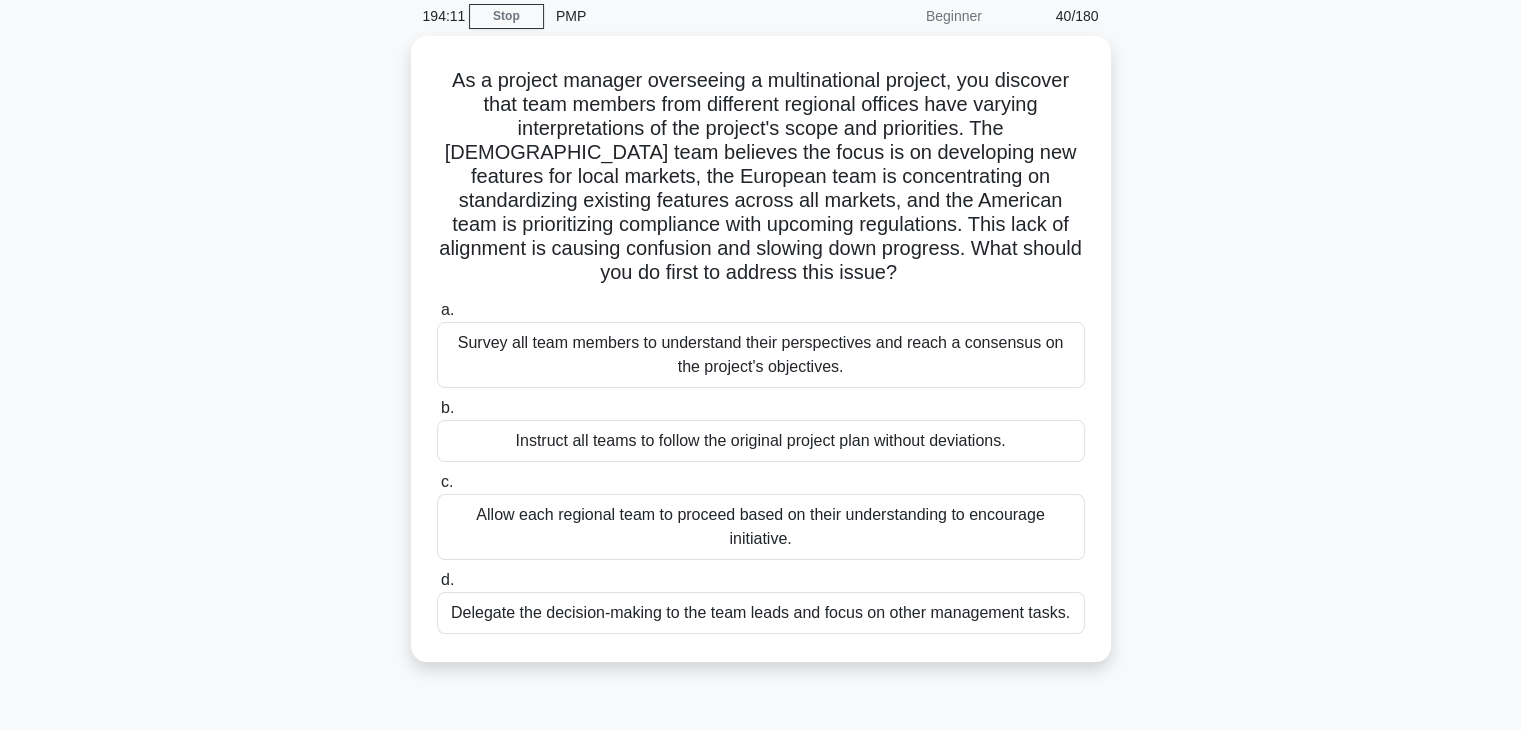 scroll, scrollTop: 0, scrollLeft: 0, axis: both 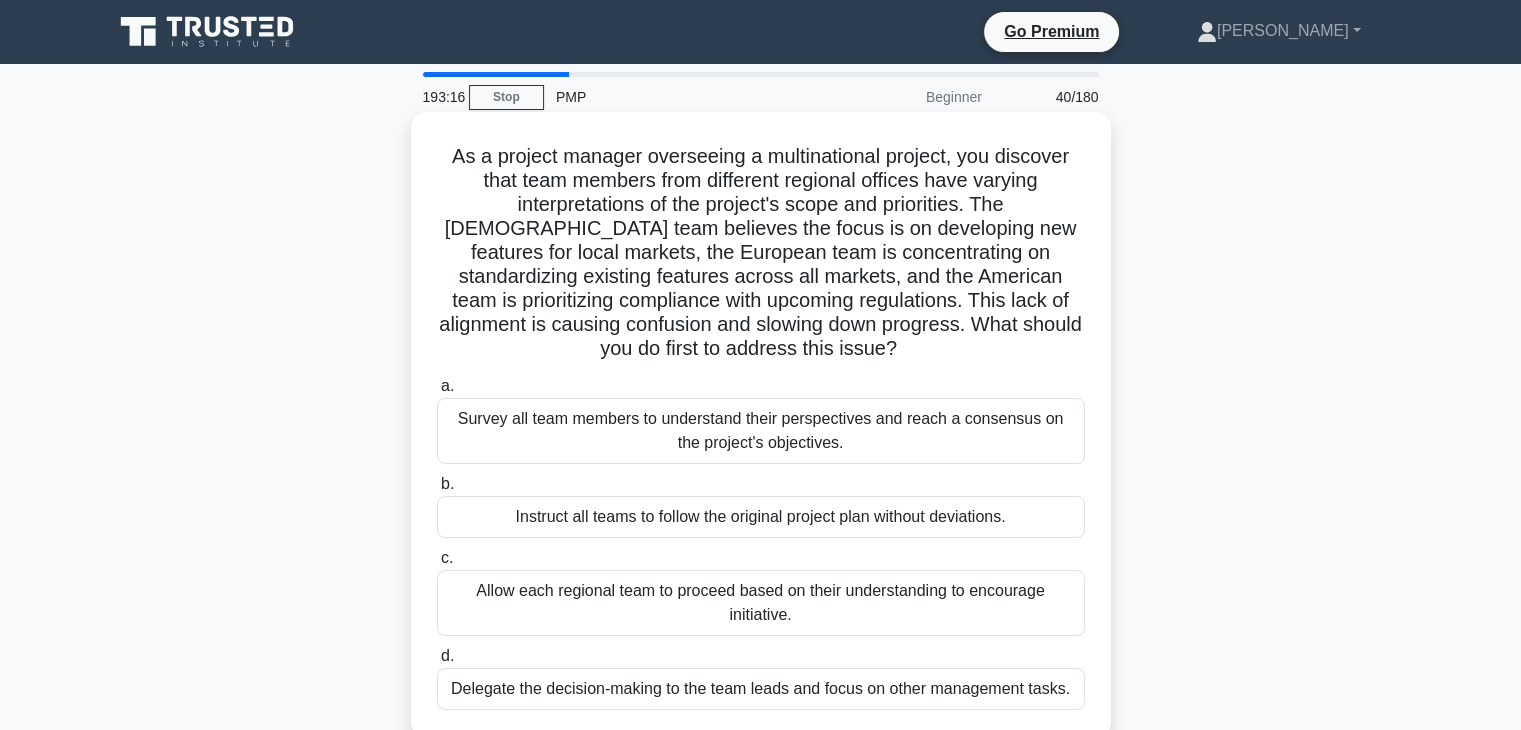 click on "Survey all team members to understand their perspectives and reach a consensus on the project's objectives." at bounding box center (761, 431) 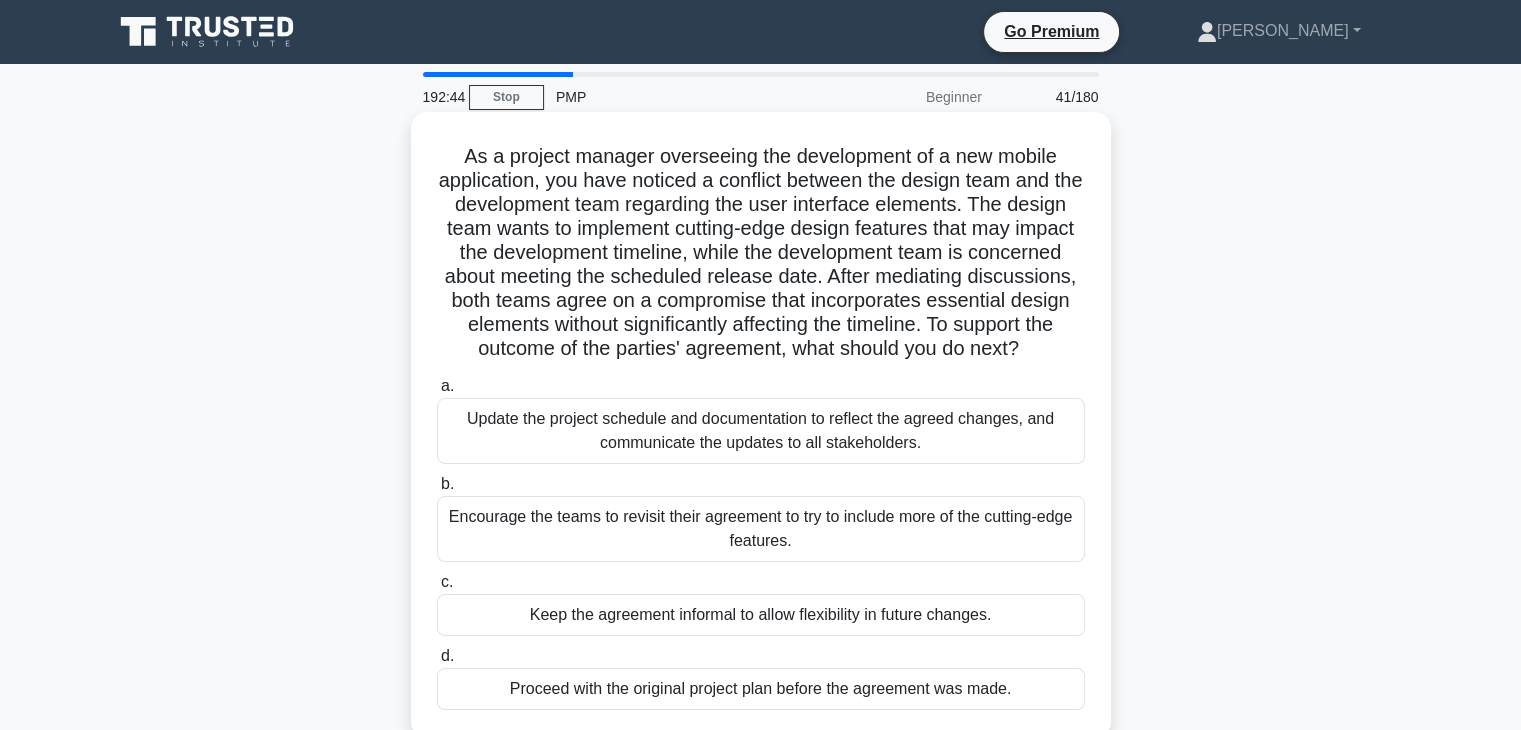 click on "Update the project schedule and documentation to reflect the agreed changes, and communicate the updates to all stakeholders." at bounding box center (761, 431) 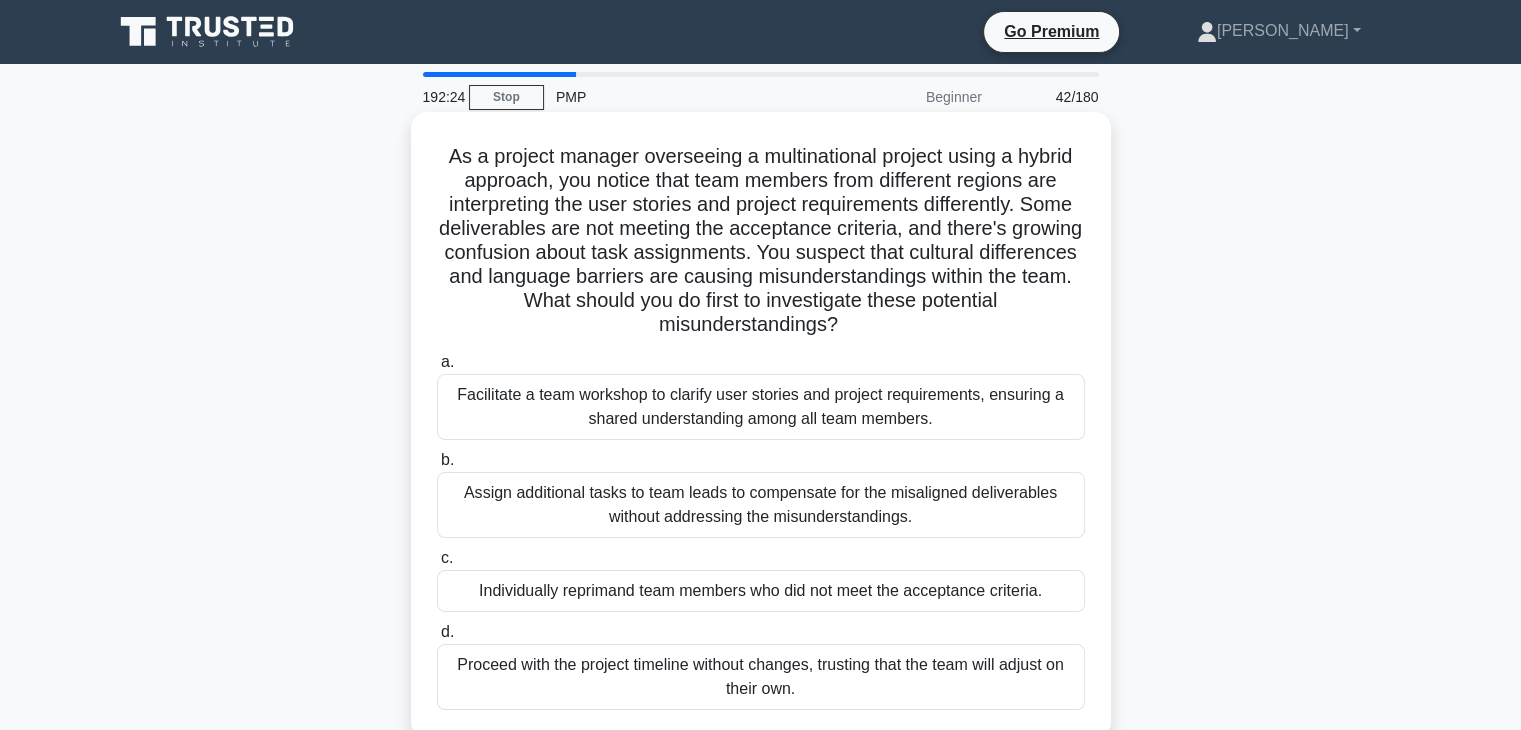 click on "Facilitate a team workshop to clarify user stories and project requirements, ensuring a shared understanding among all team members." at bounding box center (761, 407) 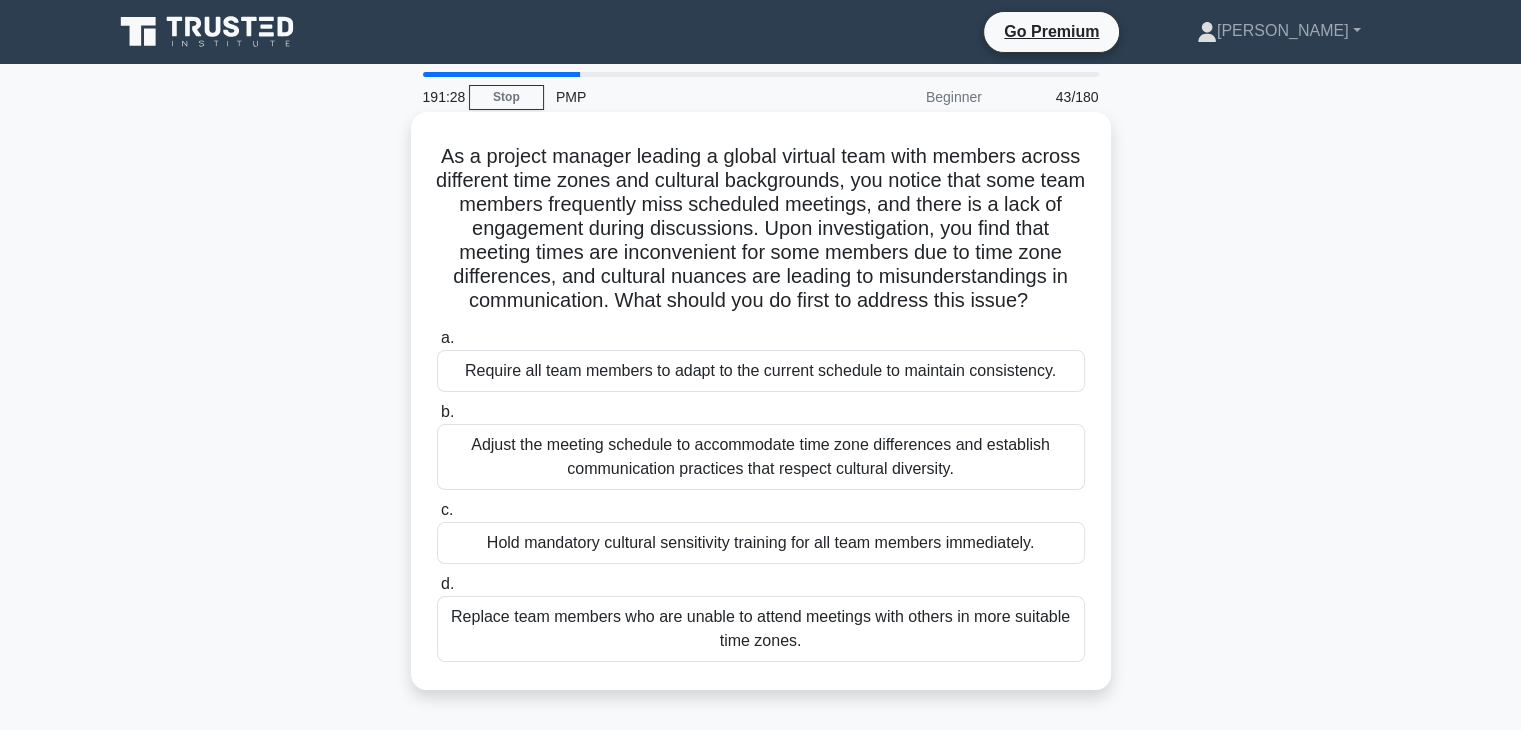 click on "Adjust the meeting schedule to accommodate time zone differences and establish communication practices that respect cultural diversity." at bounding box center [761, 457] 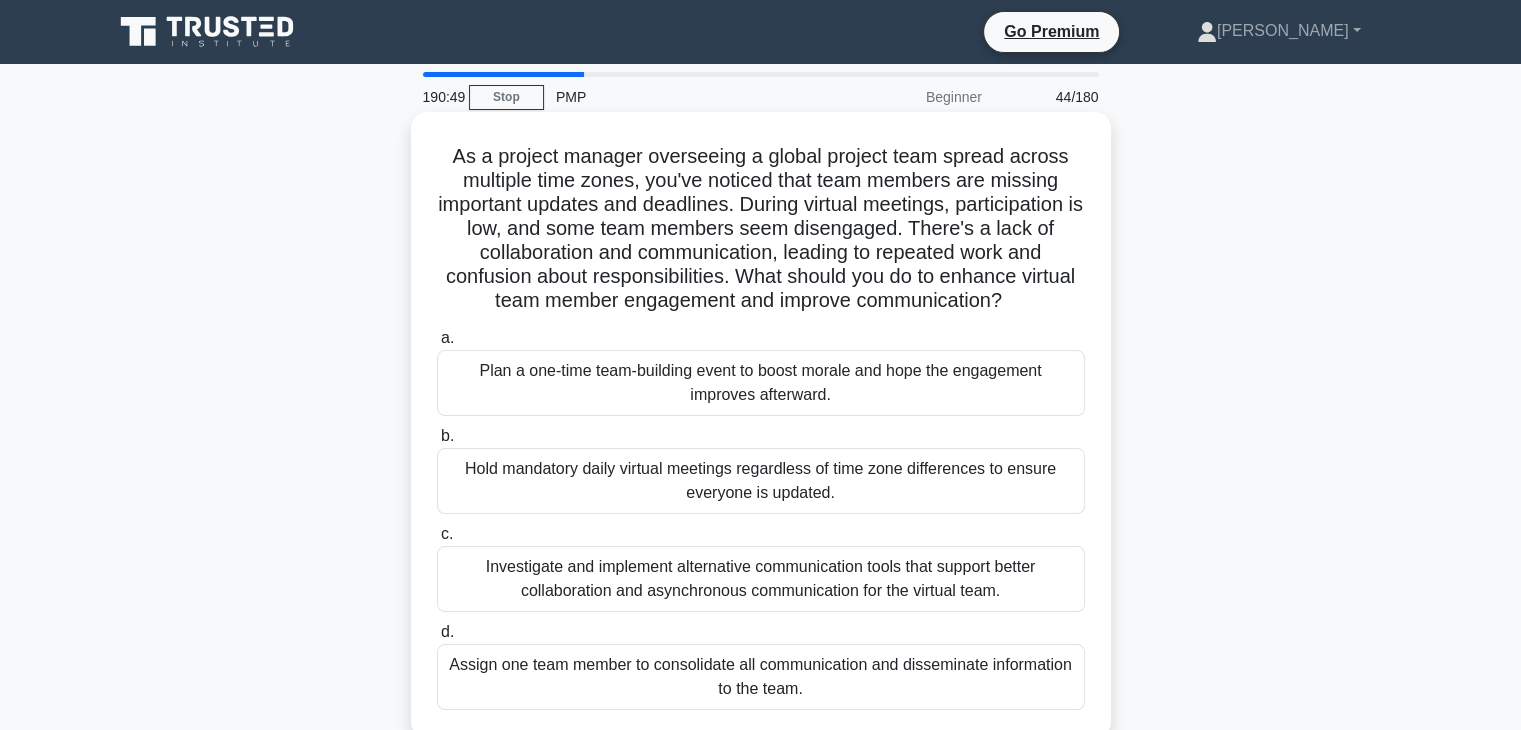 click on "Investigate and implement alternative communication tools that support better collaboration and asynchronous communication for the virtual team." at bounding box center (761, 579) 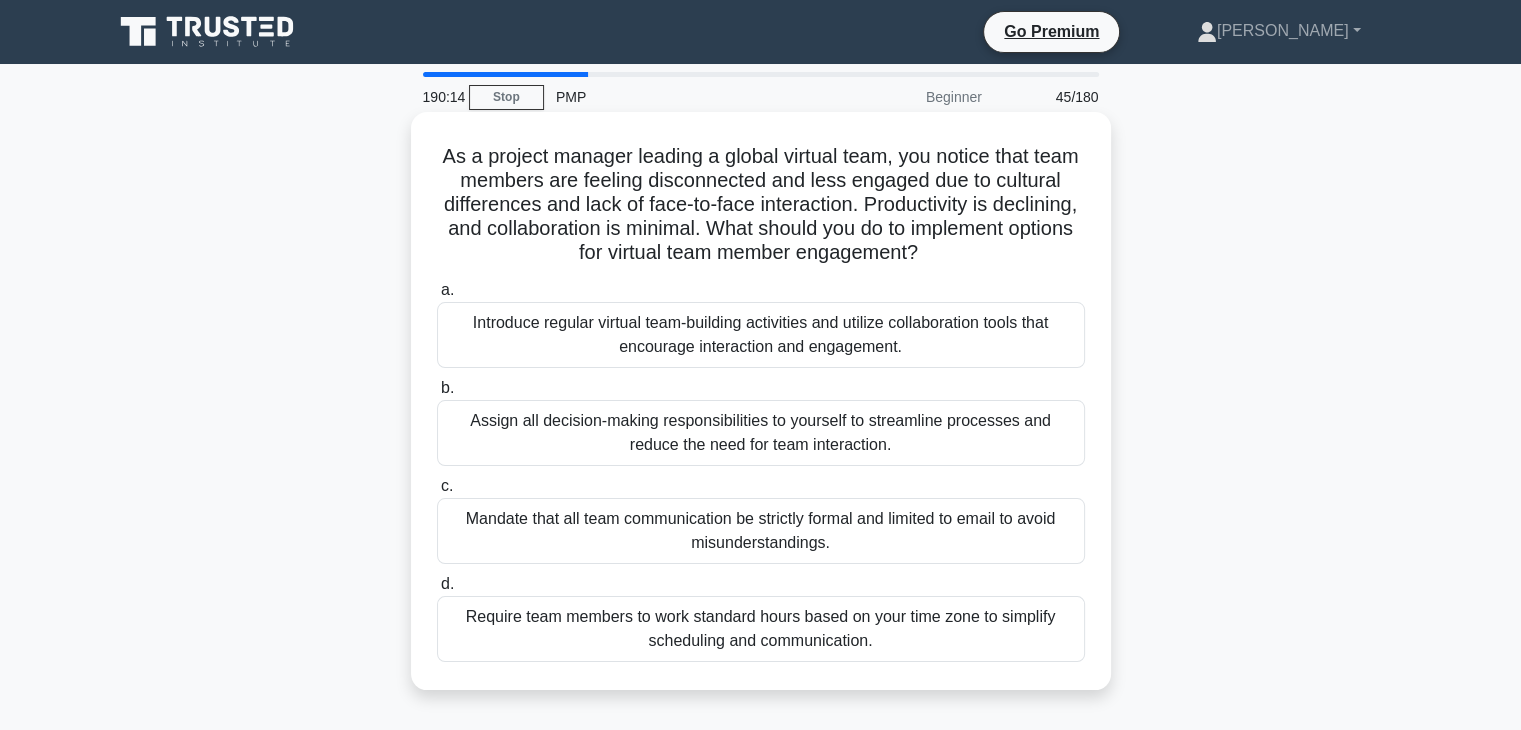 click on "Introduce regular virtual team-building activities and utilize collaboration tools that encourage interaction and engagement." at bounding box center [761, 335] 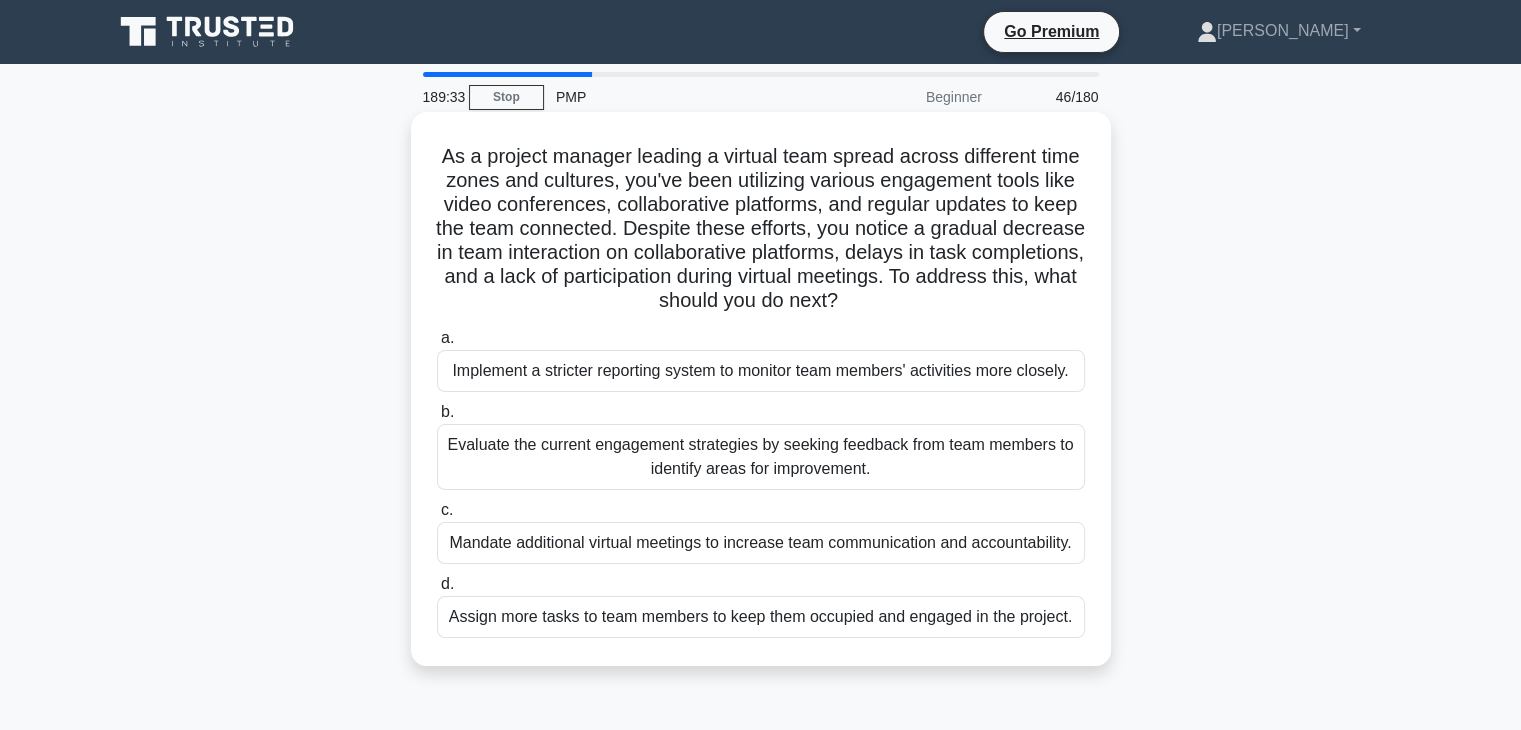 click on "Evaluate the current engagement strategies by seeking feedback from team members to identify areas for improvement." at bounding box center [761, 457] 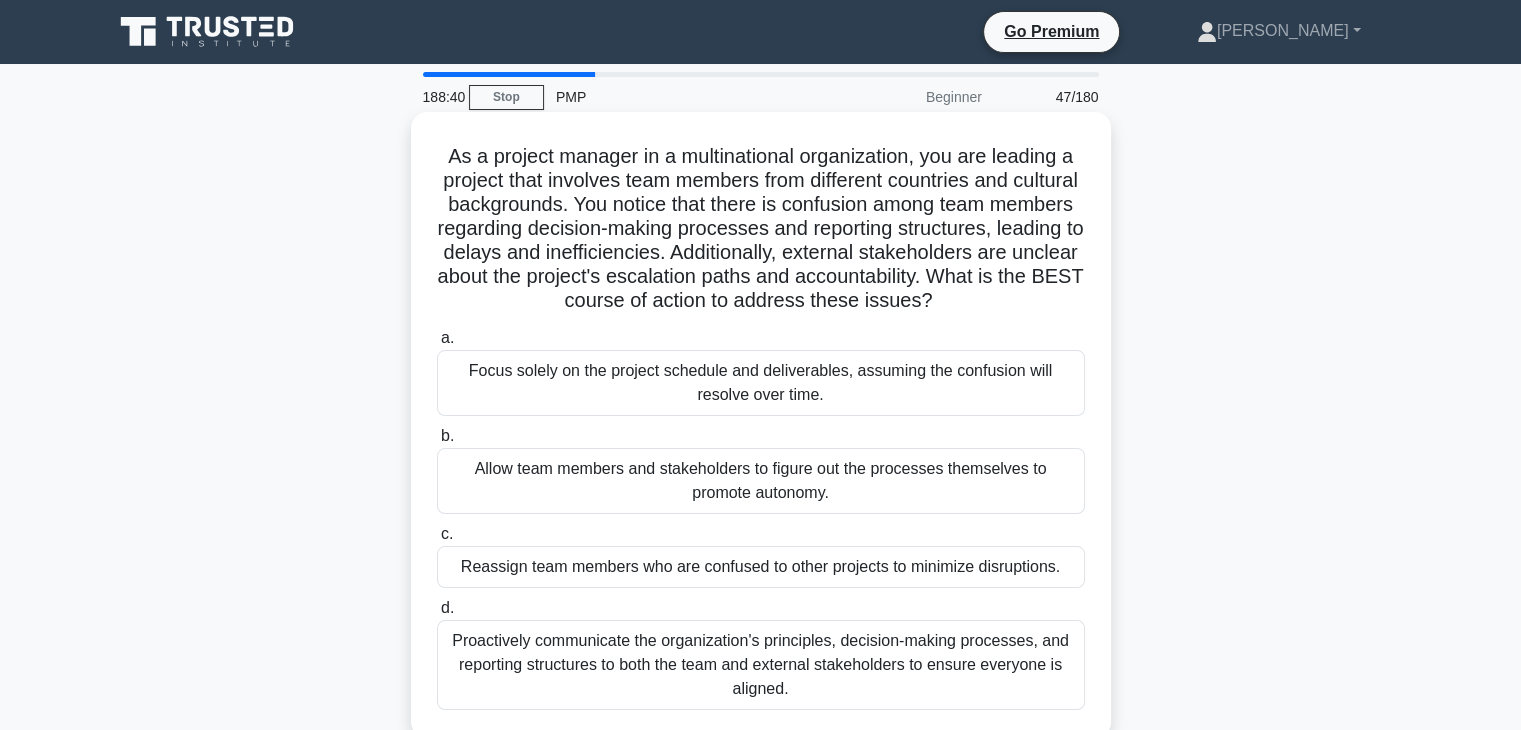 click on "Proactively communicate the organization's principles, decision-making processes, and reporting structures to both the team and external stakeholders to ensure everyone is aligned." at bounding box center (761, 665) 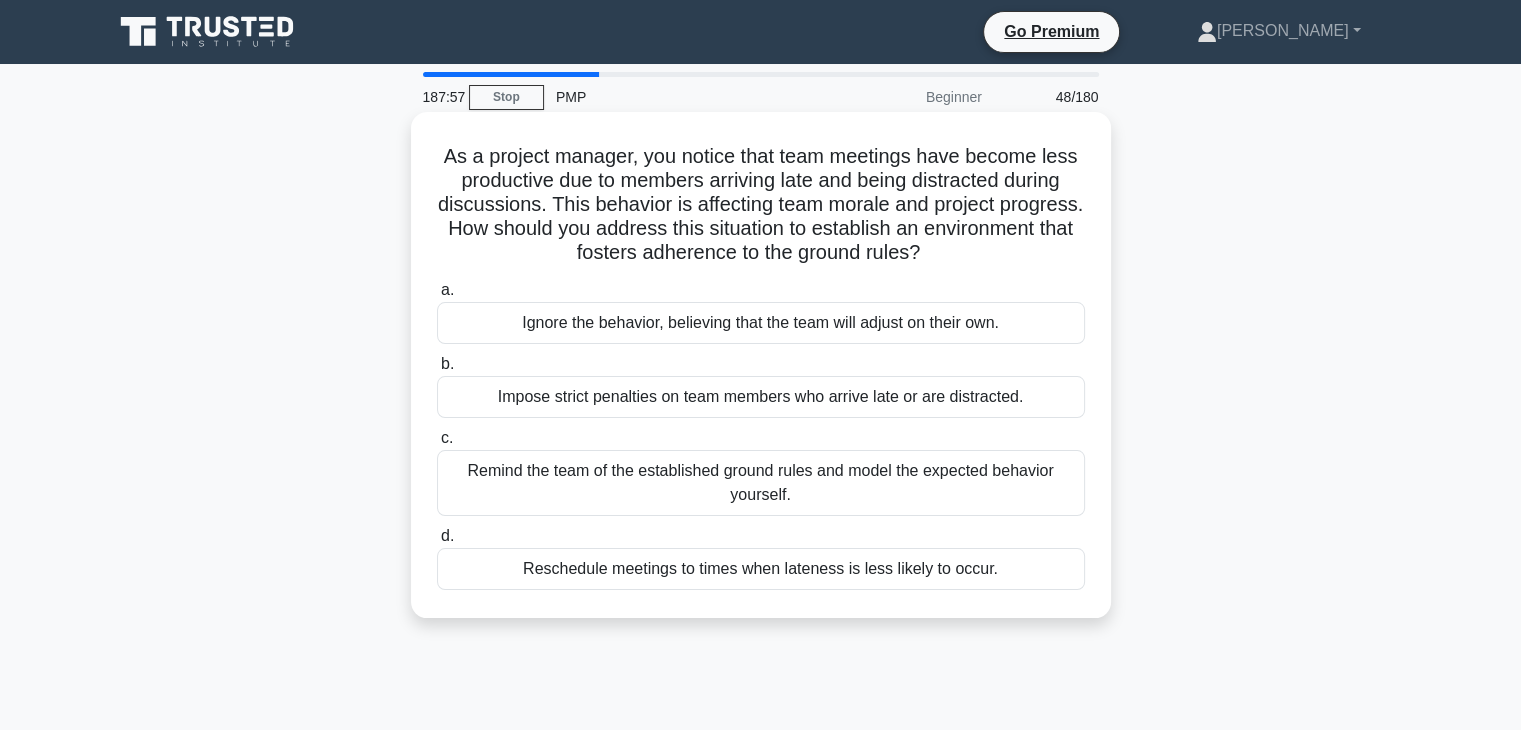 click on "Remind the team of the established ground rules and model the expected behavior yourself." at bounding box center (761, 483) 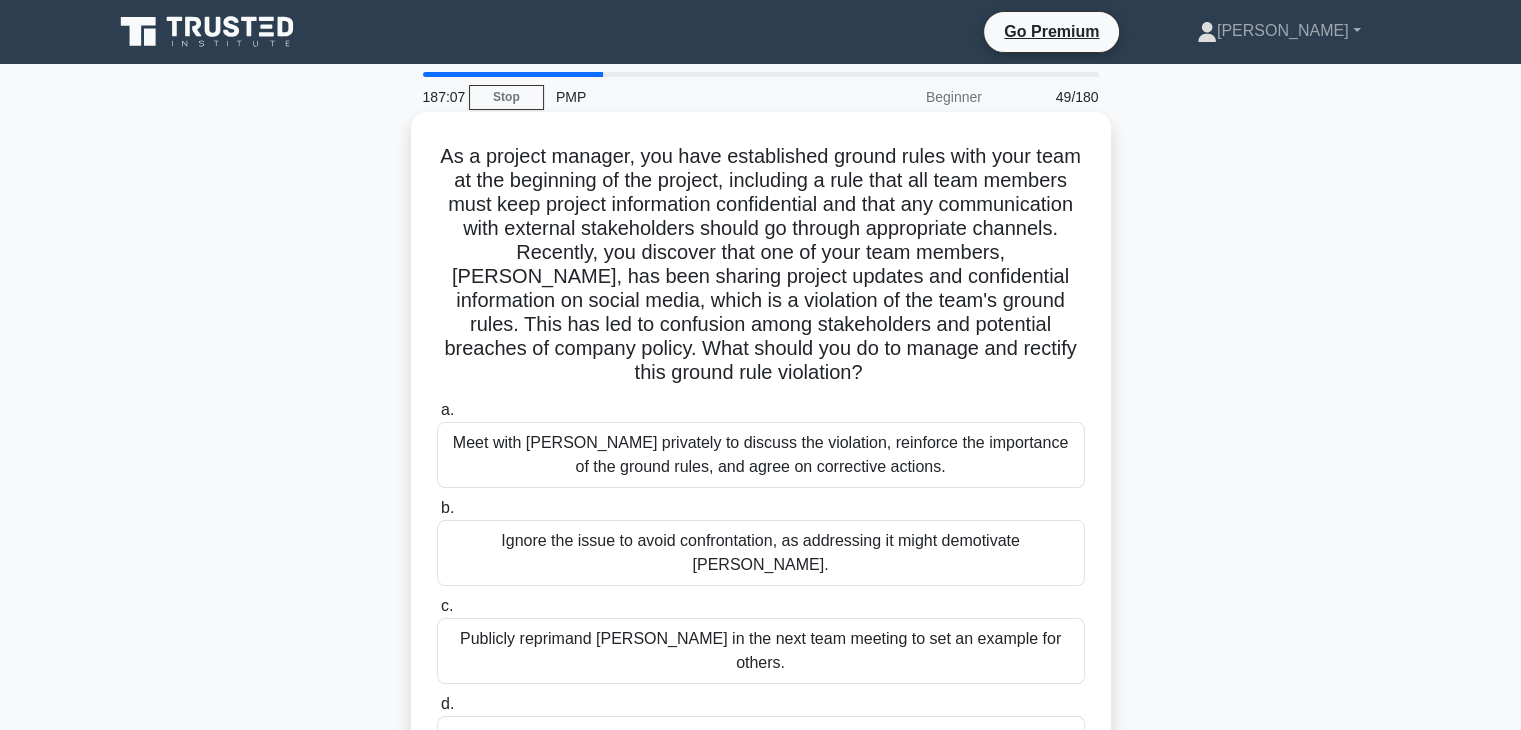 click on "Meet with Tom privately to discuss the violation, reinforce the importance of the ground rules, and agree on corrective actions." at bounding box center (761, 455) 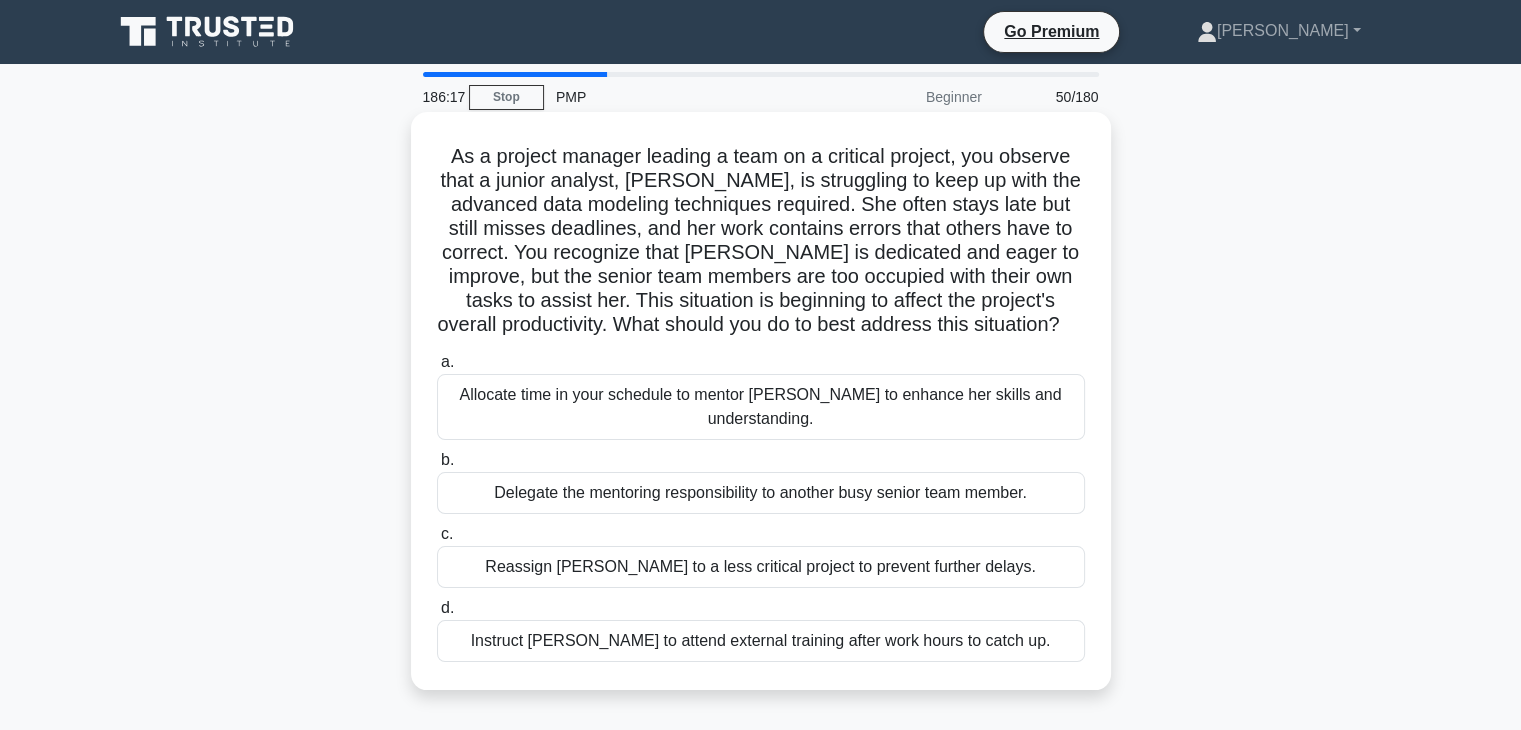 click on "Allocate time in your schedule to mentor Emma to enhance her skills and understanding." at bounding box center (761, 407) 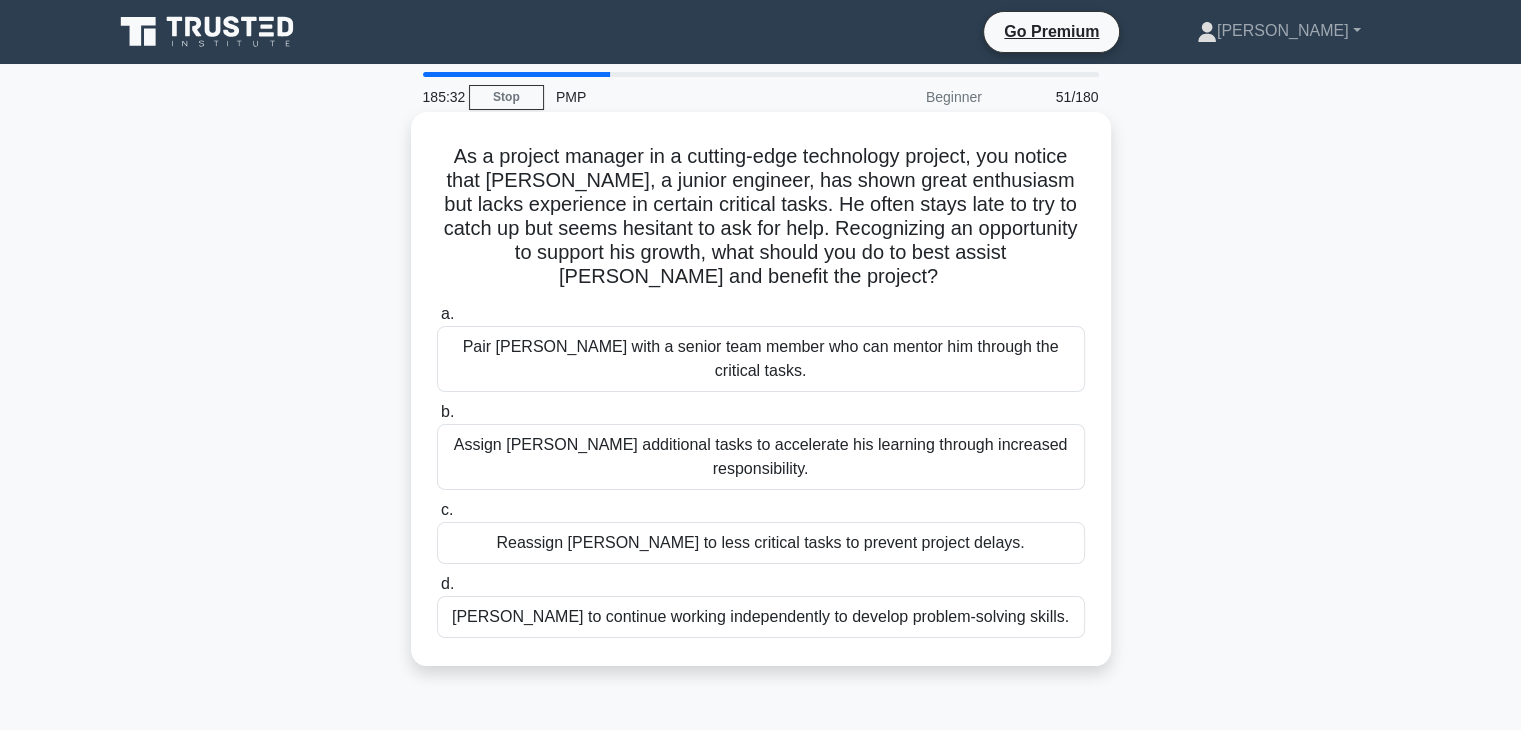 click on "Pair Sam with a senior team member who can mentor him through the critical tasks." at bounding box center (761, 359) 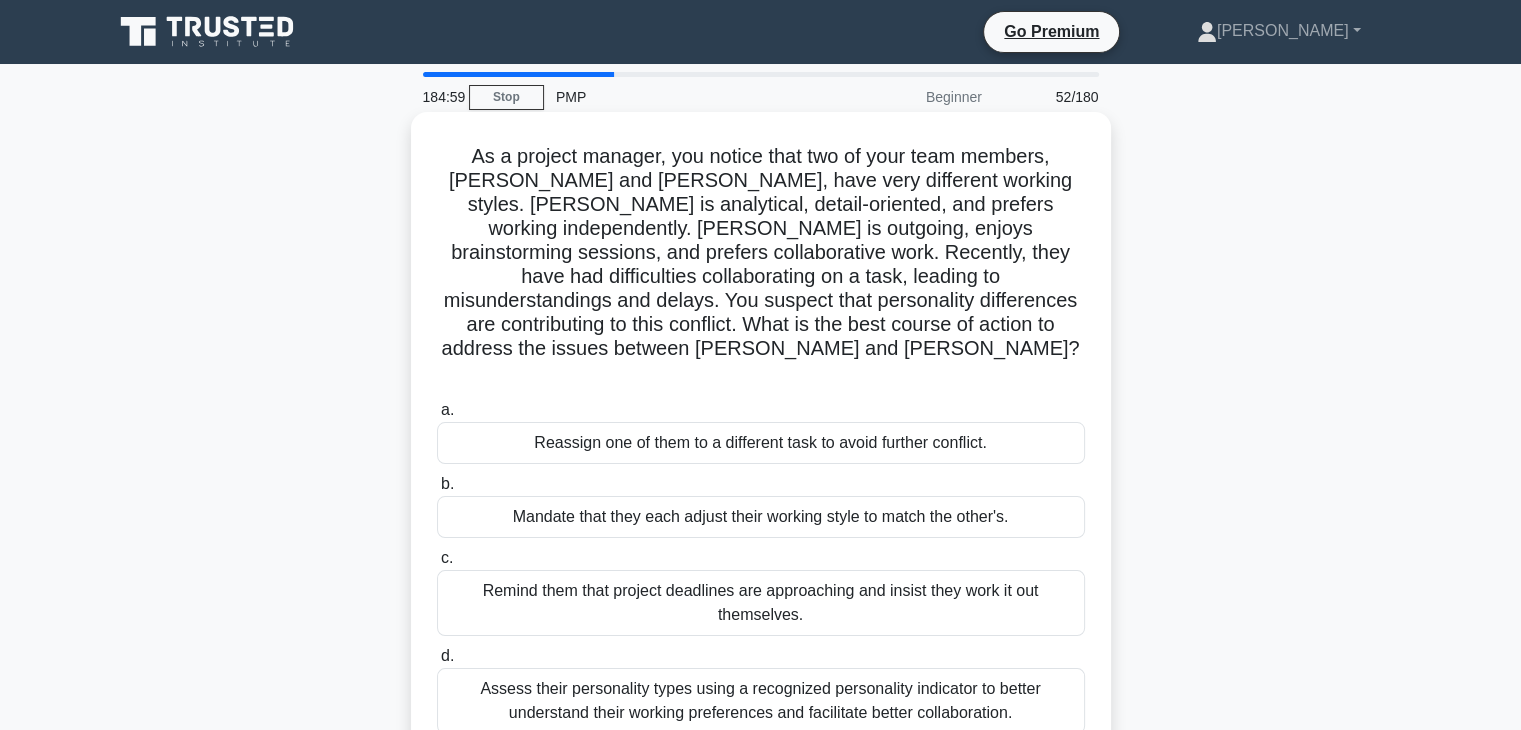 click on "Assess their personality types using a recognized personality indicator to better understand their working preferences and facilitate better collaboration." at bounding box center (761, 701) 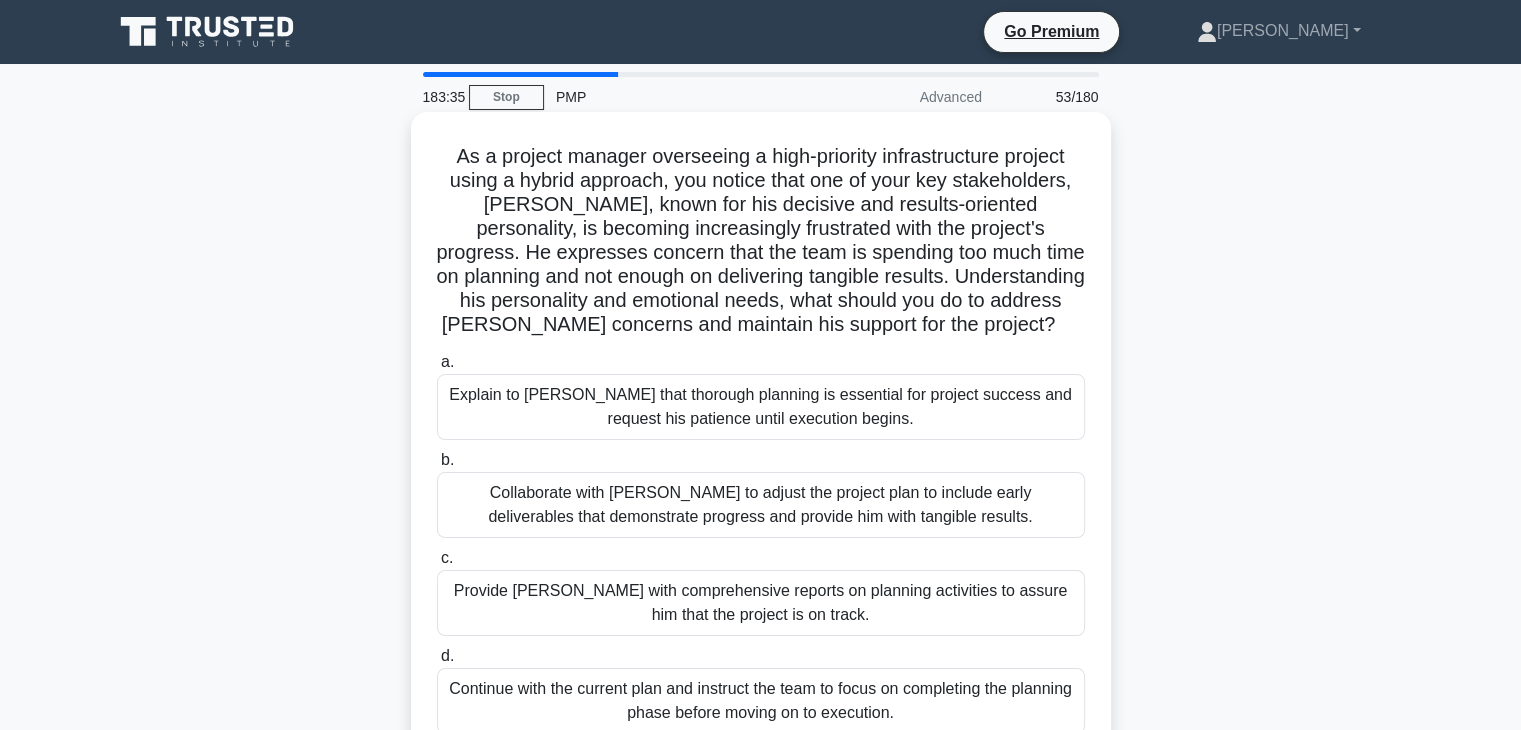 click on "Explain to Thomas that thorough planning is essential for project success and request his patience until execution begins." at bounding box center [761, 407] 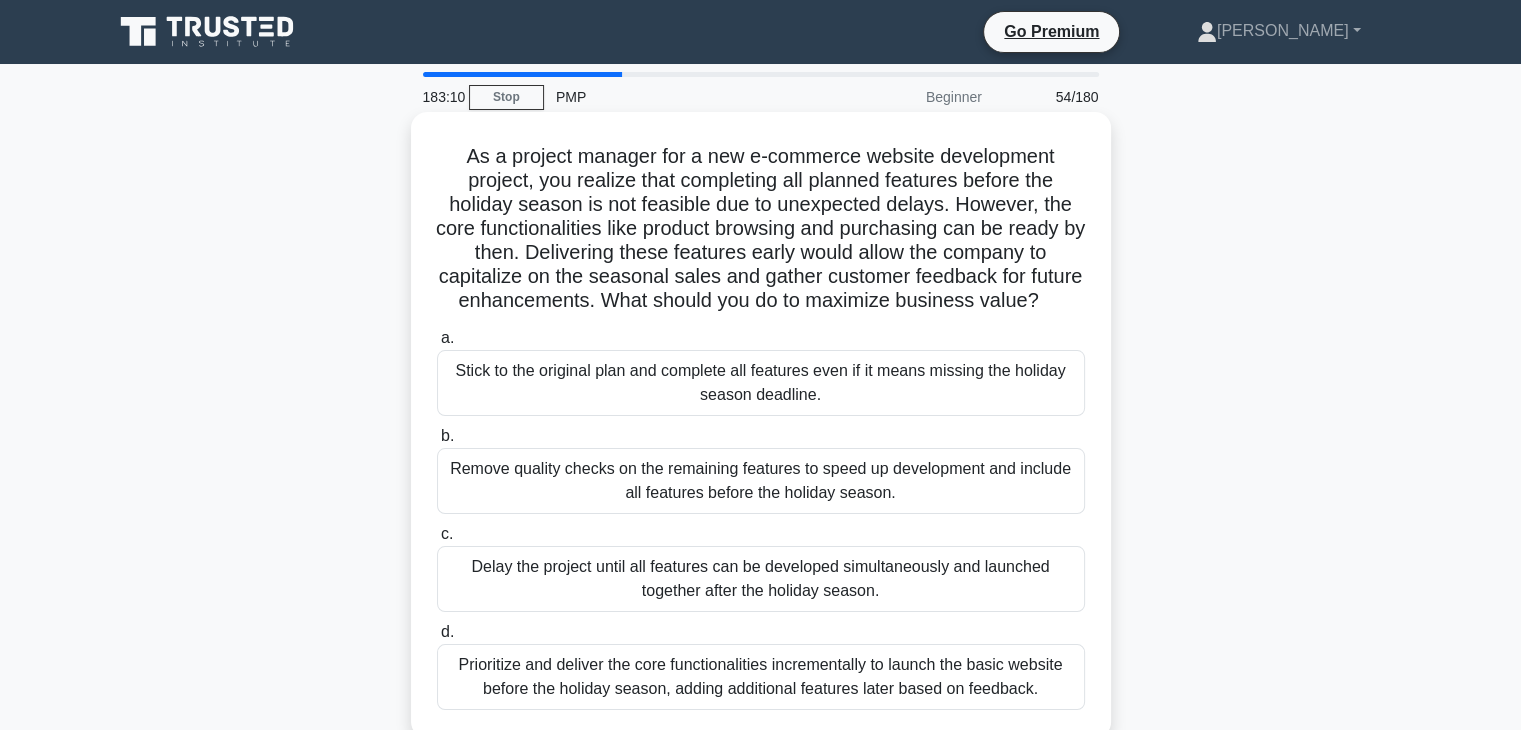 click on "Prioritize and deliver the core functionalities incrementally to launch the basic website before the holiday season, adding additional features later based on feedback." at bounding box center [761, 677] 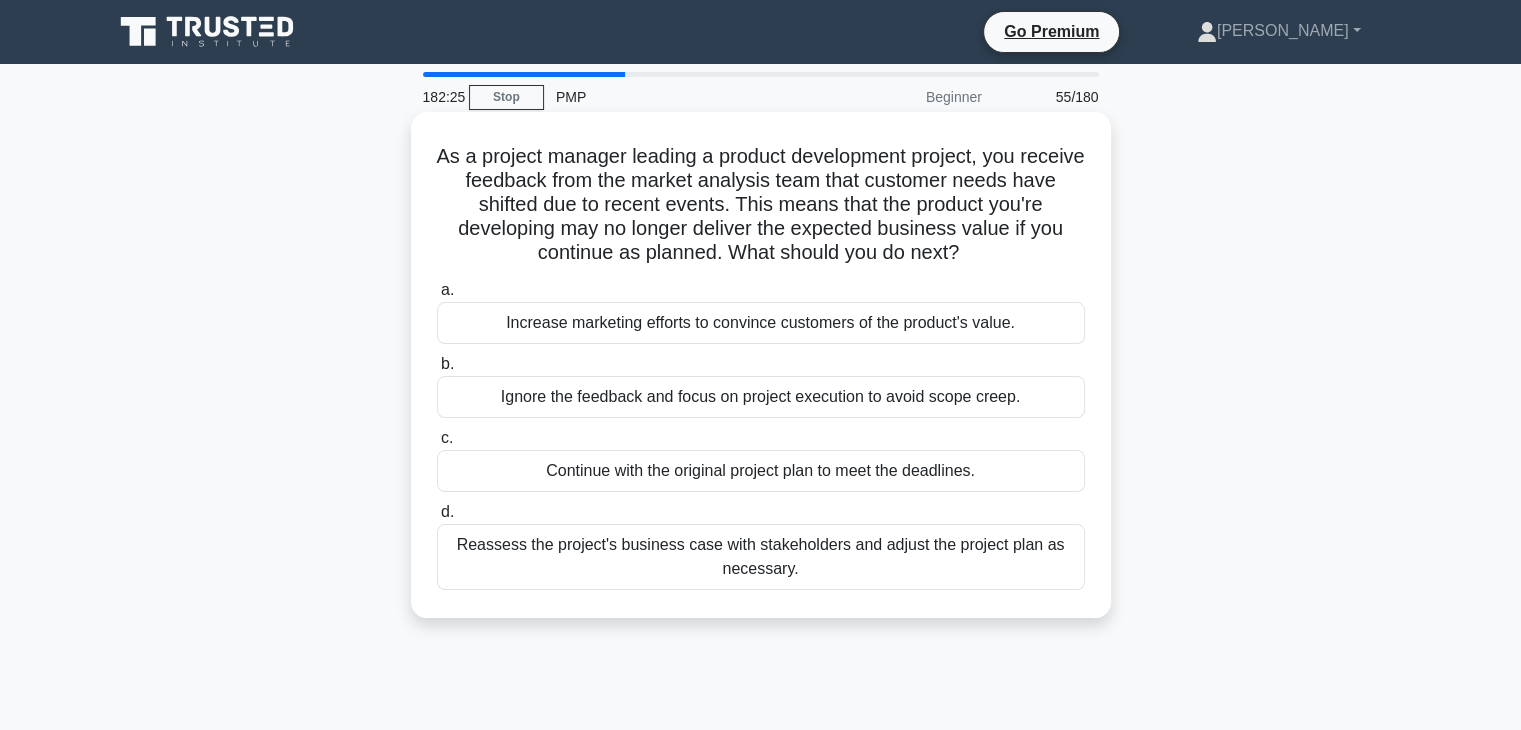 click on "Reassess the project's business case with stakeholders and adjust the project plan as necessary." at bounding box center [761, 557] 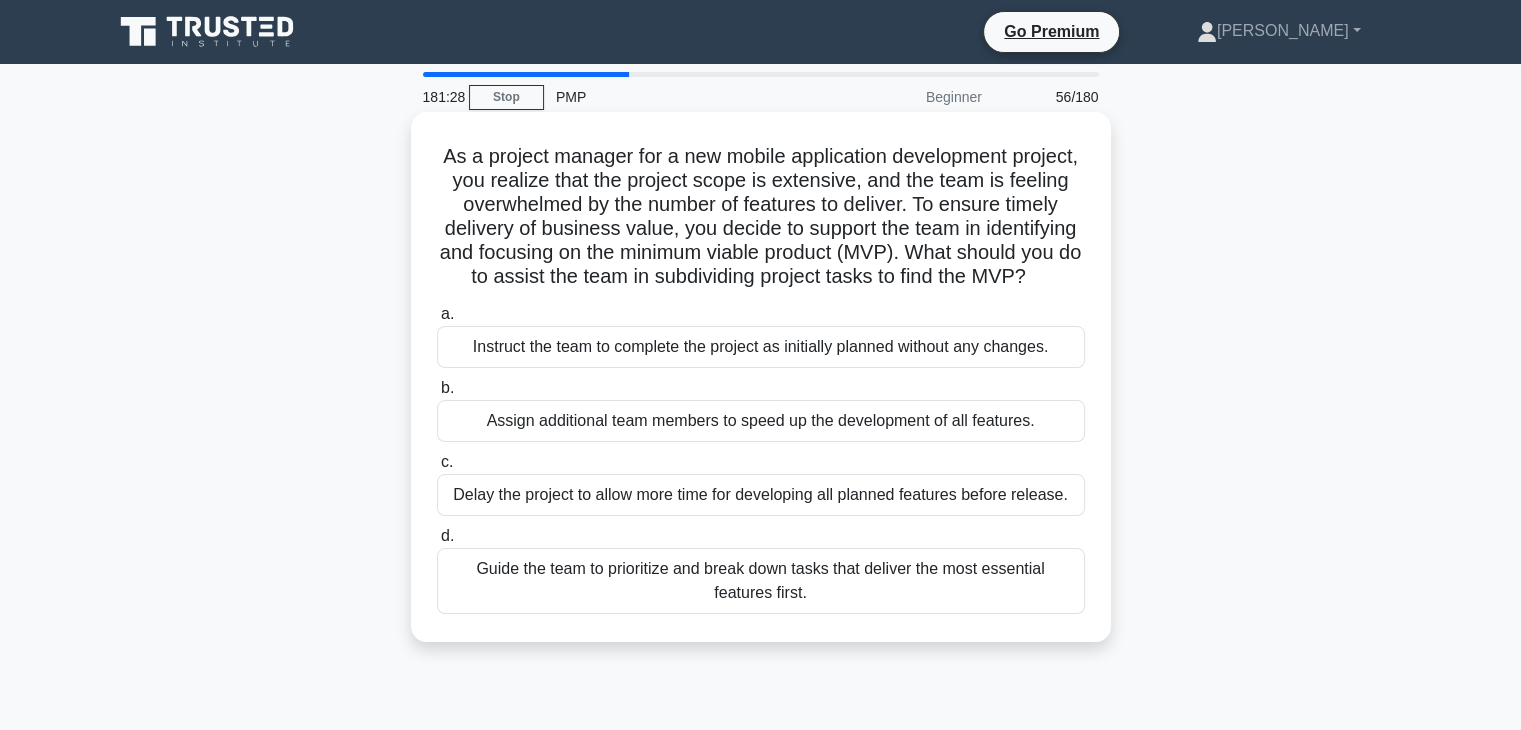 click on "Guide the team to prioritize and break down tasks that deliver the most essential features first." at bounding box center [761, 581] 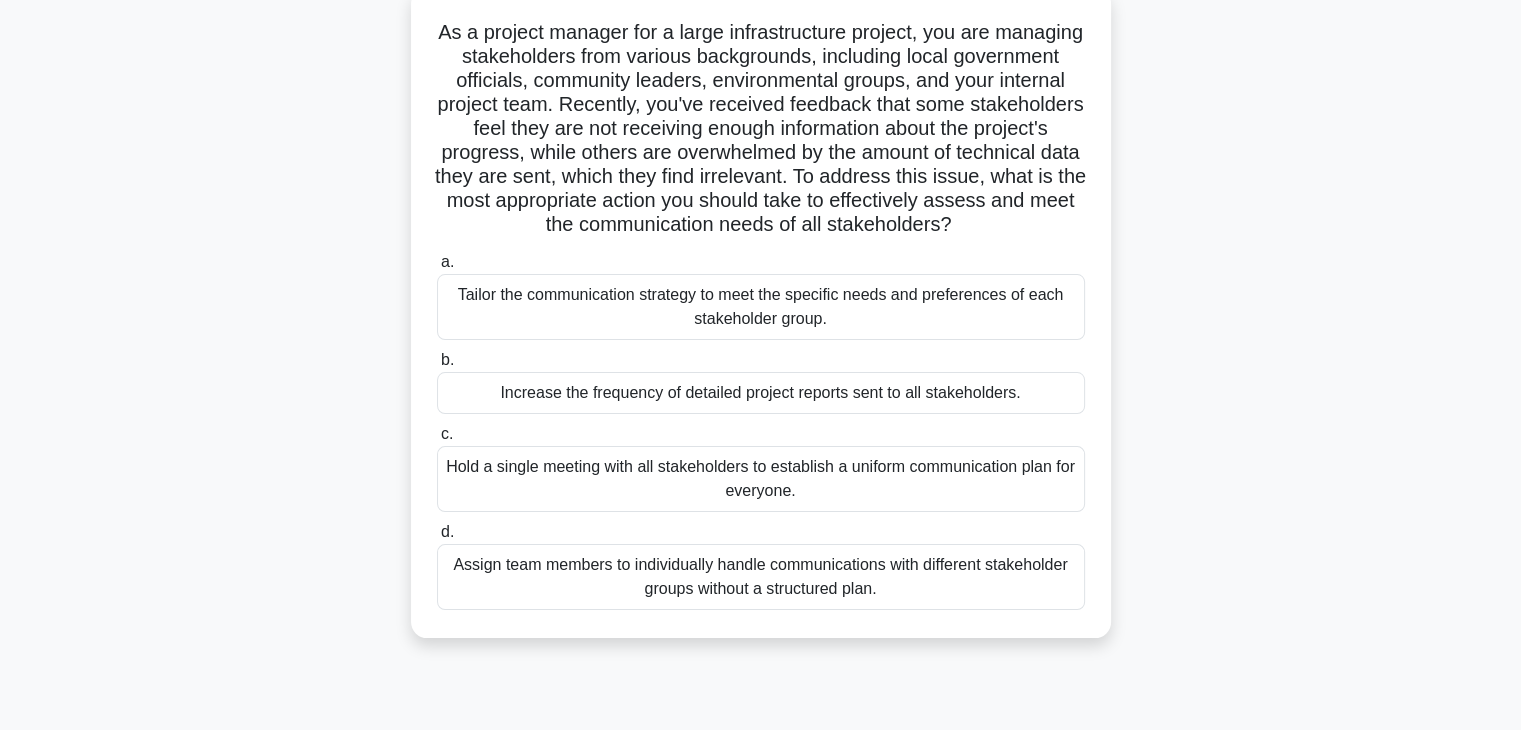 scroll, scrollTop: 160, scrollLeft: 0, axis: vertical 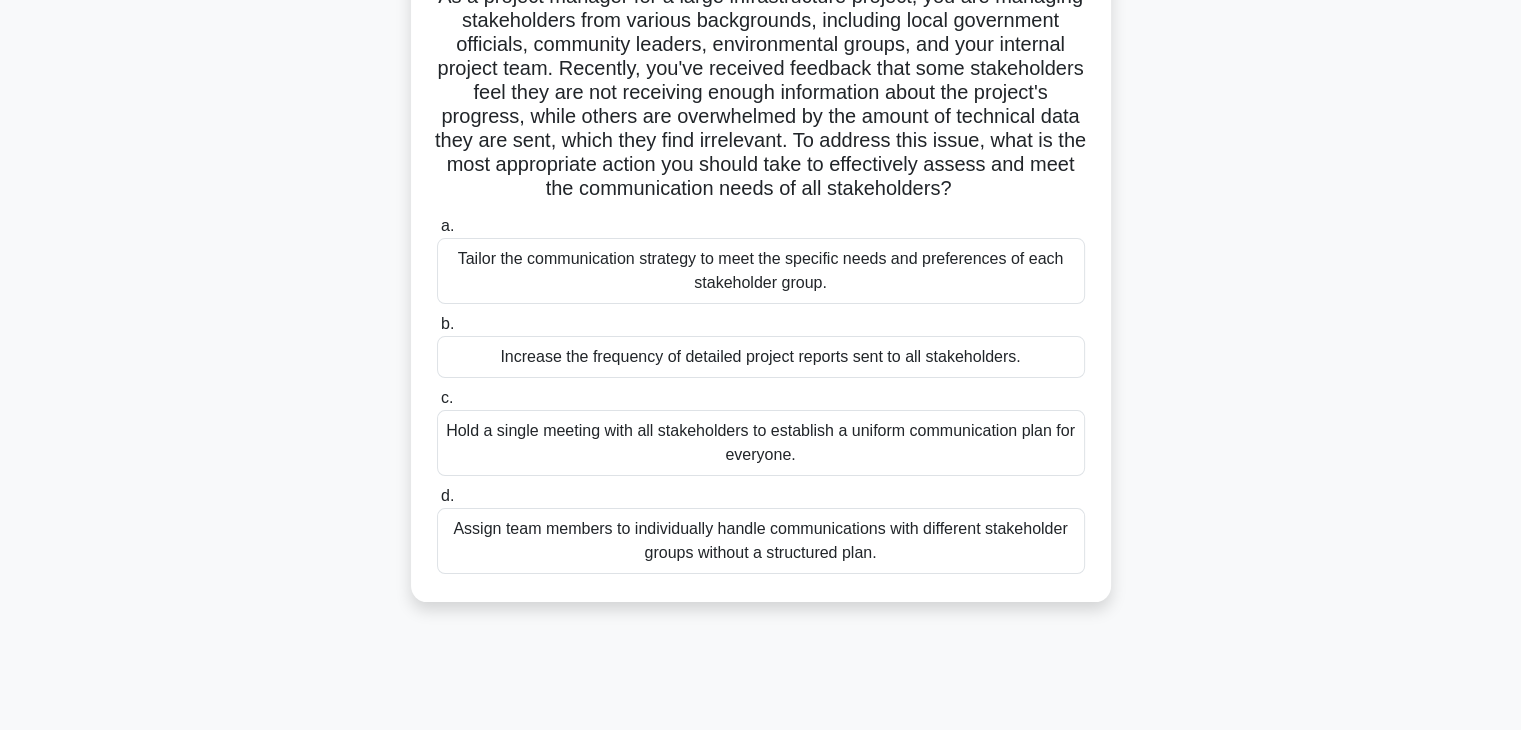click on "Tailor the communication strategy to meet the specific needs and preferences of each stakeholder group." at bounding box center (761, 271) 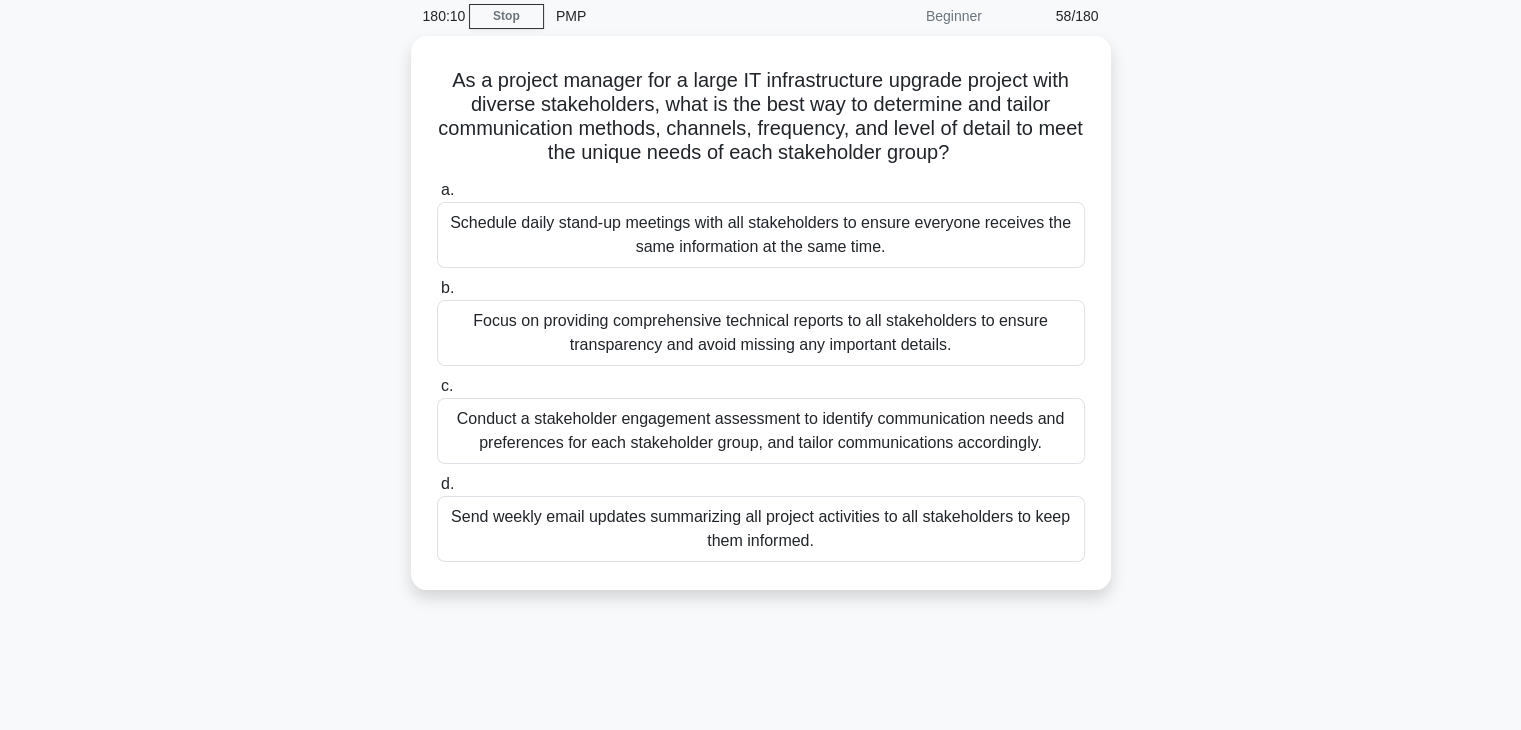 scroll, scrollTop: 0, scrollLeft: 0, axis: both 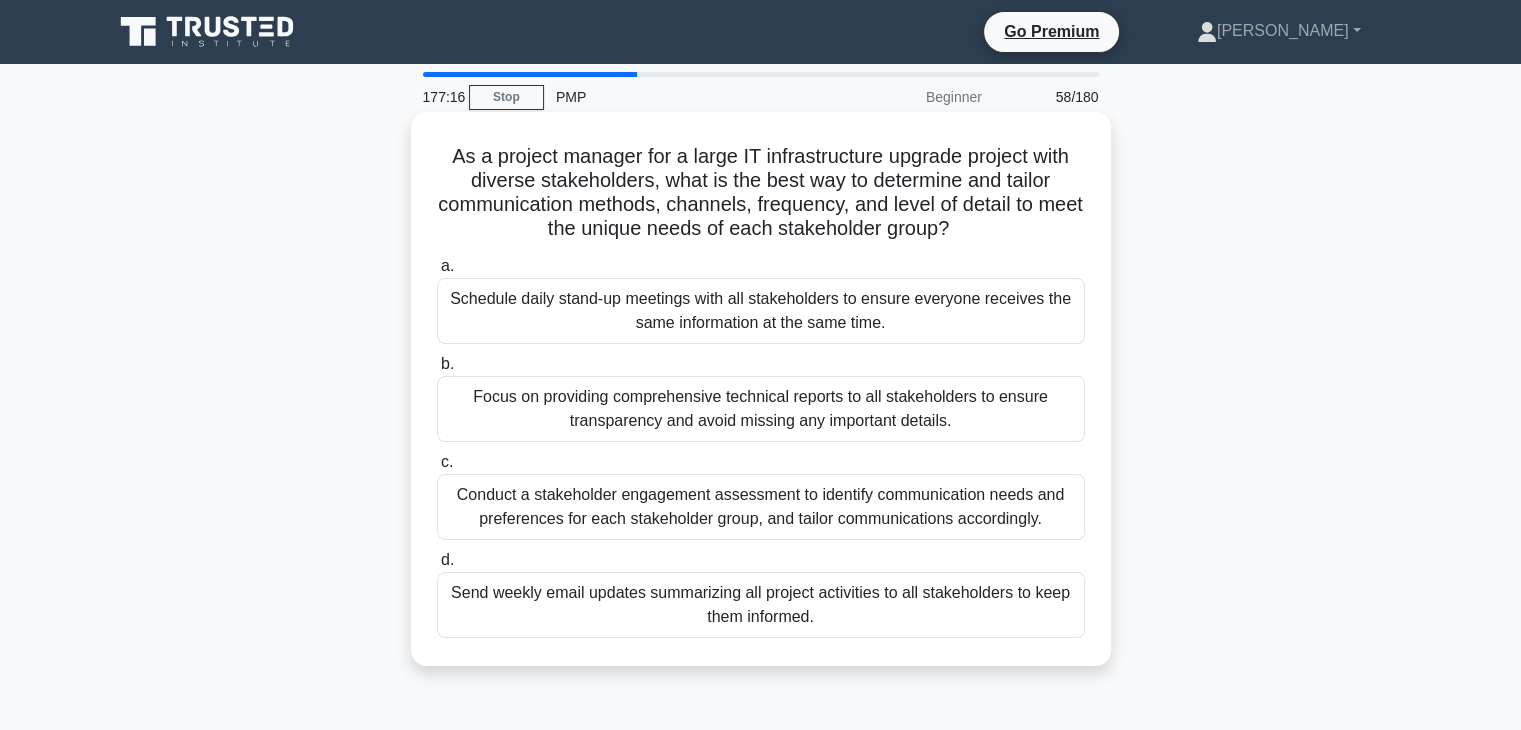 click on "Conduct a stakeholder engagement assessment to identify communication needs and preferences for each stakeholder group, and tailor communications accordingly." at bounding box center (761, 507) 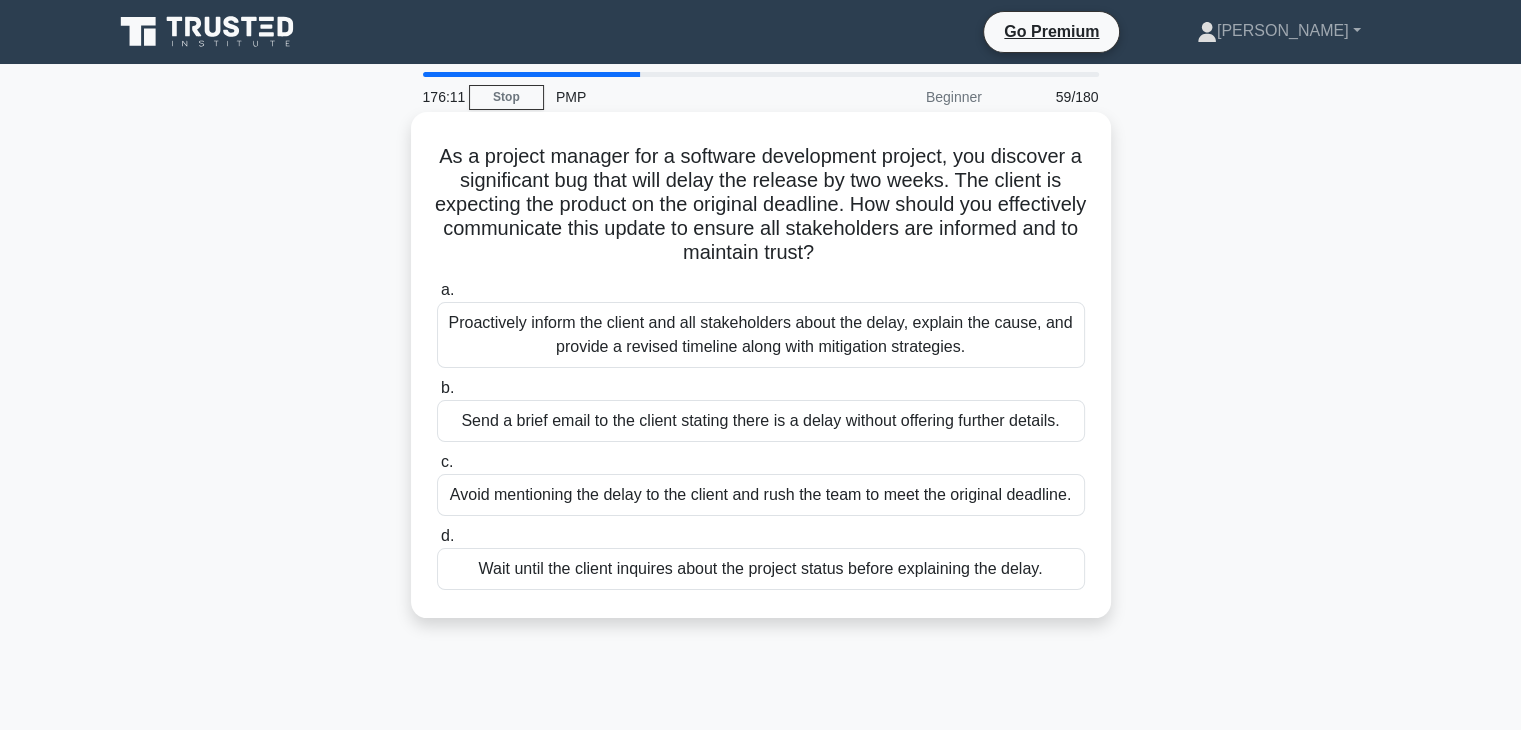 click on "Proactively inform the client and all stakeholders about the delay, explain the cause, and provide a revised timeline along with mitigation strategies." at bounding box center (761, 335) 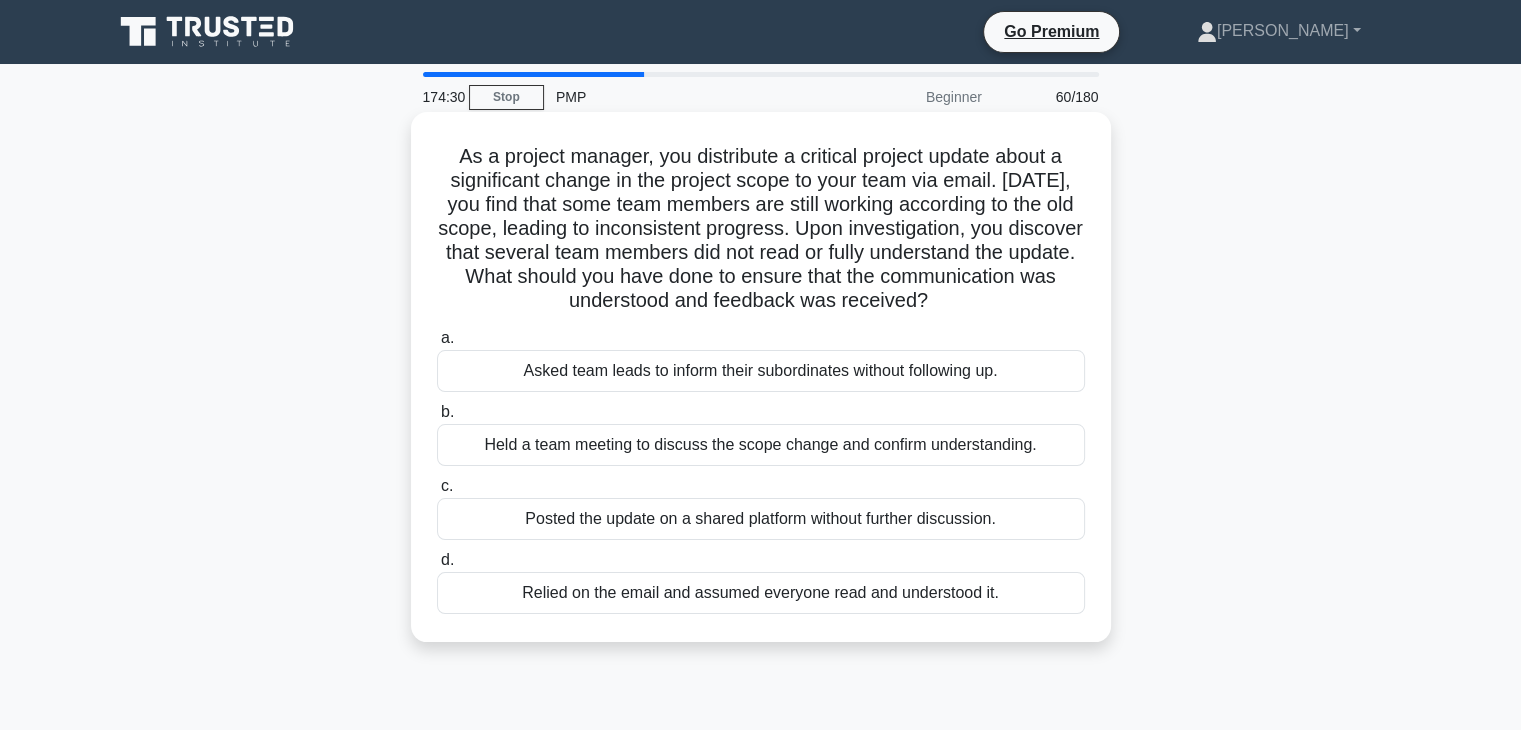 click on "Held a team meeting to discuss the scope change and confirm understanding." at bounding box center (761, 445) 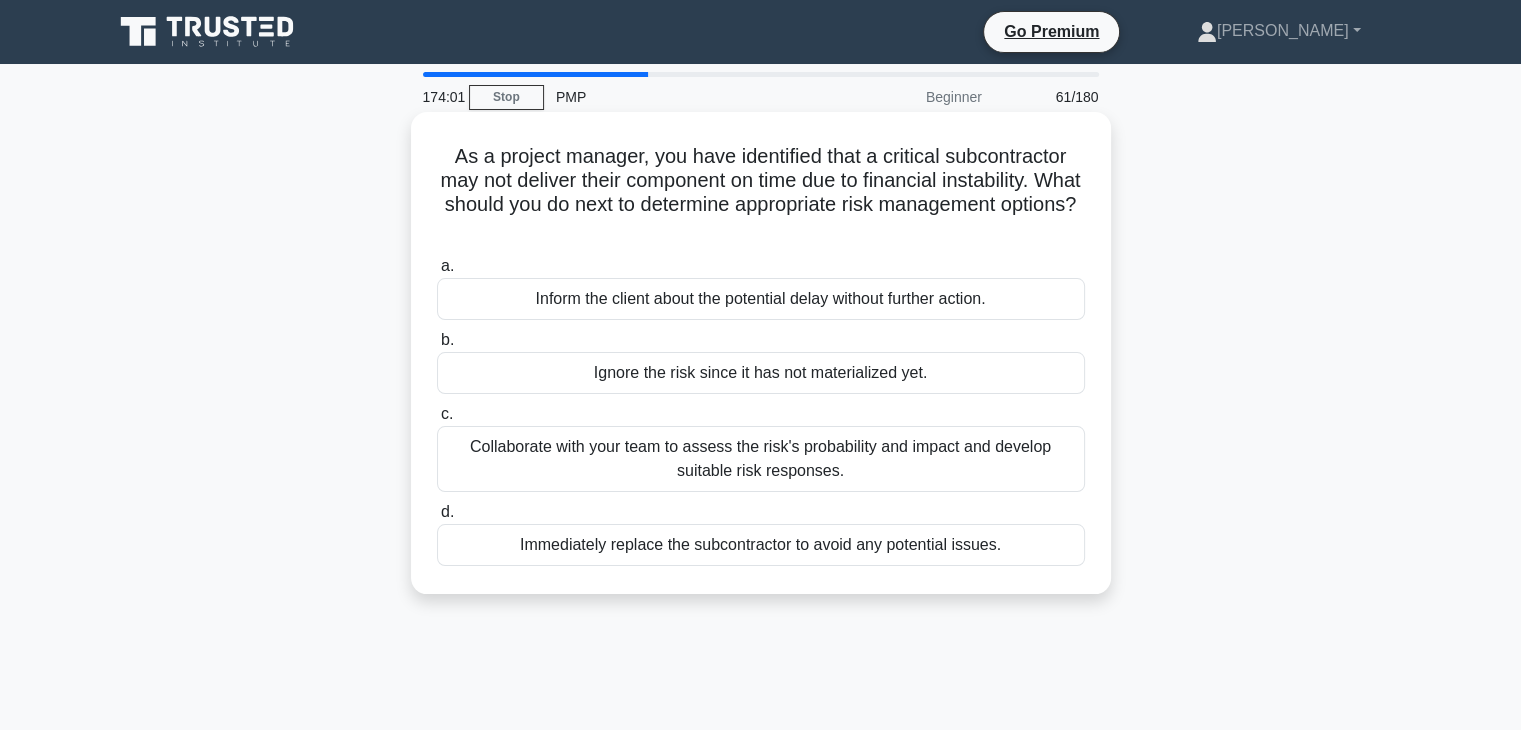 click on "Collaborate with your team to assess the risk's probability and impact and develop suitable risk responses." at bounding box center (761, 459) 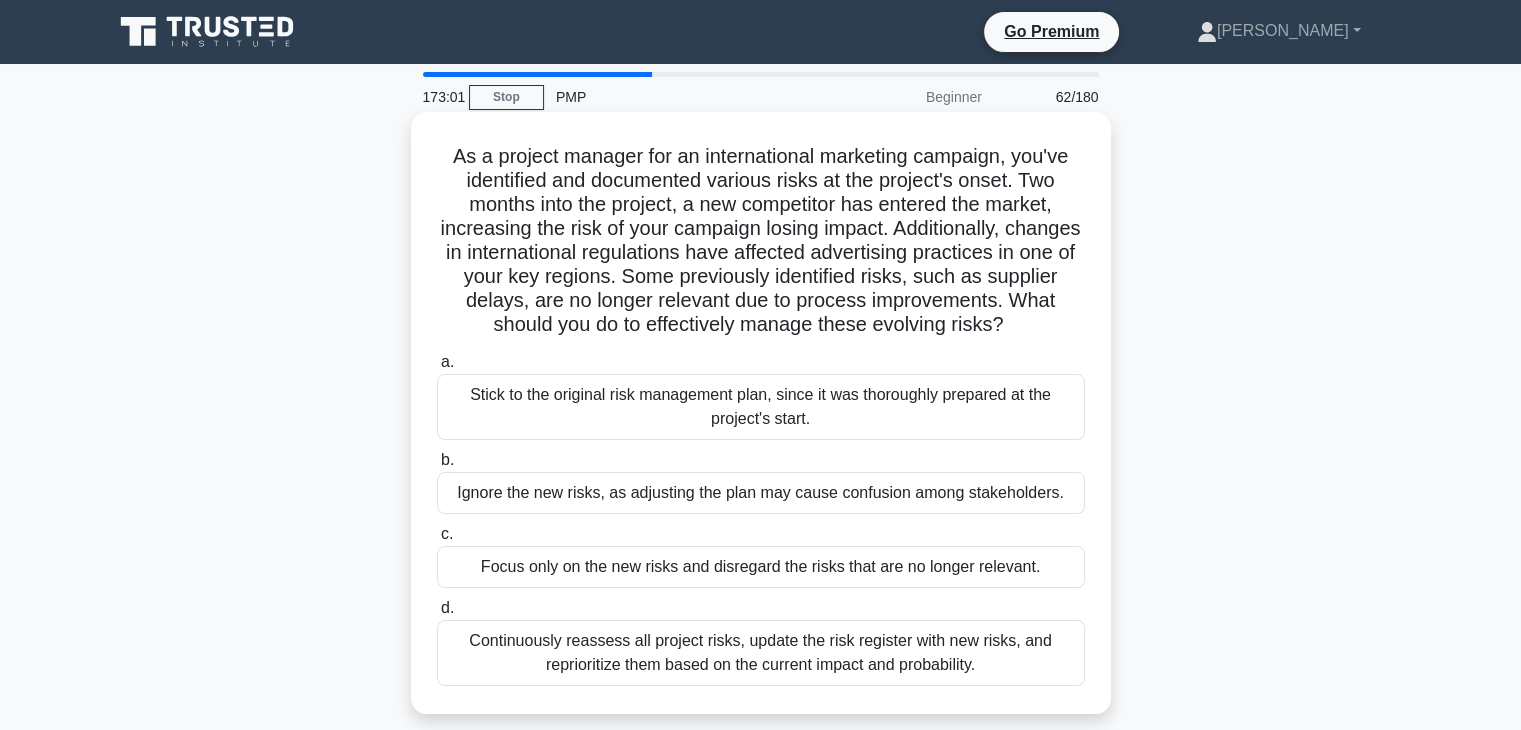 click on "Continuously reassess all project risks, update the risk register with new risks, and reprioritize them based on the current impact and probability." at bounding box center (761, 653) 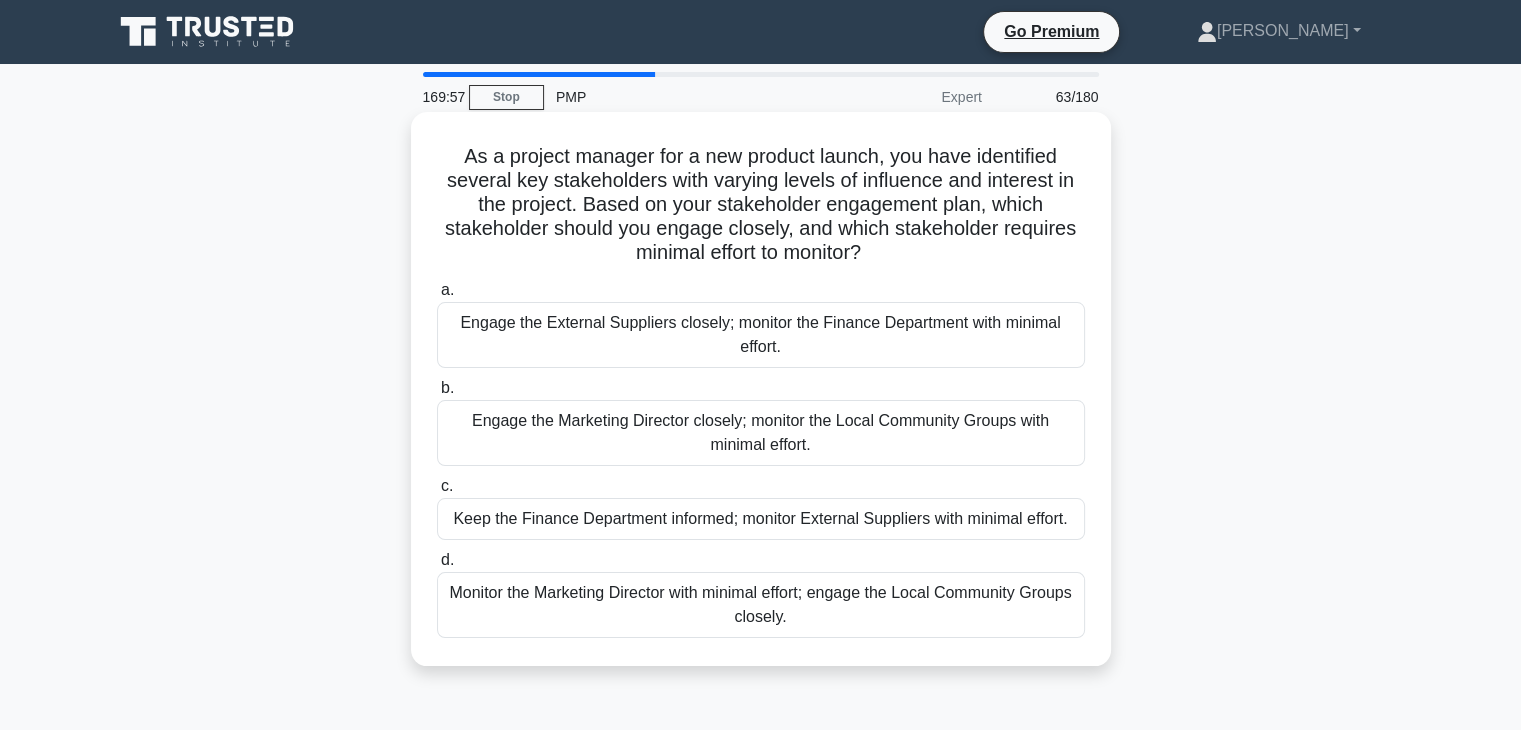 click on "Engage the External Suppliers closely; monitor the Finance Department with minimal effort." at bounding box center (761, 335) 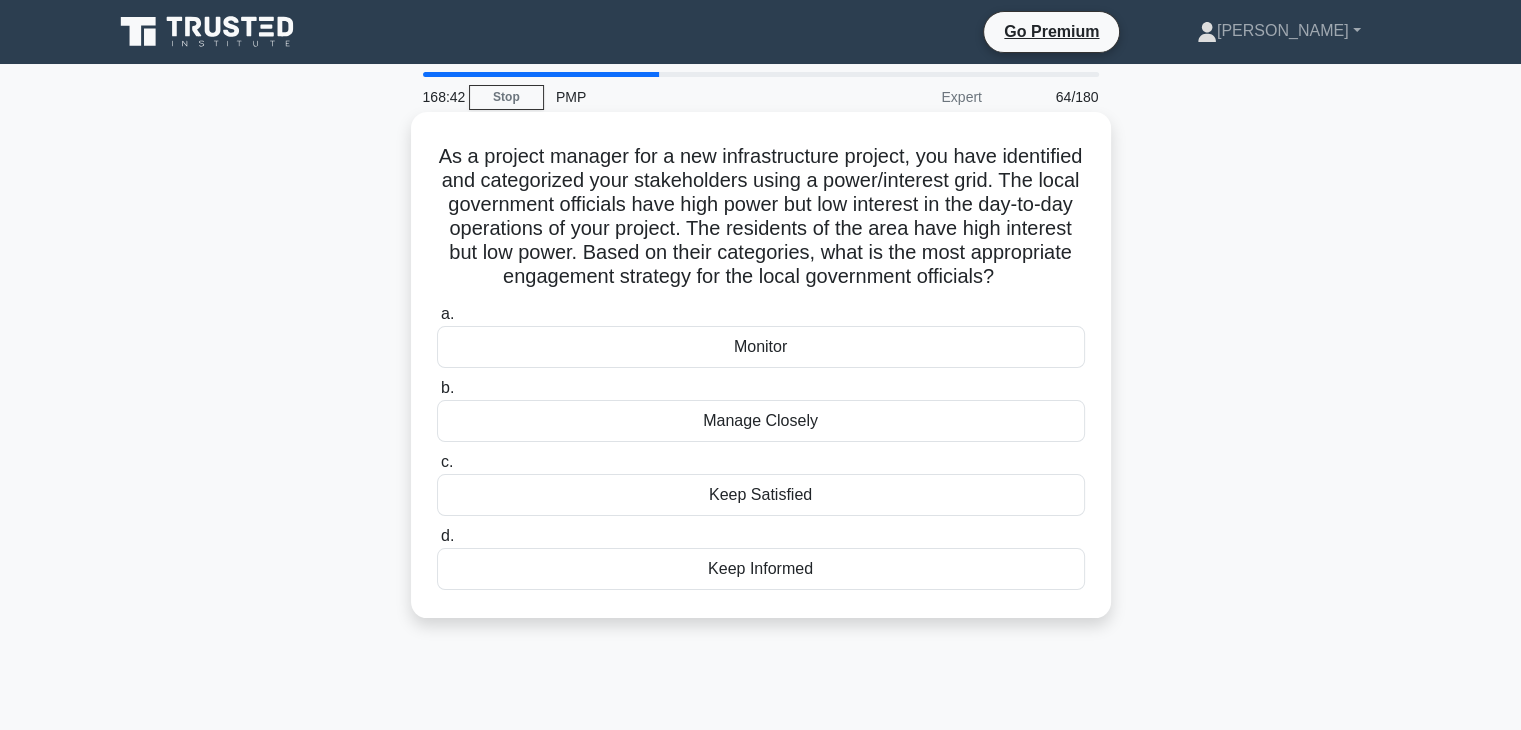 click on "Keep Satisfied" at bounding box center (761, 495) 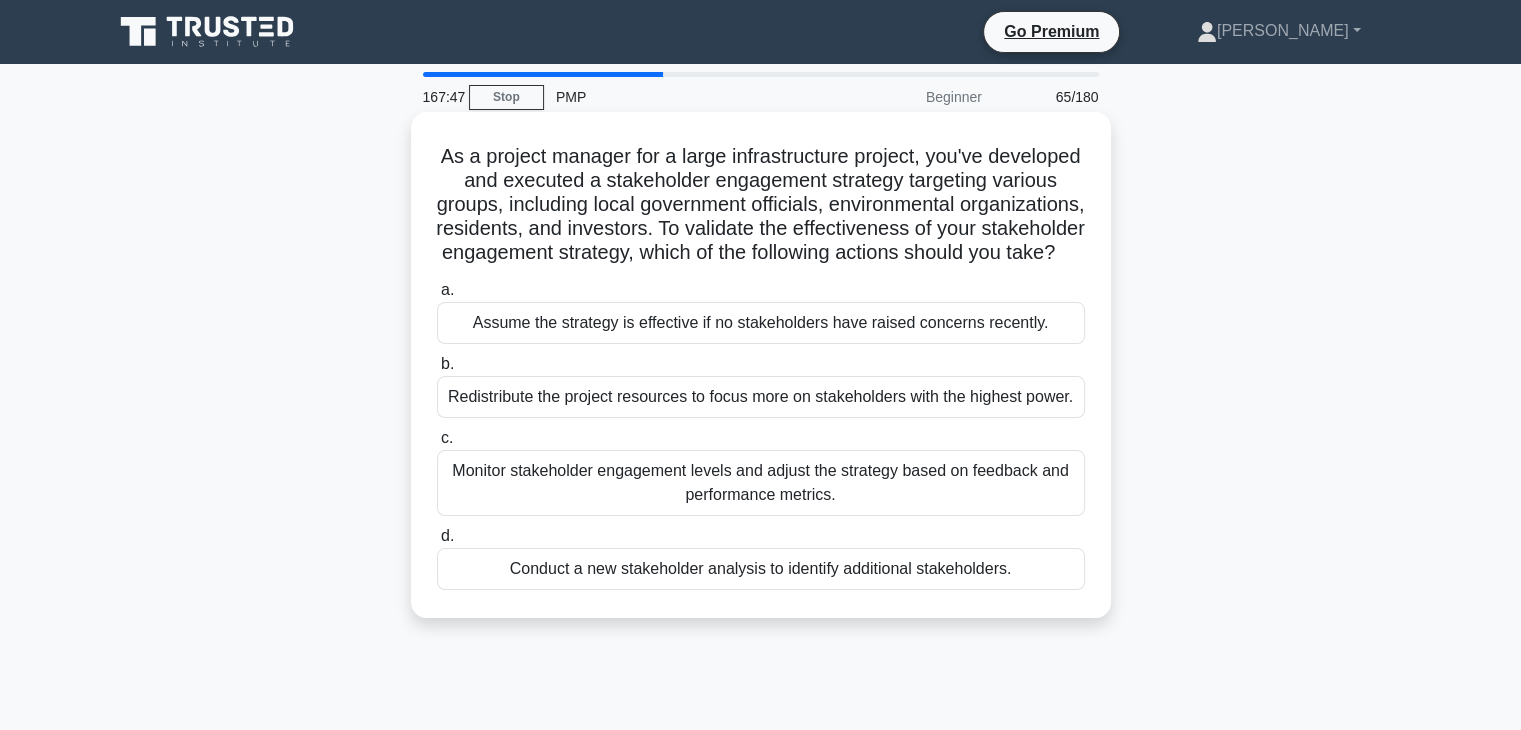 click on "Monitor stakeholder engagement levels and adjust the strategy based on feedback and performance metrics." at bounding box center (761, 483) 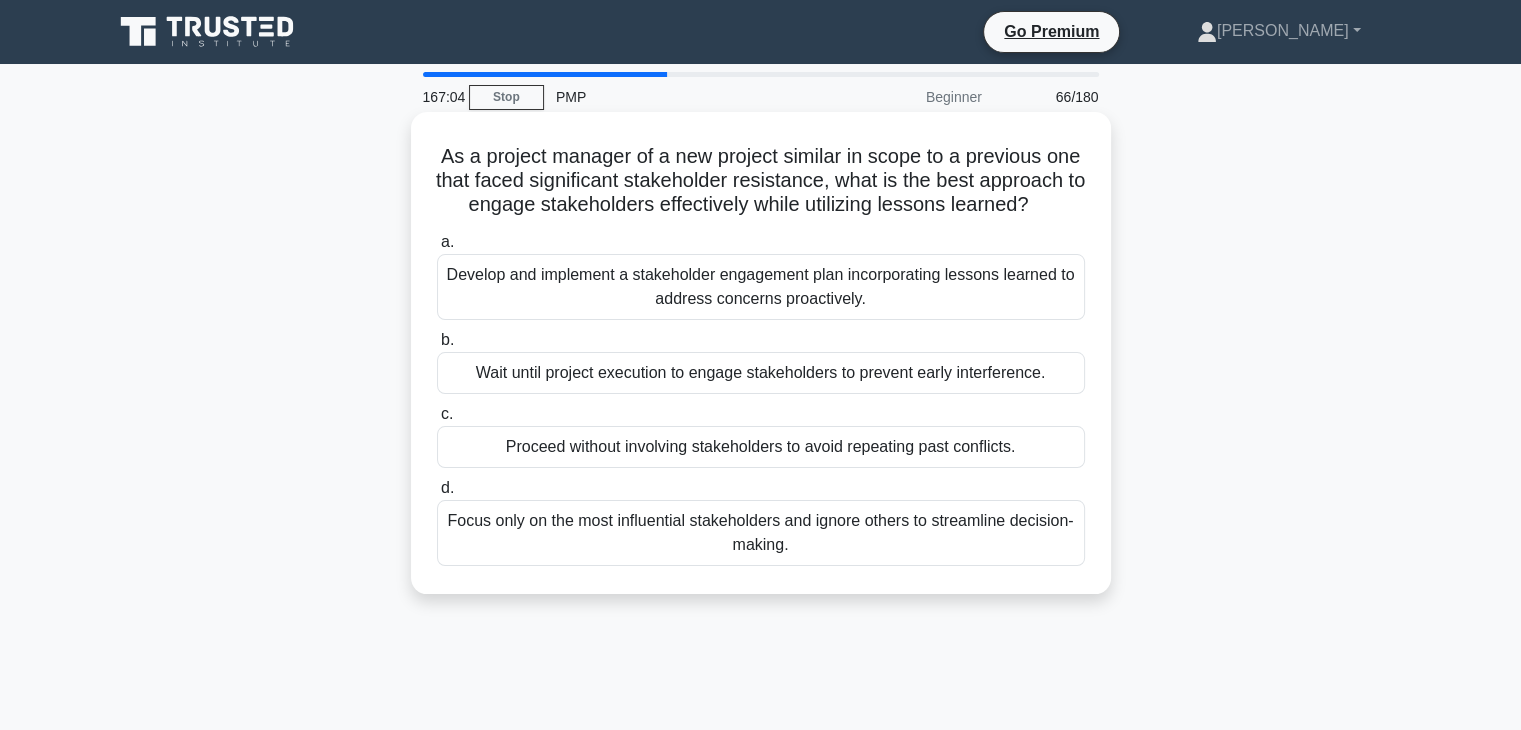 click on "Develop and implement a stakeholder engagement plan incorporating lessons learned to address concerns proactively." at bounding box center [761, 287] 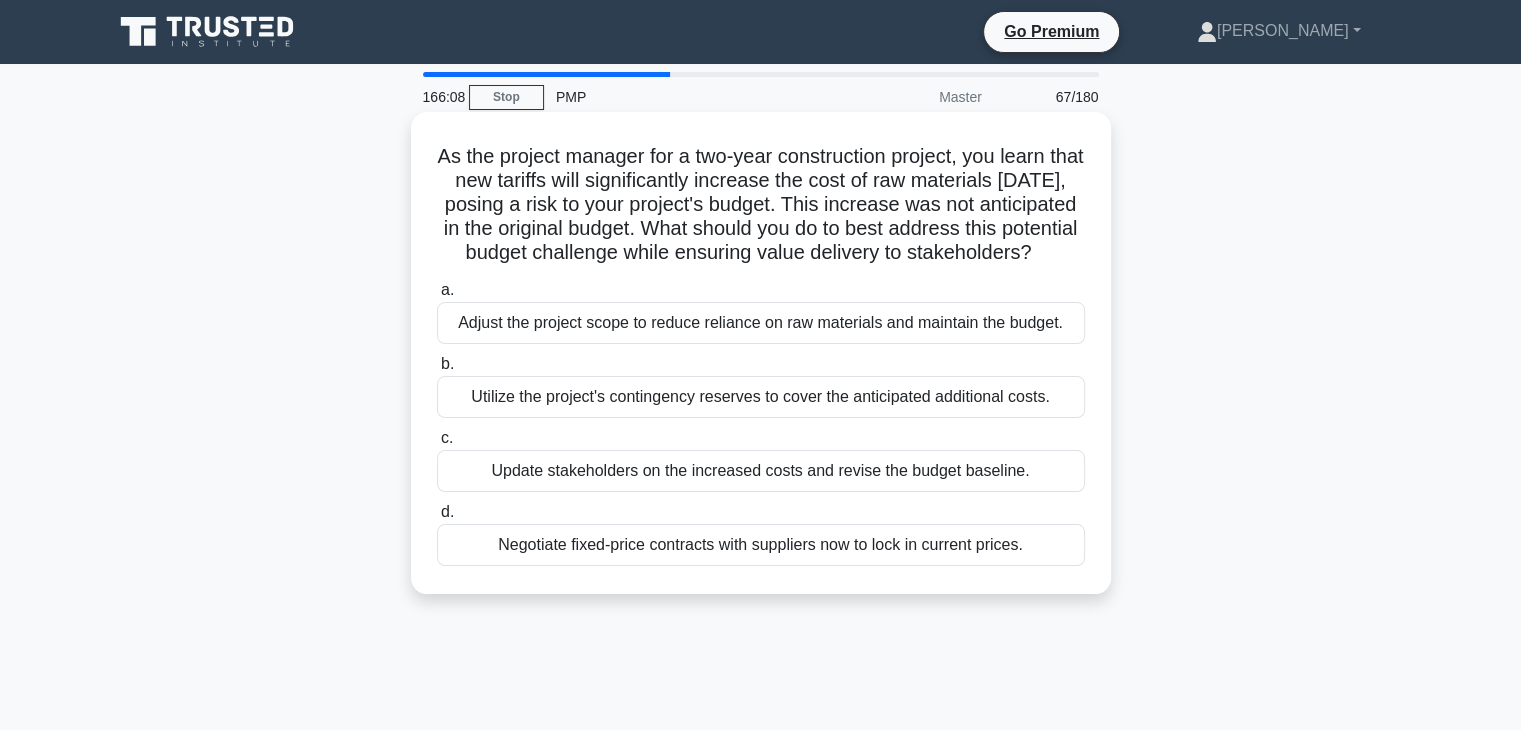 click on "Utilize the project's contingency reserves to cover the anticipated additional costs." at bounding box center [761, 397] 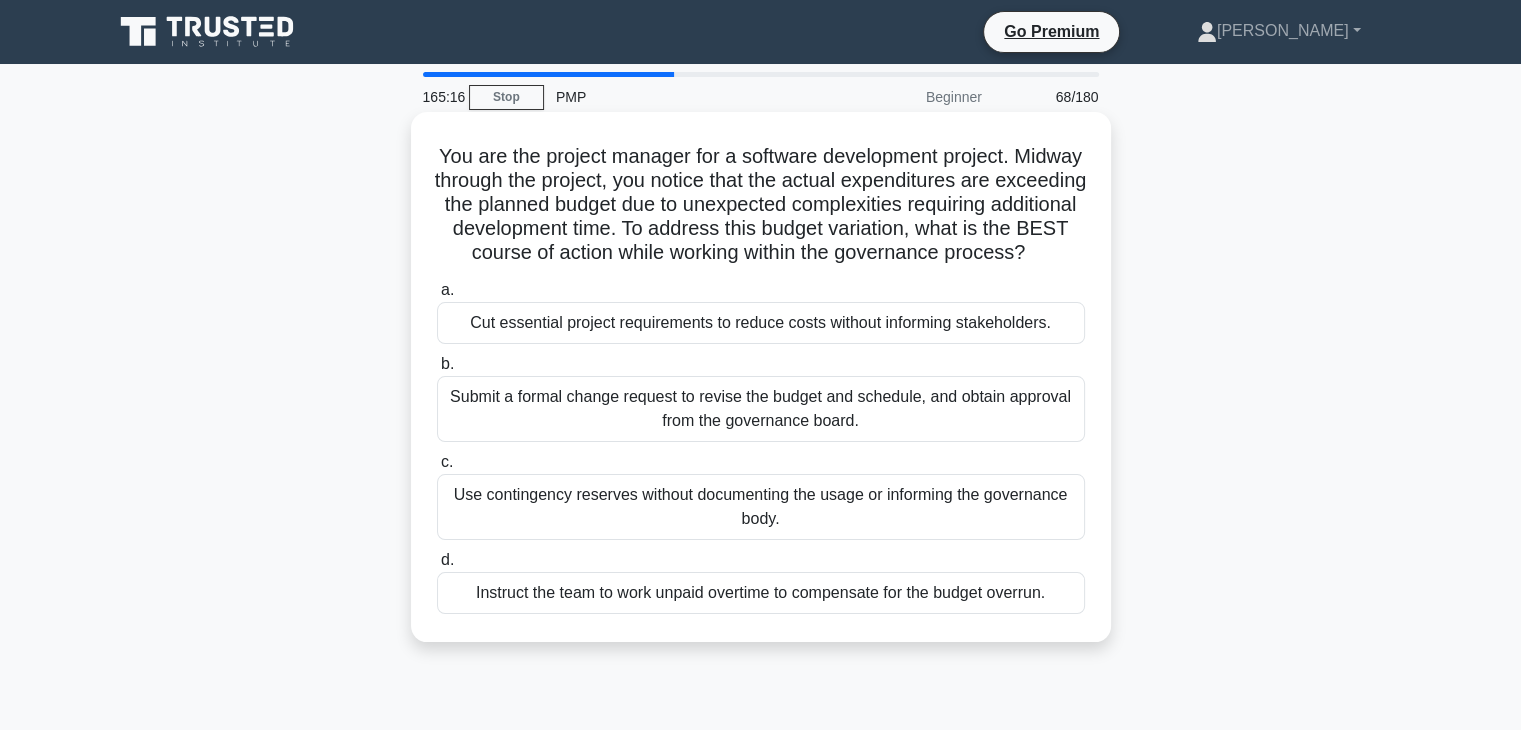 click on "Submit a formal change request to revise the budget and schedule, and obtain approval from the governance board." at bounding box center [761, 409] 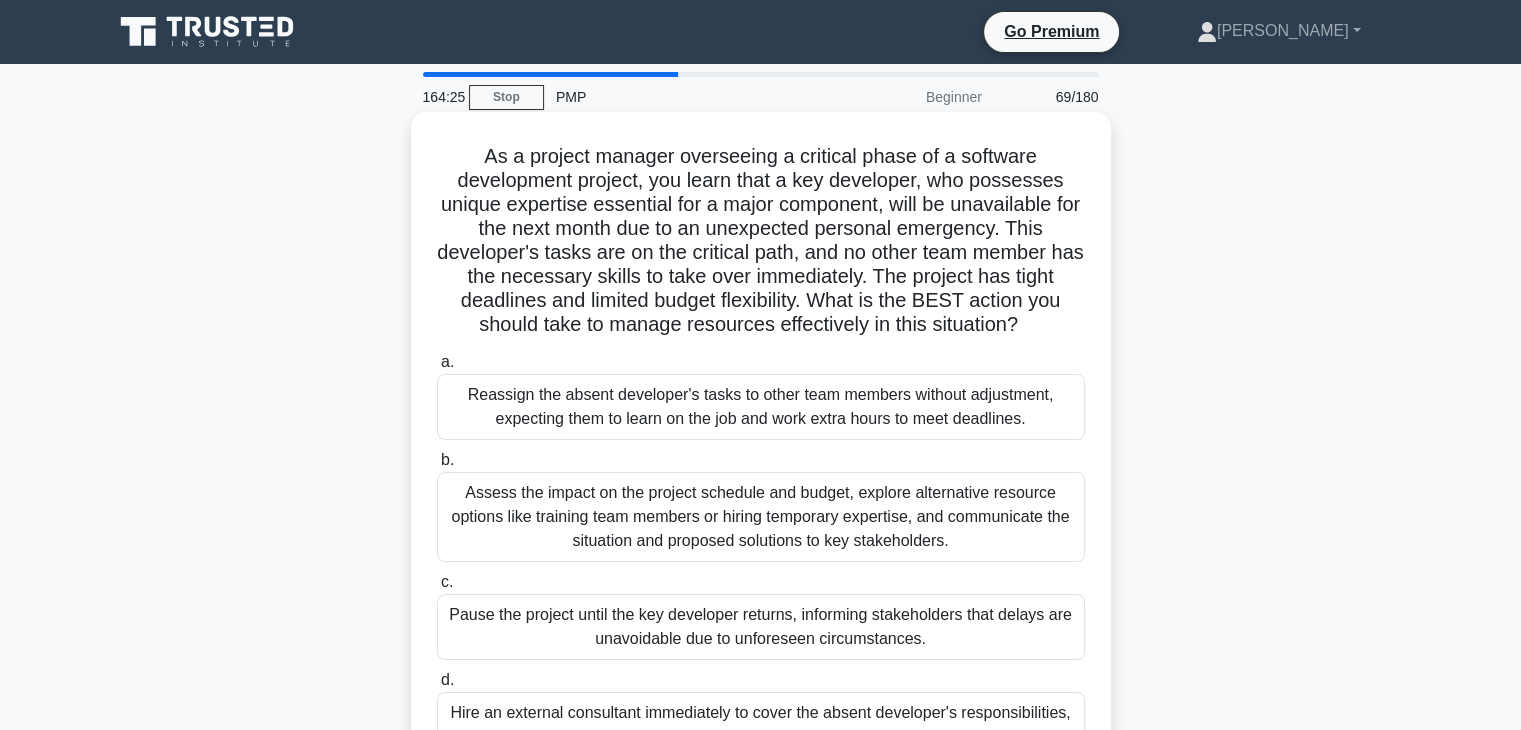 click on "Assess the impact on the project schedule and budget, explore alternative resource options like training team members or hiring temporary expertise, and communicate the situation and proposed solutions to key stakeholders." at bounding box center [761, 517] 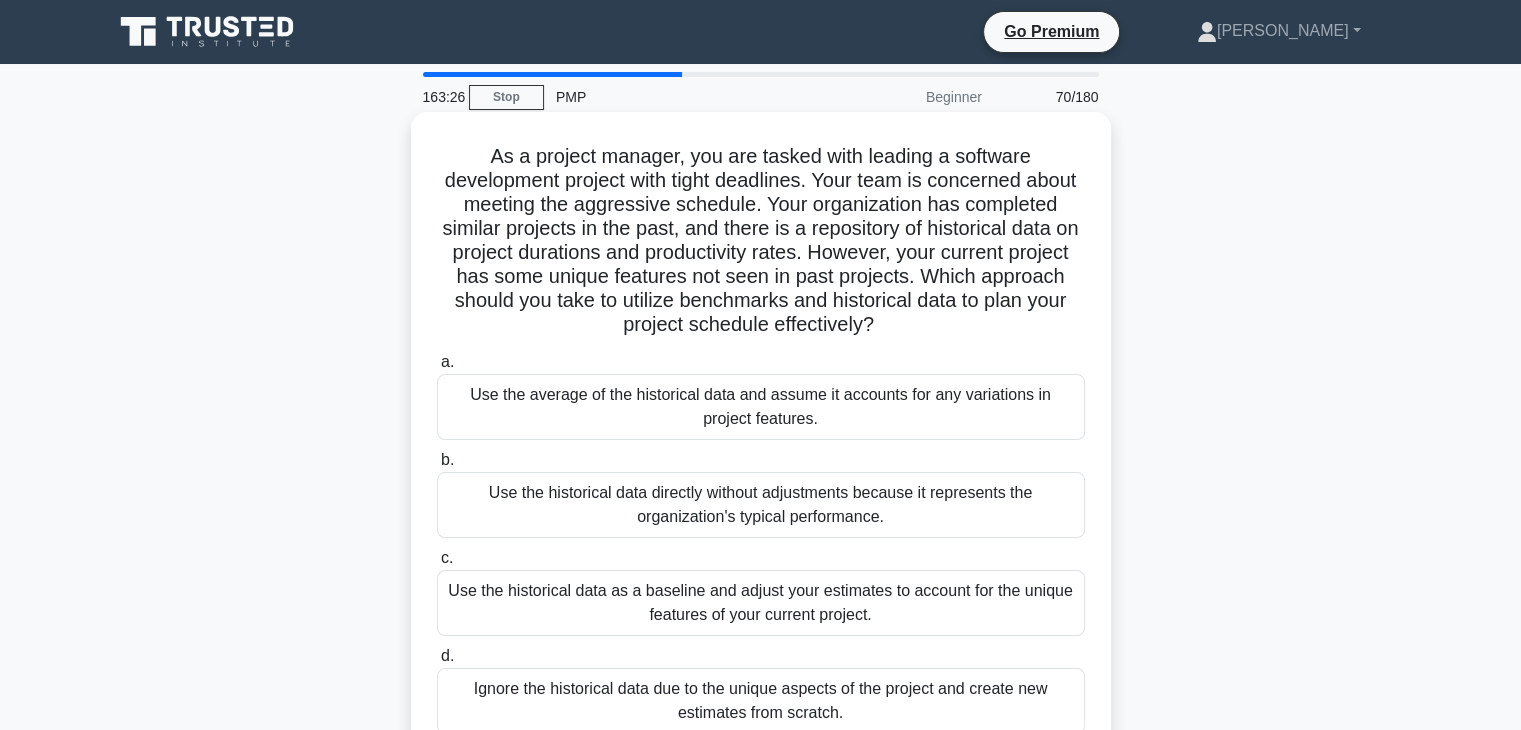 click on "Use the historical data as a baseline and adjust your estimates to account for the unique features of your current project." at bounding box center [761, 603] 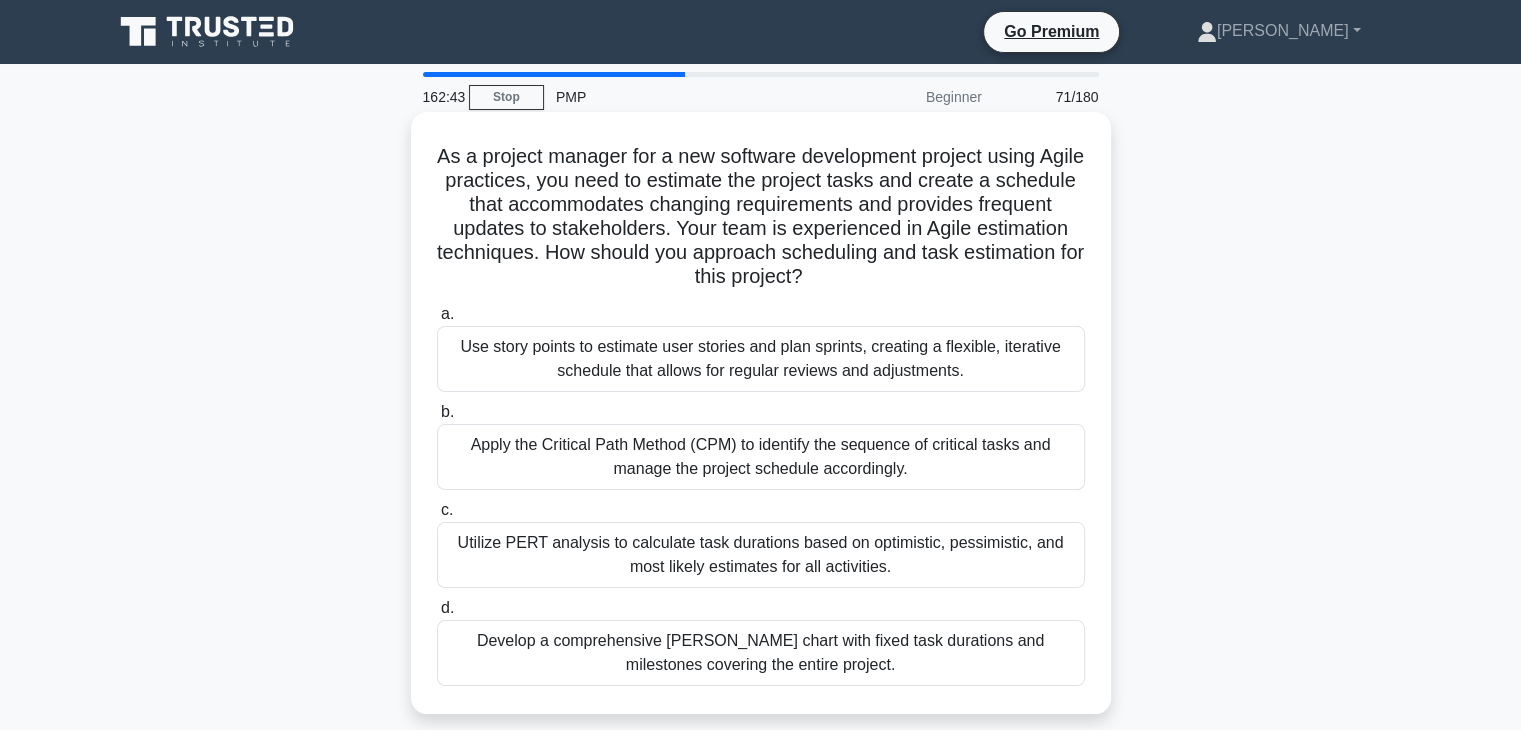 click on "Use story points to estimate user stories and plan sprints, creating a flexible, iterative schedule that allows for regular reviews and adjustments." at bounding box center (761, 359) 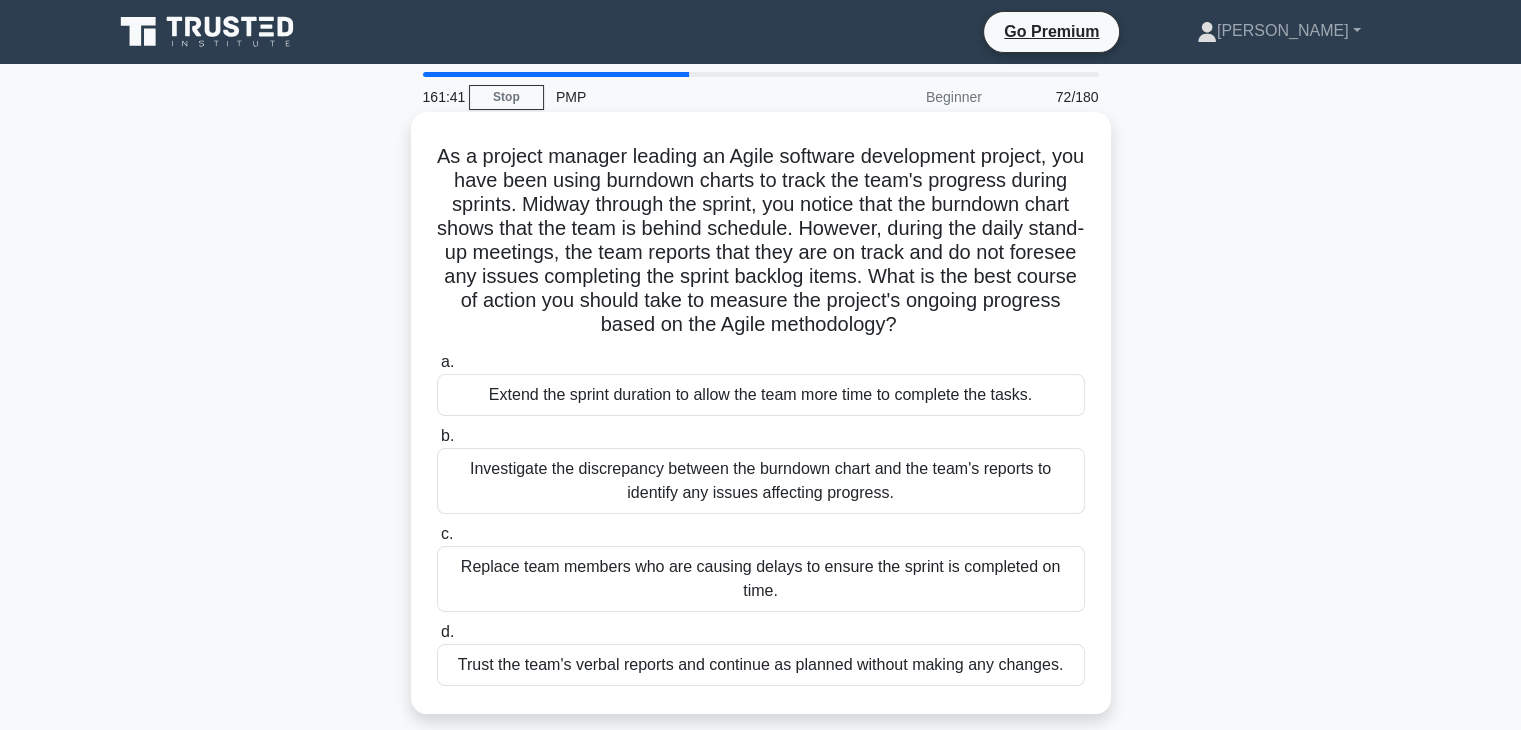 click on "Investigate the discrepancy between the burndown chart and the team's reports to identify any issues affecting progress." at bounding box center [761, 481] 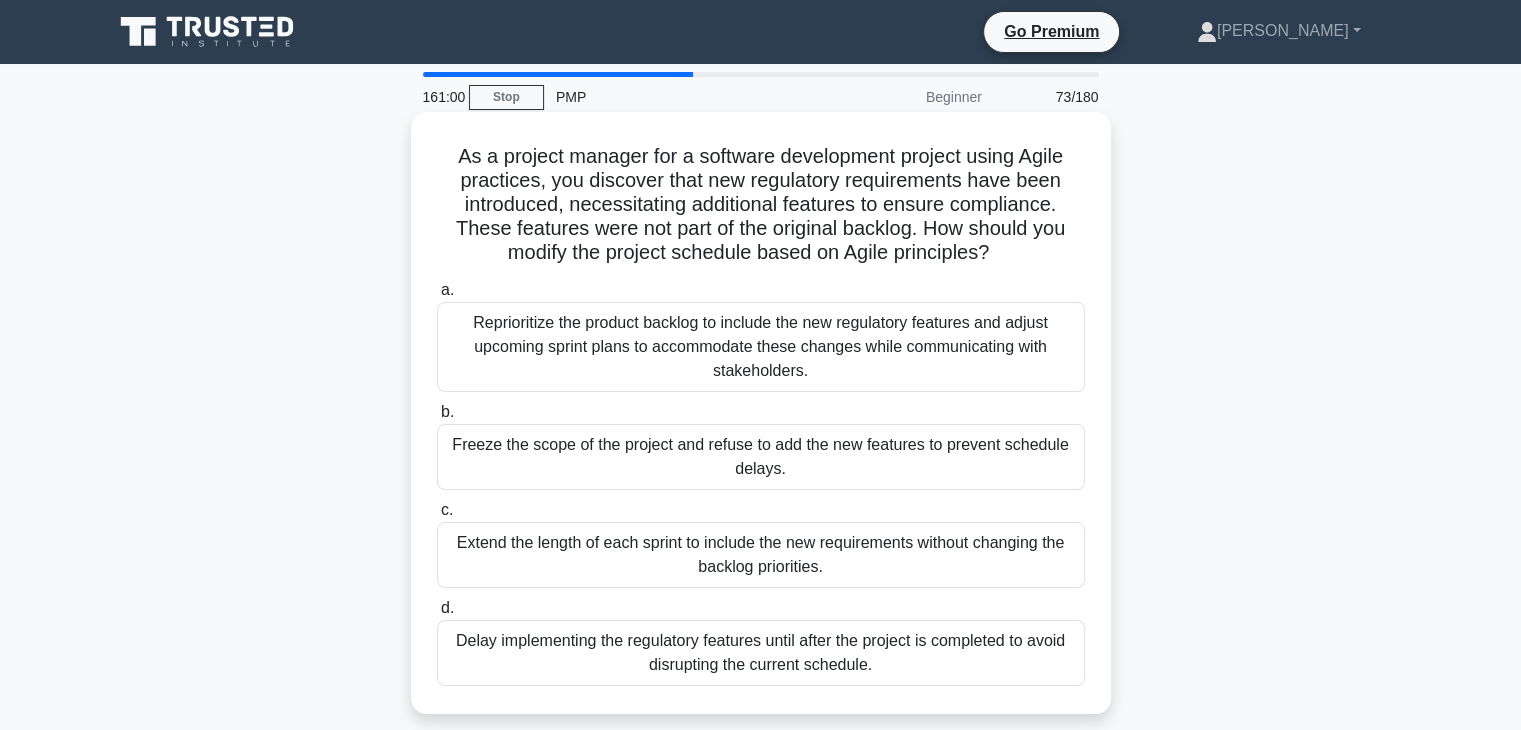 click on "Reprioritize the product backlog to include the new regulatory features and adjust upcoming sprint plans to accommodate these changes while communicating with stakeholders." at bounding box center (761, 347) 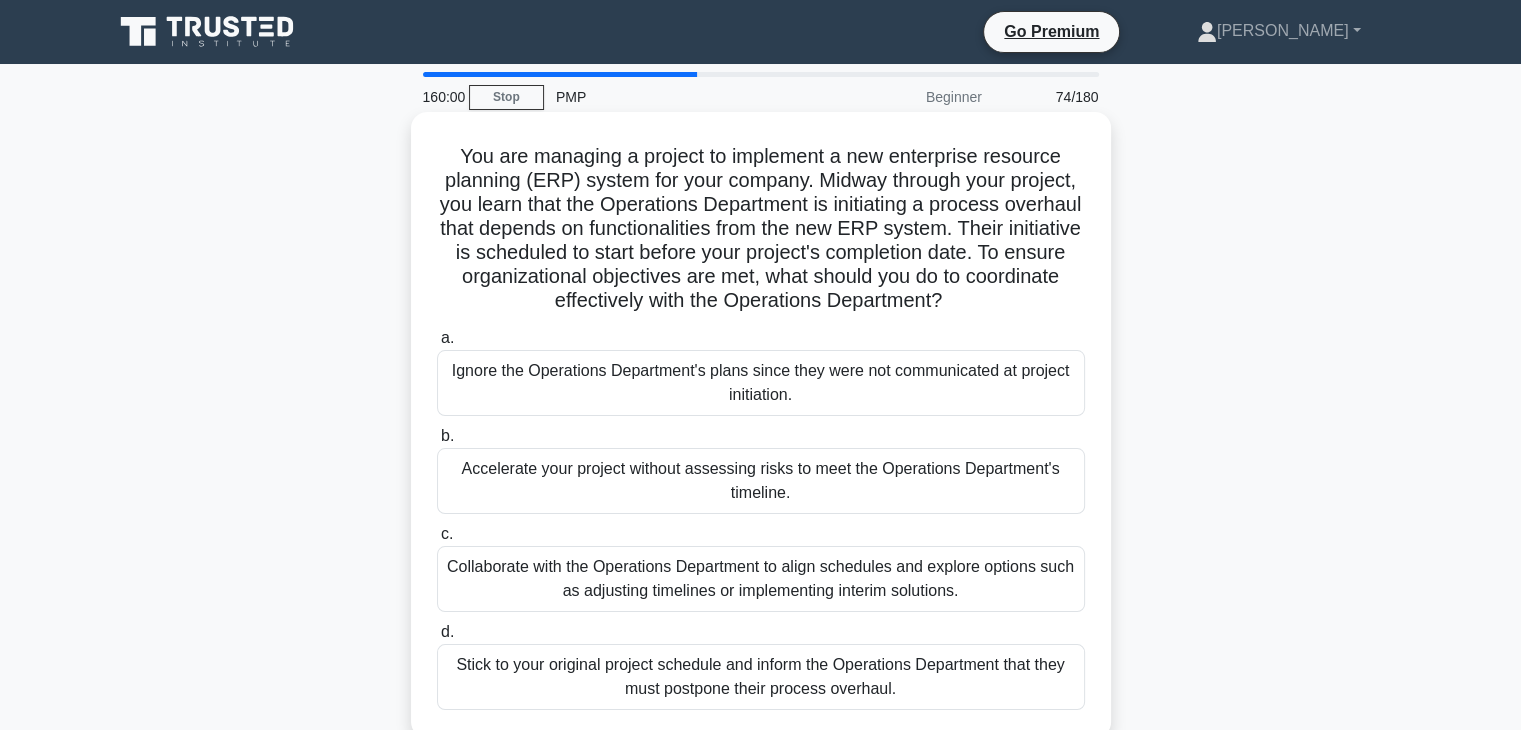 click on "Collaborate with the Operations Department to align schedules and explore options such as adjusting timelines or implementing interim solutions." at bounding box center (761, 579) 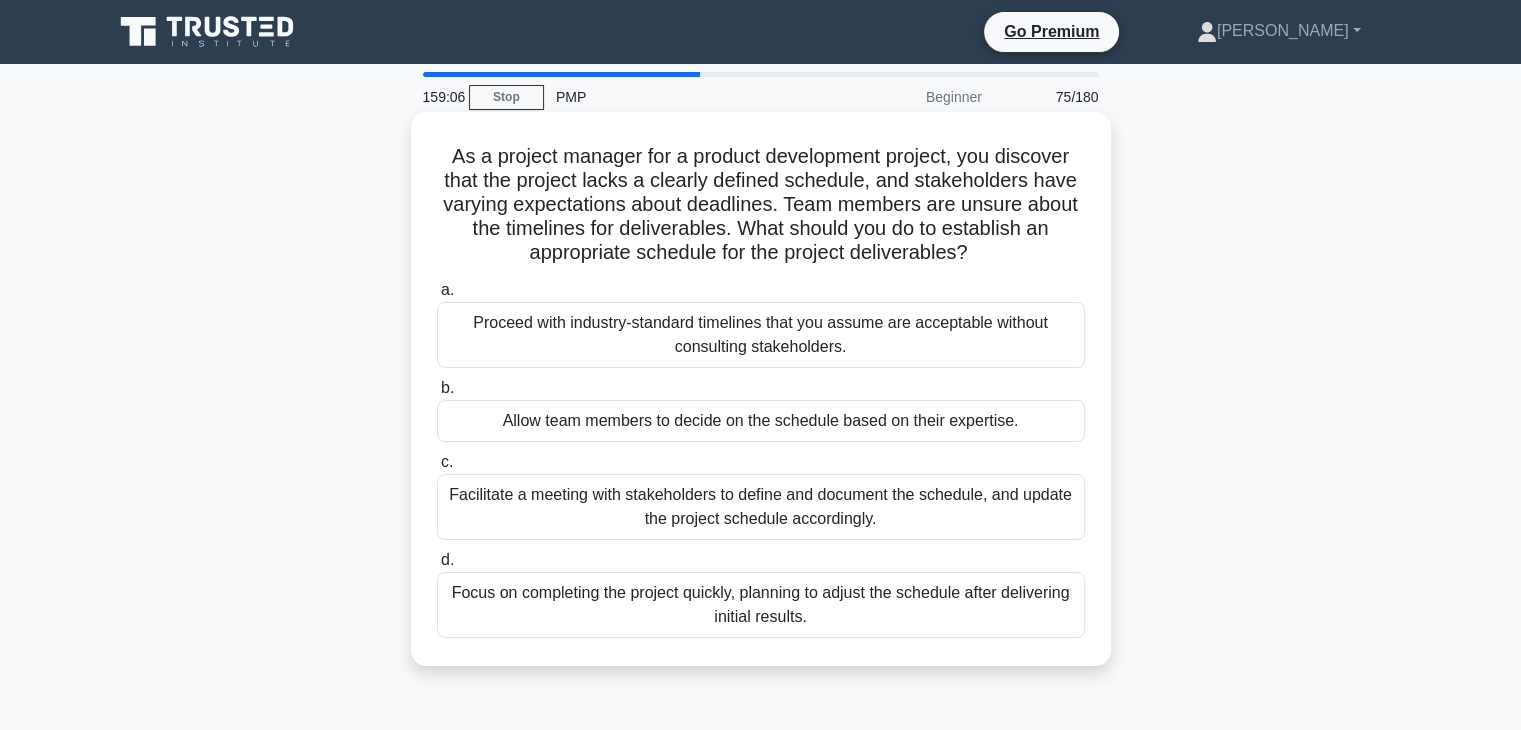 click on "Facilitate a meeting with stakeholders to define and document the schedule, and update the project schedule accordingly." at bounding box center [761, 507] 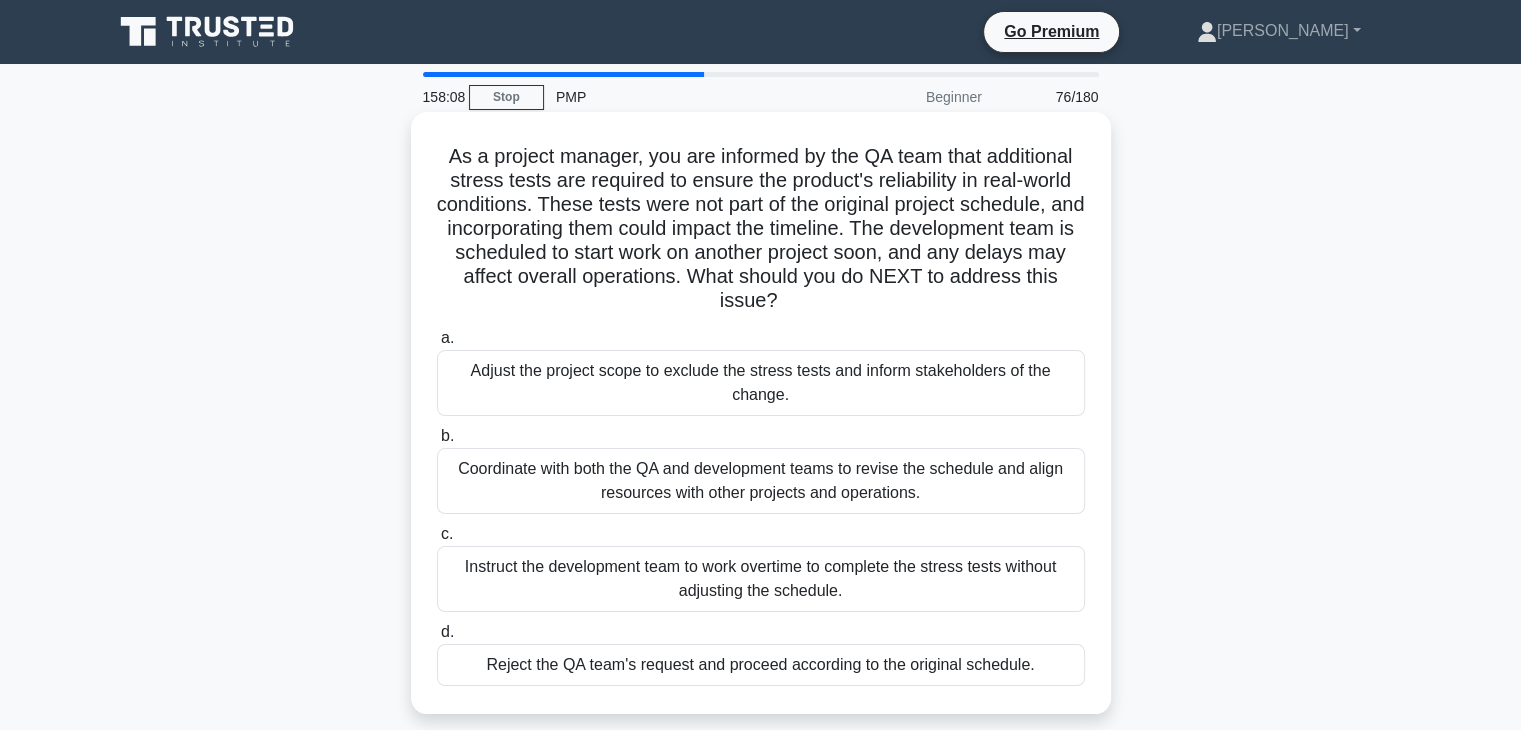 click on "Coordinate with both the QA and development teams to revise the schedule and align resources with other projects and operations." at bounding box center (761, 481) 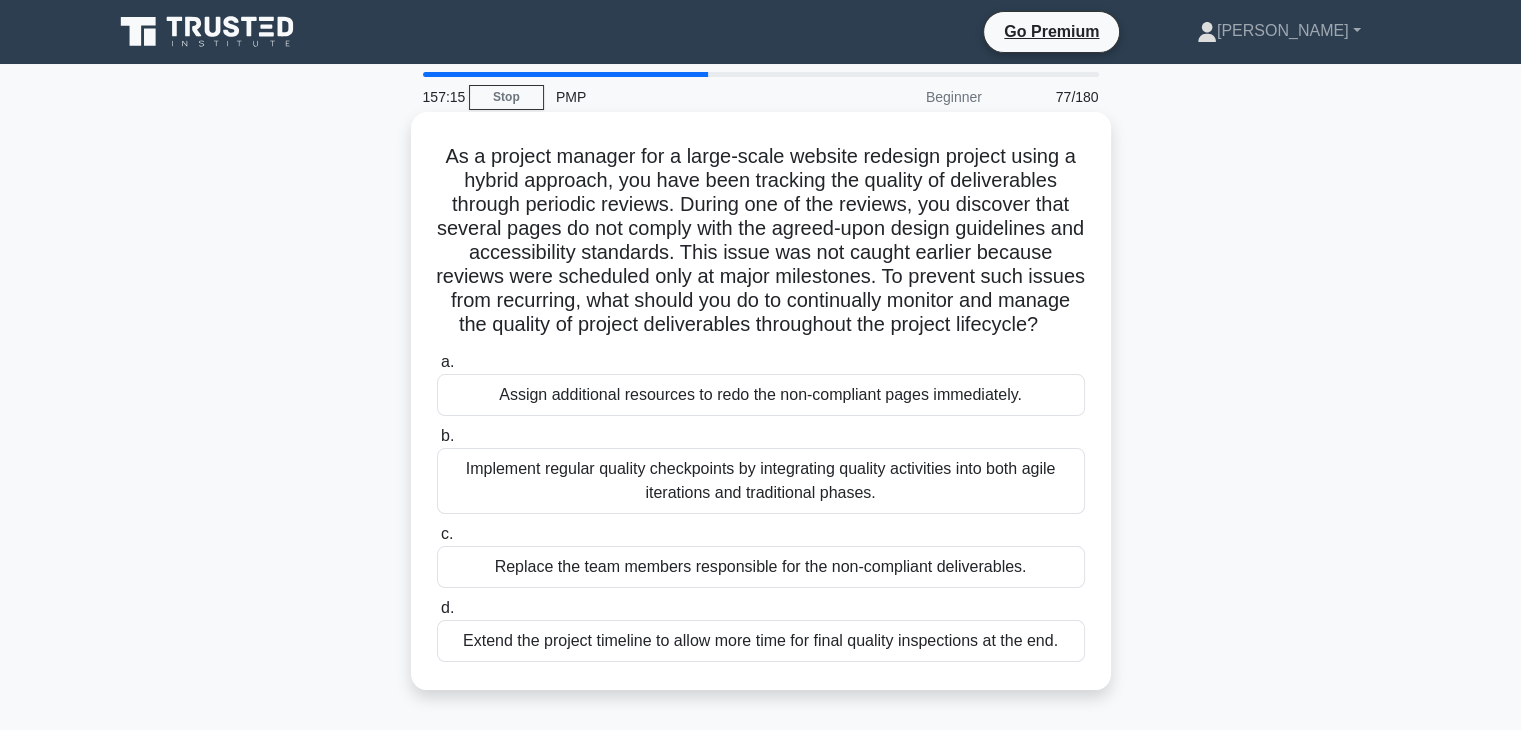 click on "Implement regular quality checkpoints by integrating quality activities into both agile iterations and traditional phases." at bounding box center (761, 481) 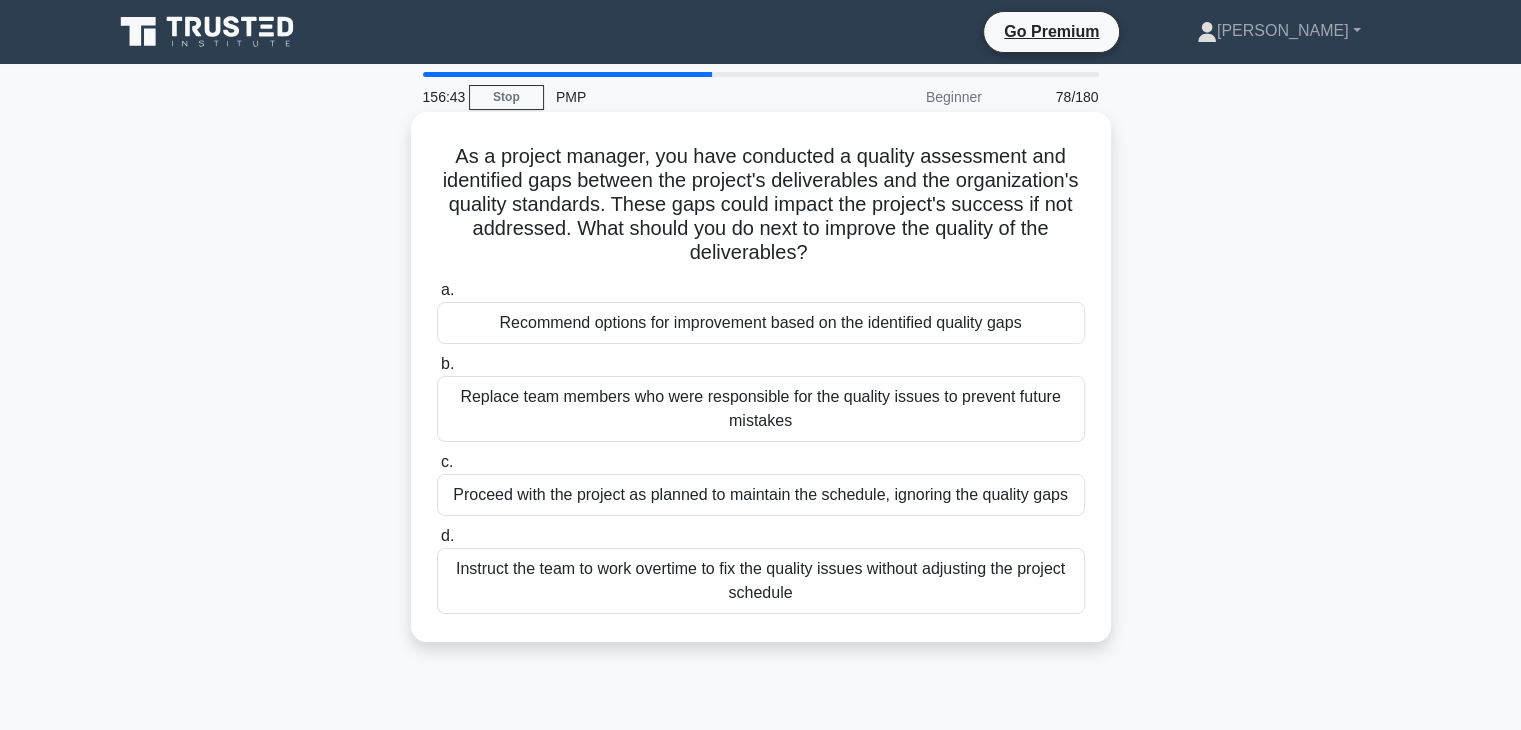 click on "Recommend options for improvement based on the identified quality gaps" at bounding box center [761, 323] 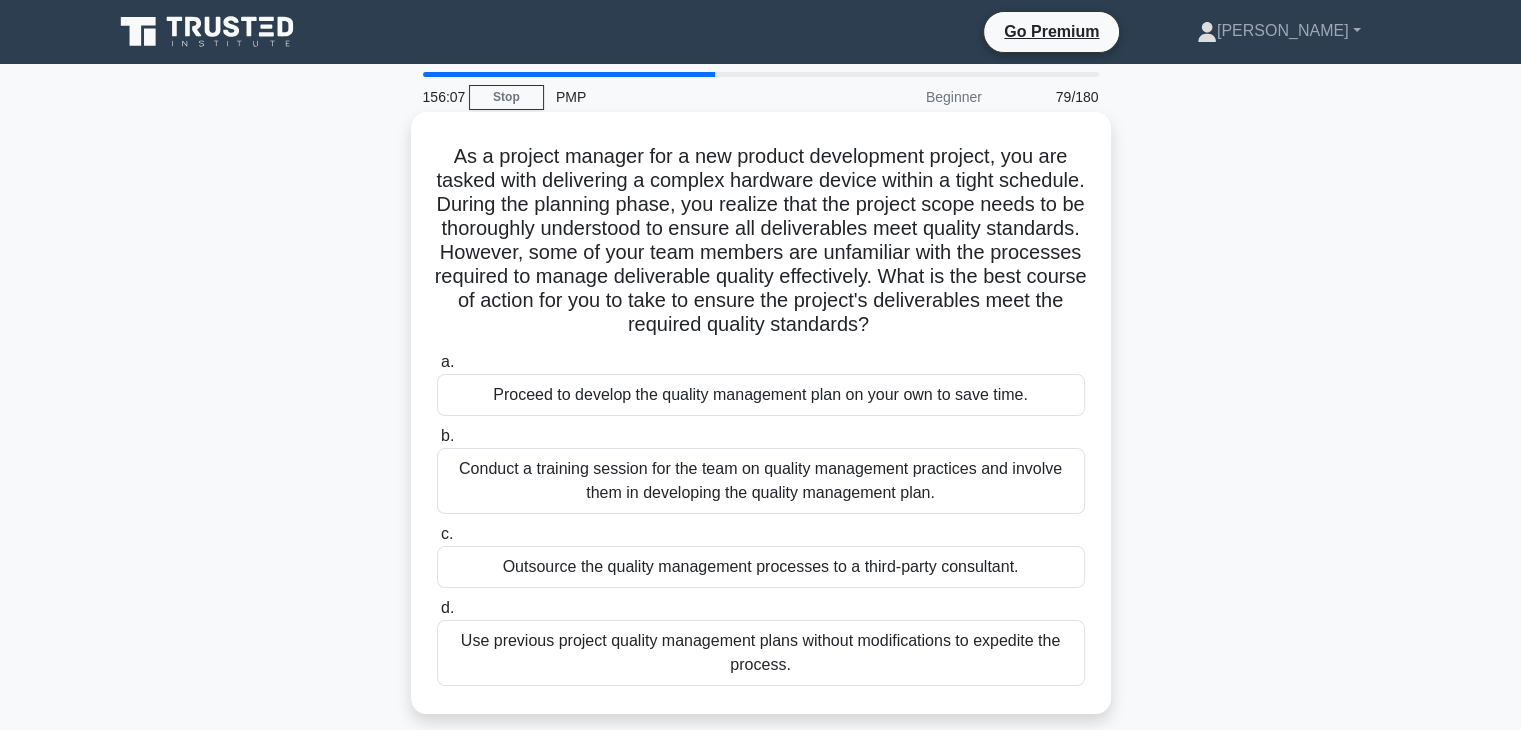 click on "Conduct a training session for the team on quality management practices and involve them in developing the quality management plan." at bounding box center [761, 481] 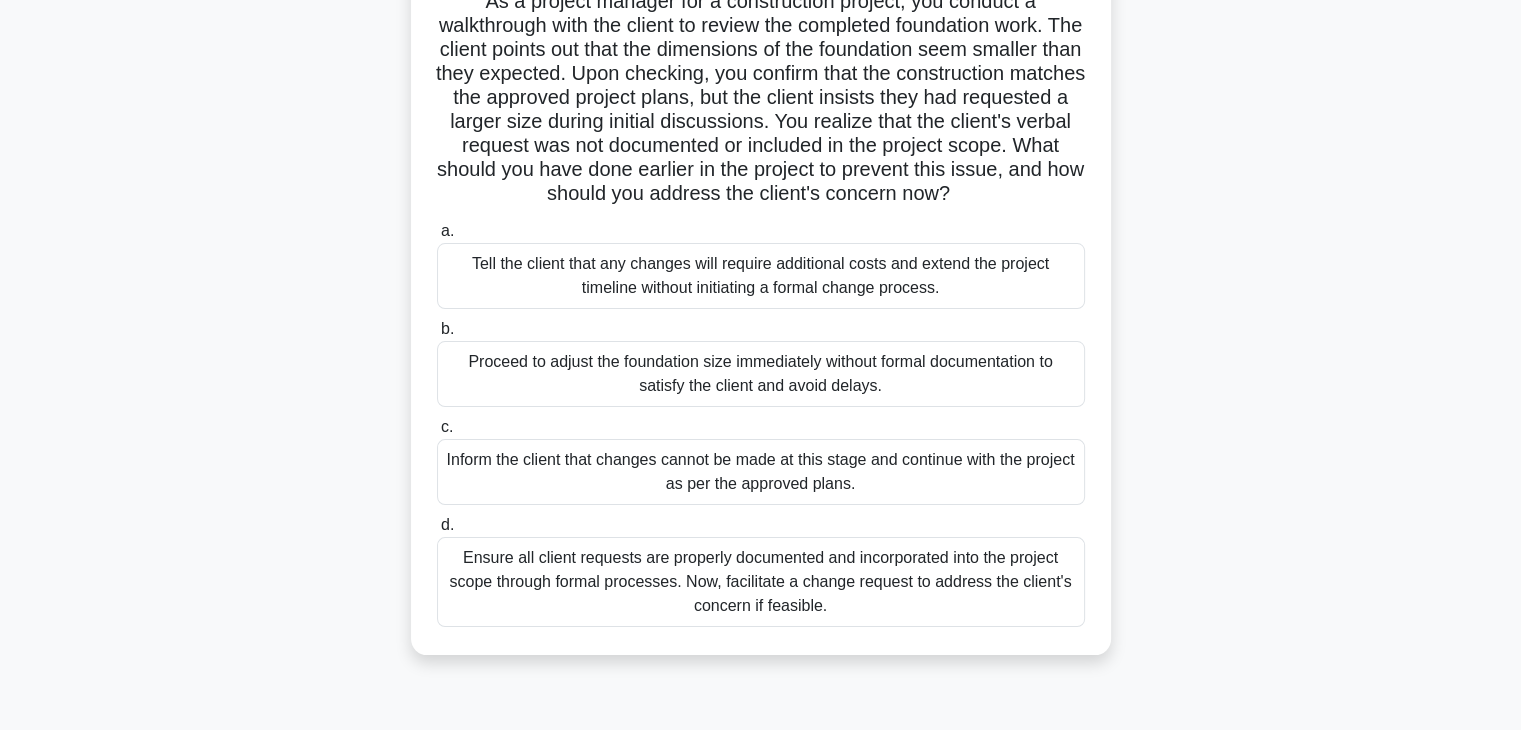scroll, scrollTop: 200, scrollLeft: 0, axis: vertical 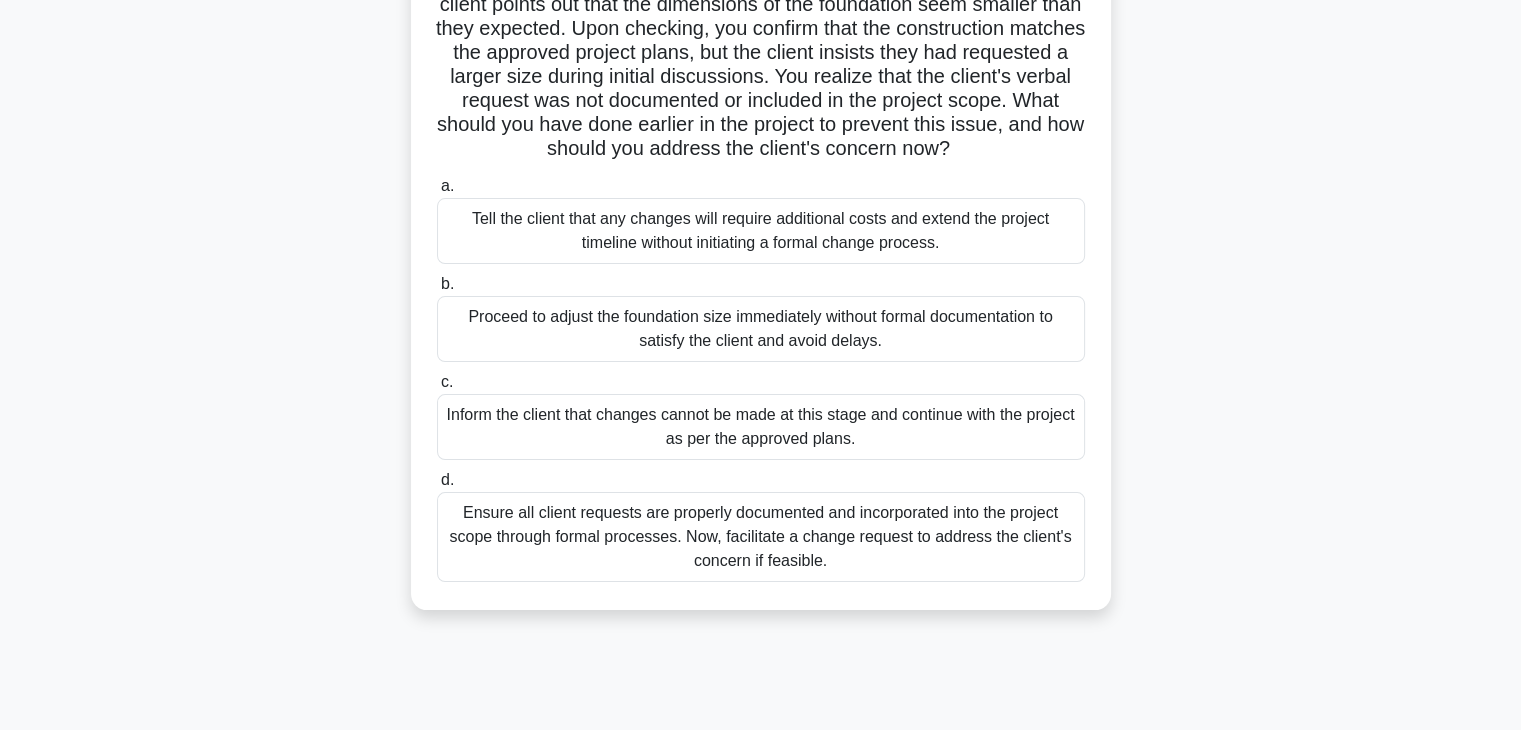click on "Ensure all client requests are properly documented and incorporated into the project scope through formal processes. Now, facilitate a change request to address the client's concern if feasible." at bounding box center [761, 537] 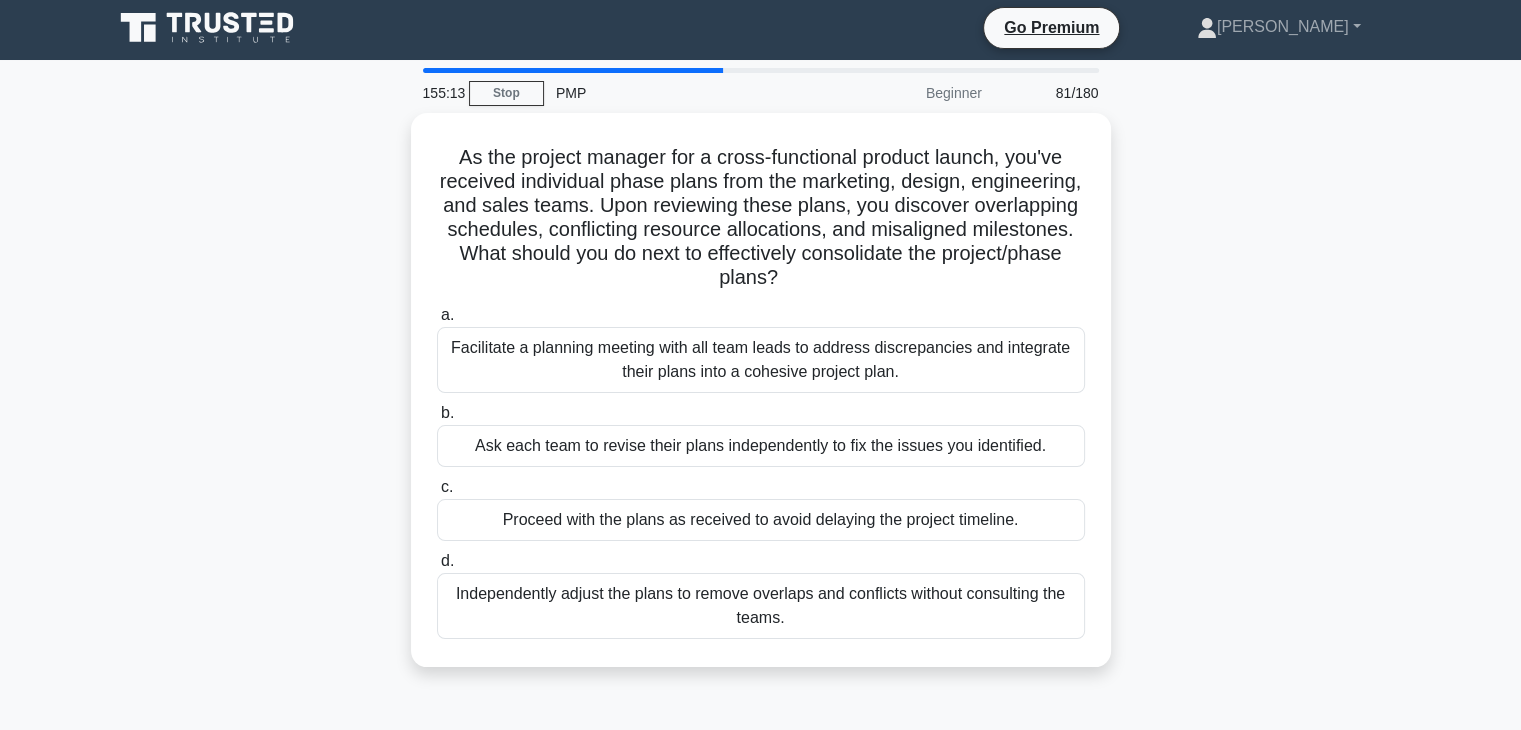 scroll, scrollTop: 0, scrollLeft: 0, axis: both 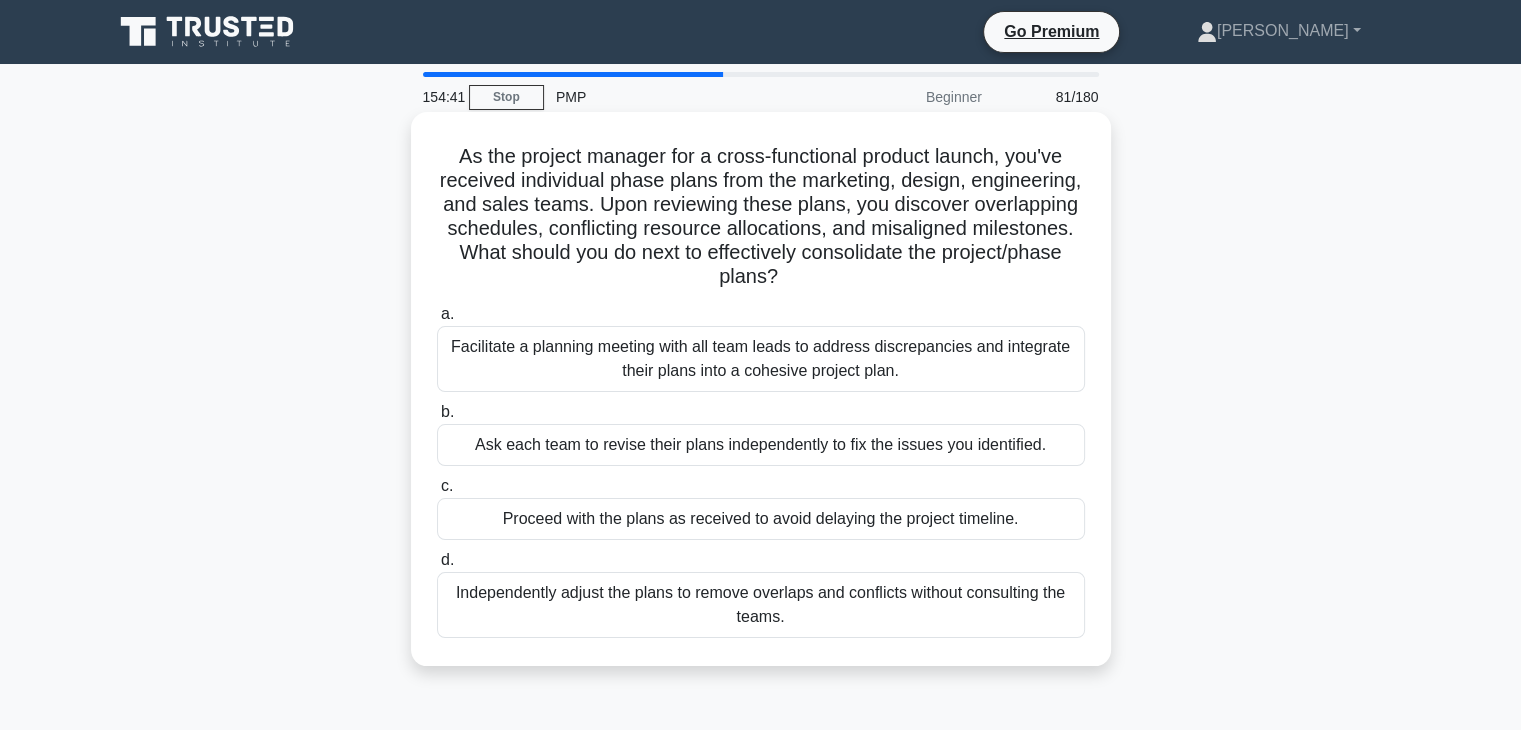 click on "Facilitate a planning meeting with all team leads to address discrepancies and integrate their plans into a cohesive project plan." at bounding box center [761, 359] 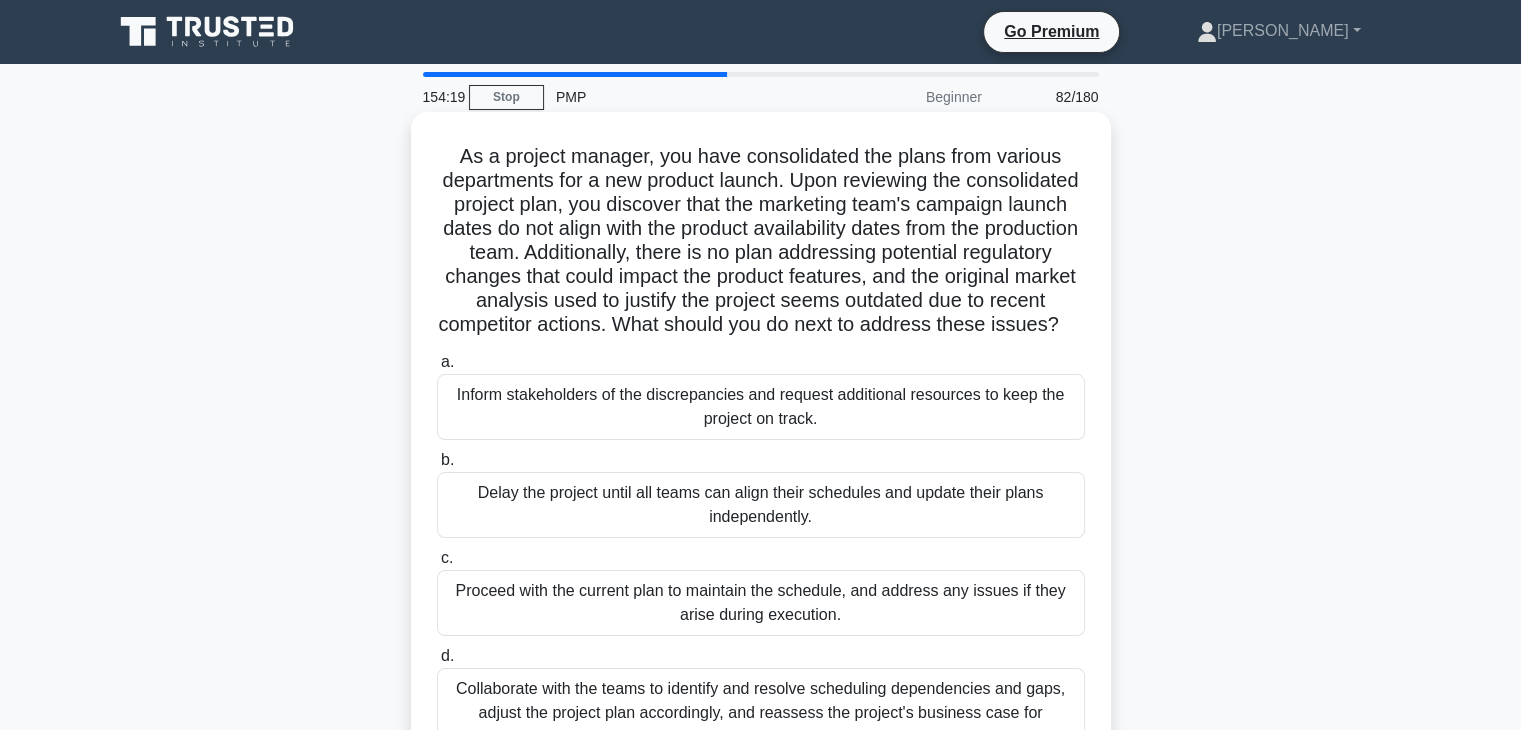click on "Collaborate with the teams to identify and resolve scheduling dependencies and gaps, adjust the project plan accordingly, and reassess the project's business case for continued value." at bounding box center [761, 713] 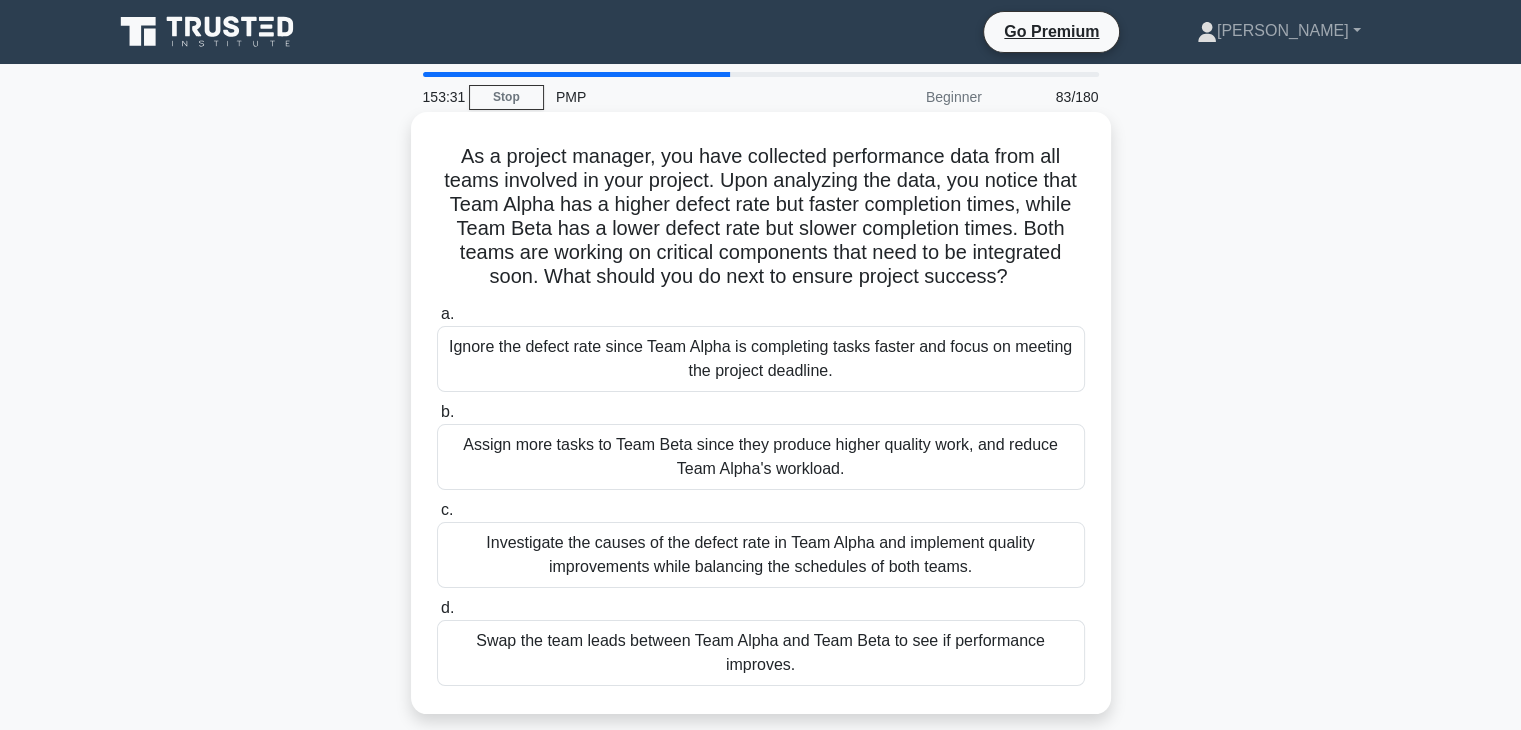 click on "Investigate the causes of the defect rate in Team Alpha and implement quality improvements while balancing the schedules of both teams." at bounding box center [761, 555] 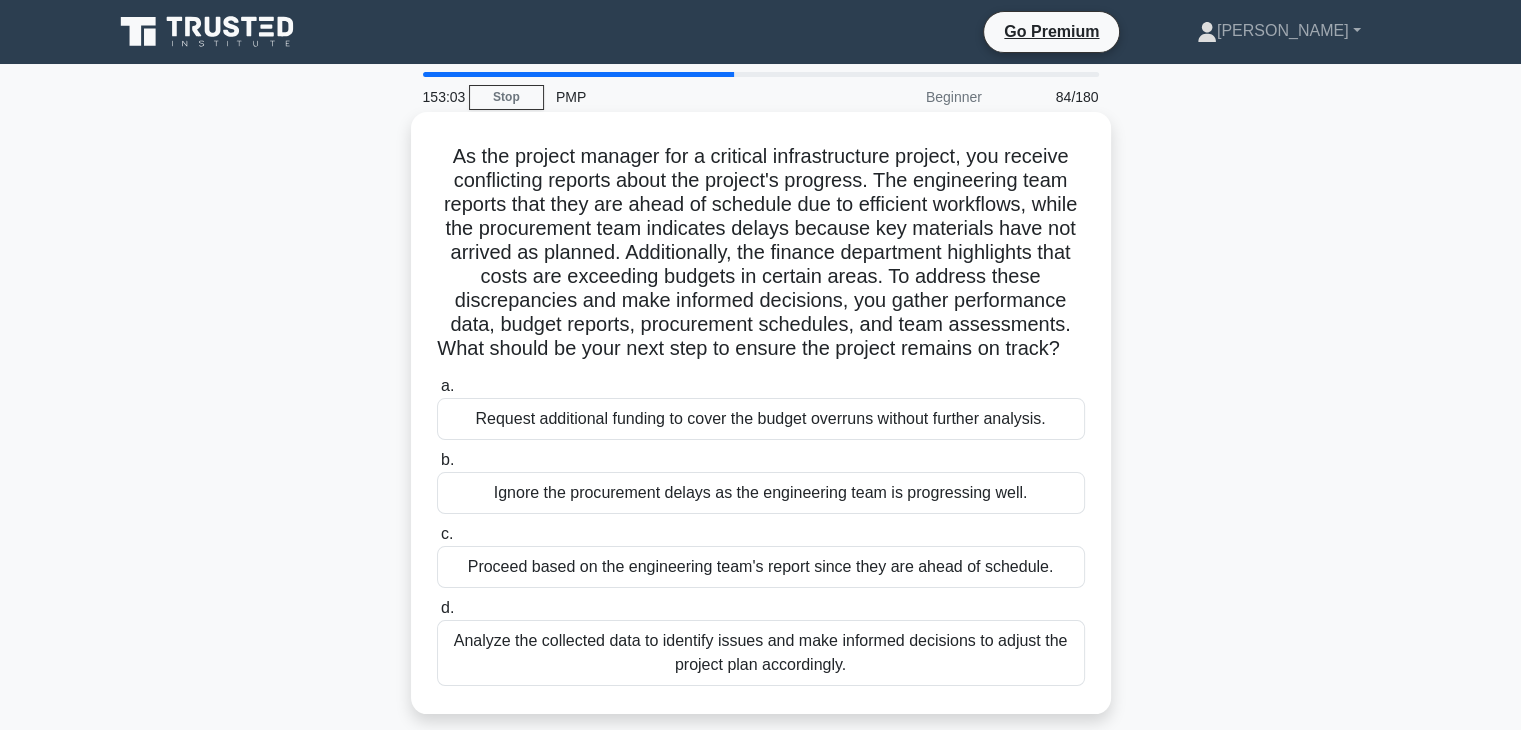 click on "Analyze the collected data to identify issues and make informed decisions to adjust the project plan accordingly." at bounding box center [761, 653] 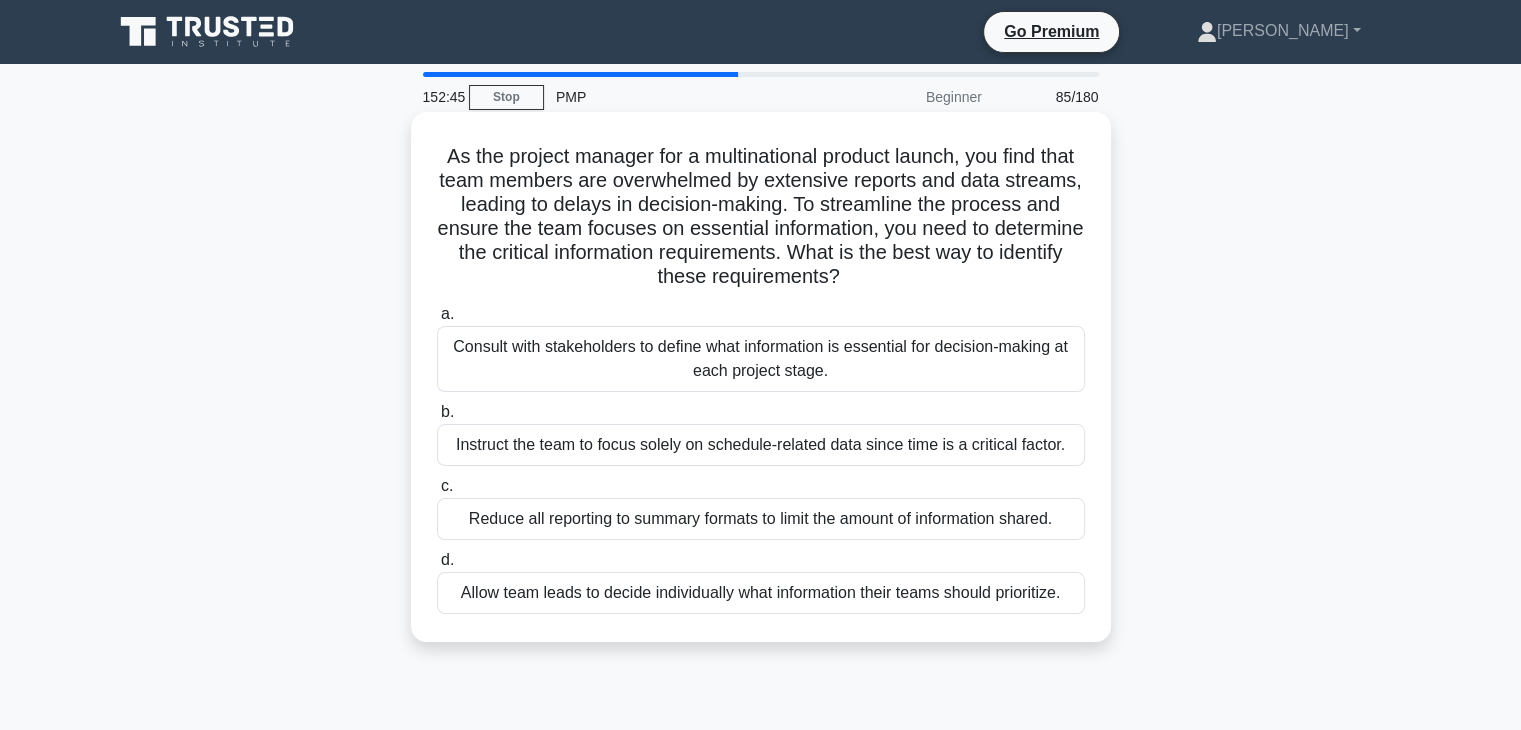 click on "Consult with stakeholders to define what information is essential for decision-making at each project stage." at bounding box center [761, 359] 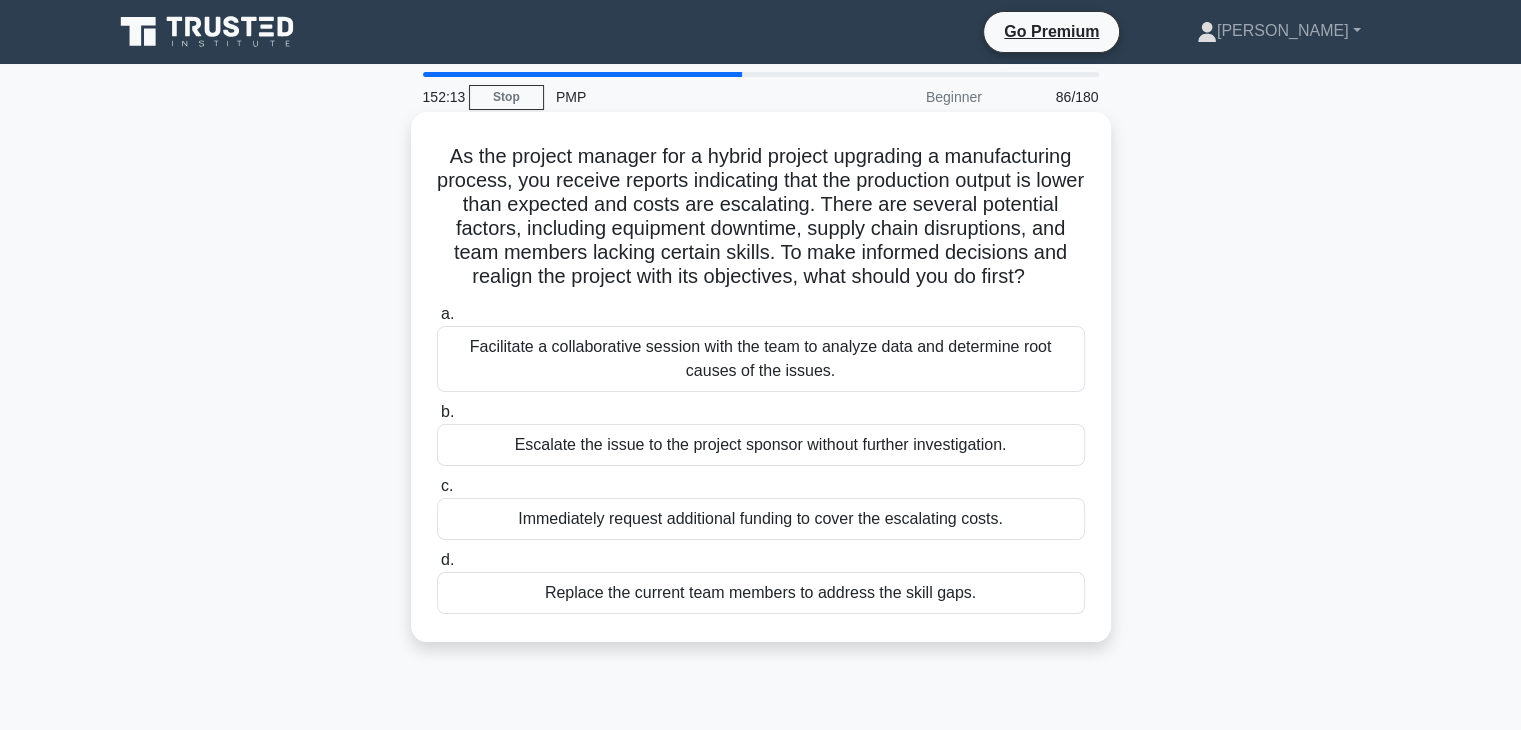click on "Facilitate a collaborative session with the team to analyze data and determine root causes of the issues." at bounding box center (761, 359) 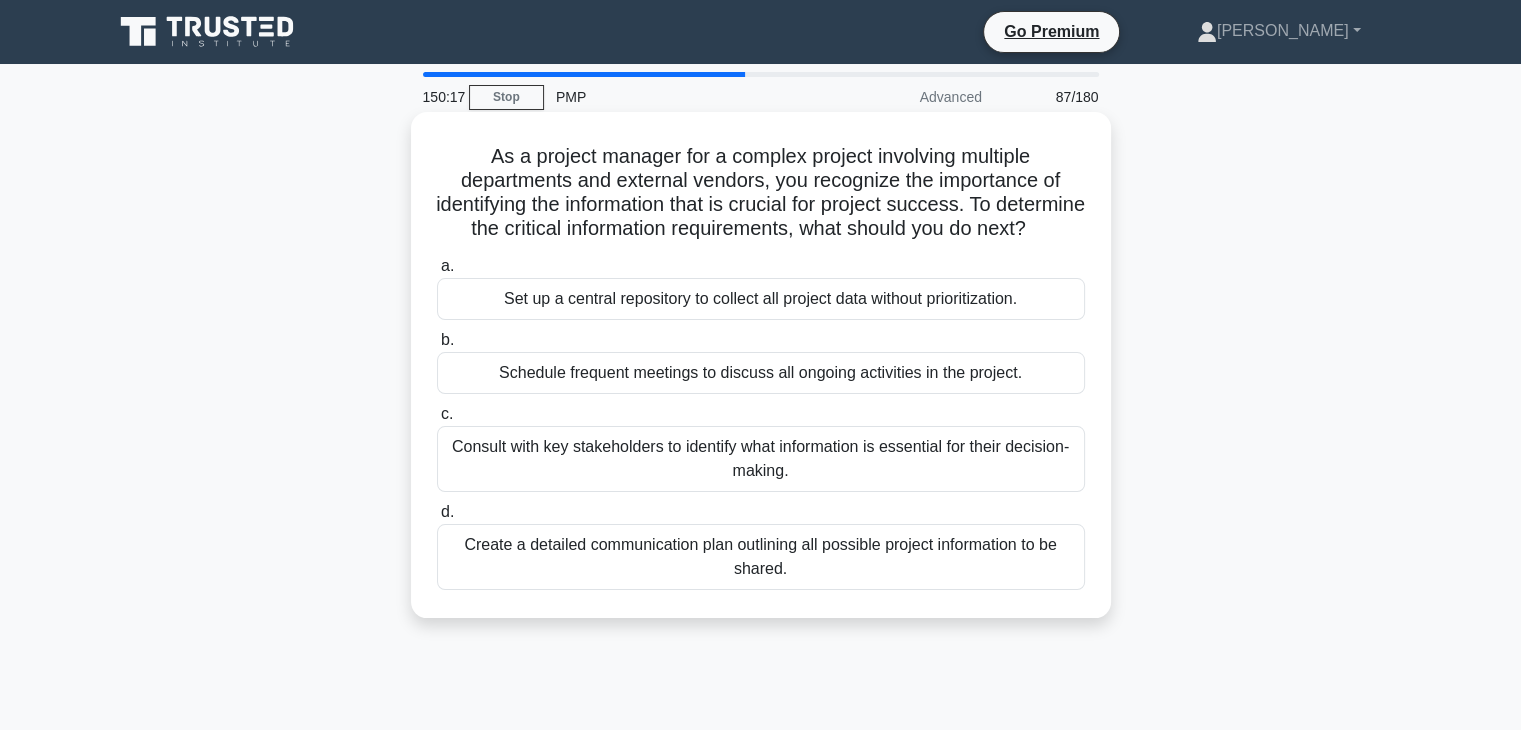 click on "Set up a central repository to collect all project data without prioritization." at bounding box center [761, 299] 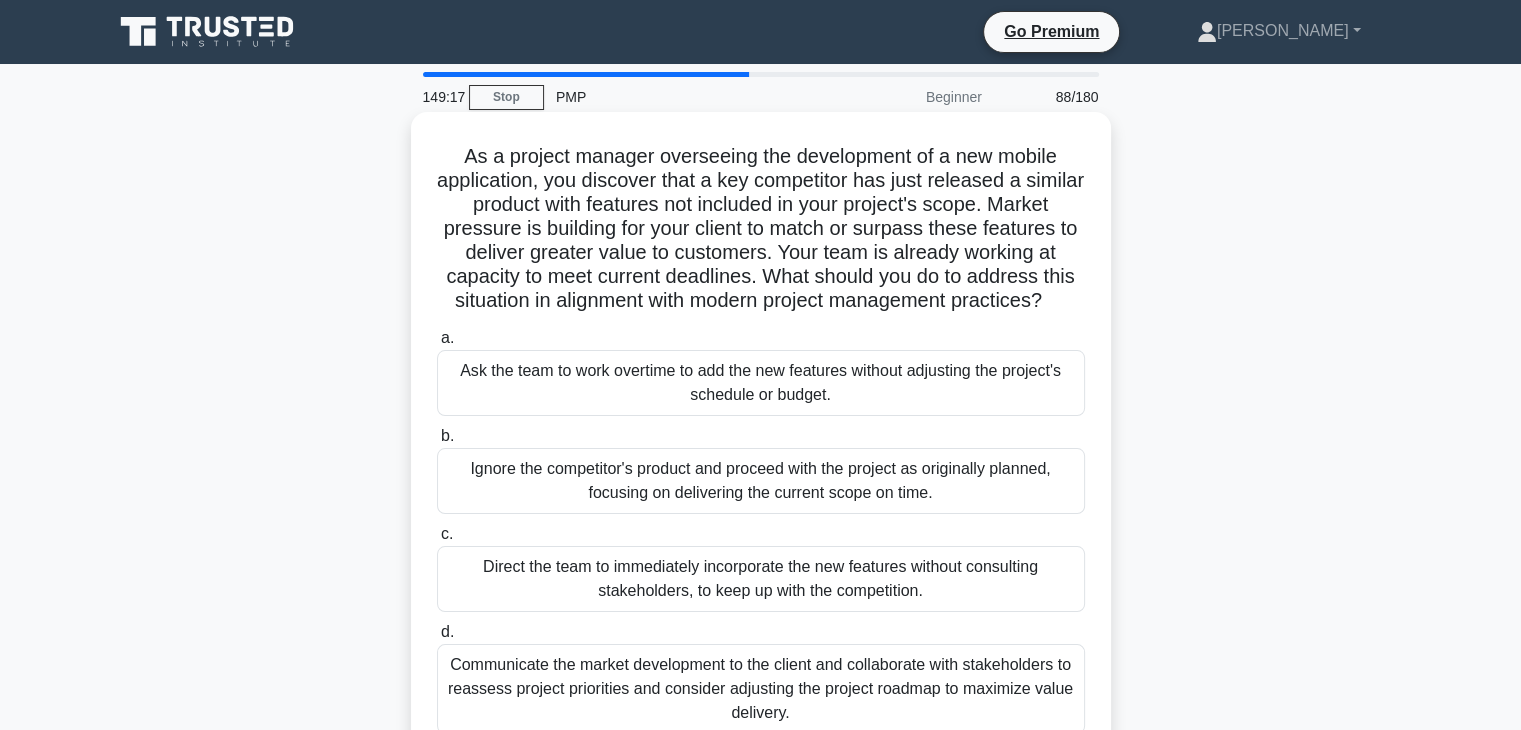 click on "Communicate the market development to the client and collaborate with stakeholders to reassess project priorities and consider adjusting the project roadmap to maximize value delivery." at bounding box center (761, 689) 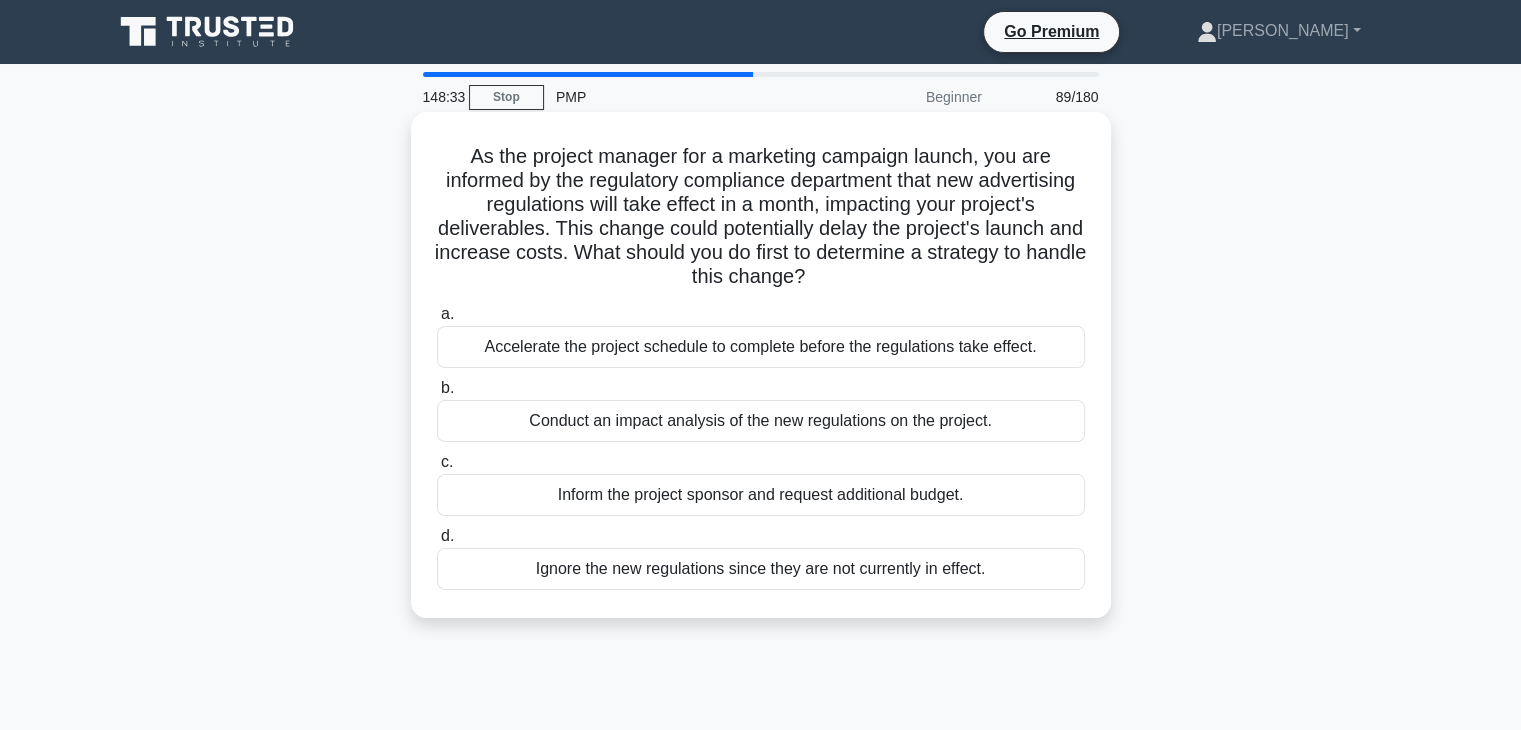click on "Conduct an impact analysis of the new regulations on the project." at bounding box center (761, 421) 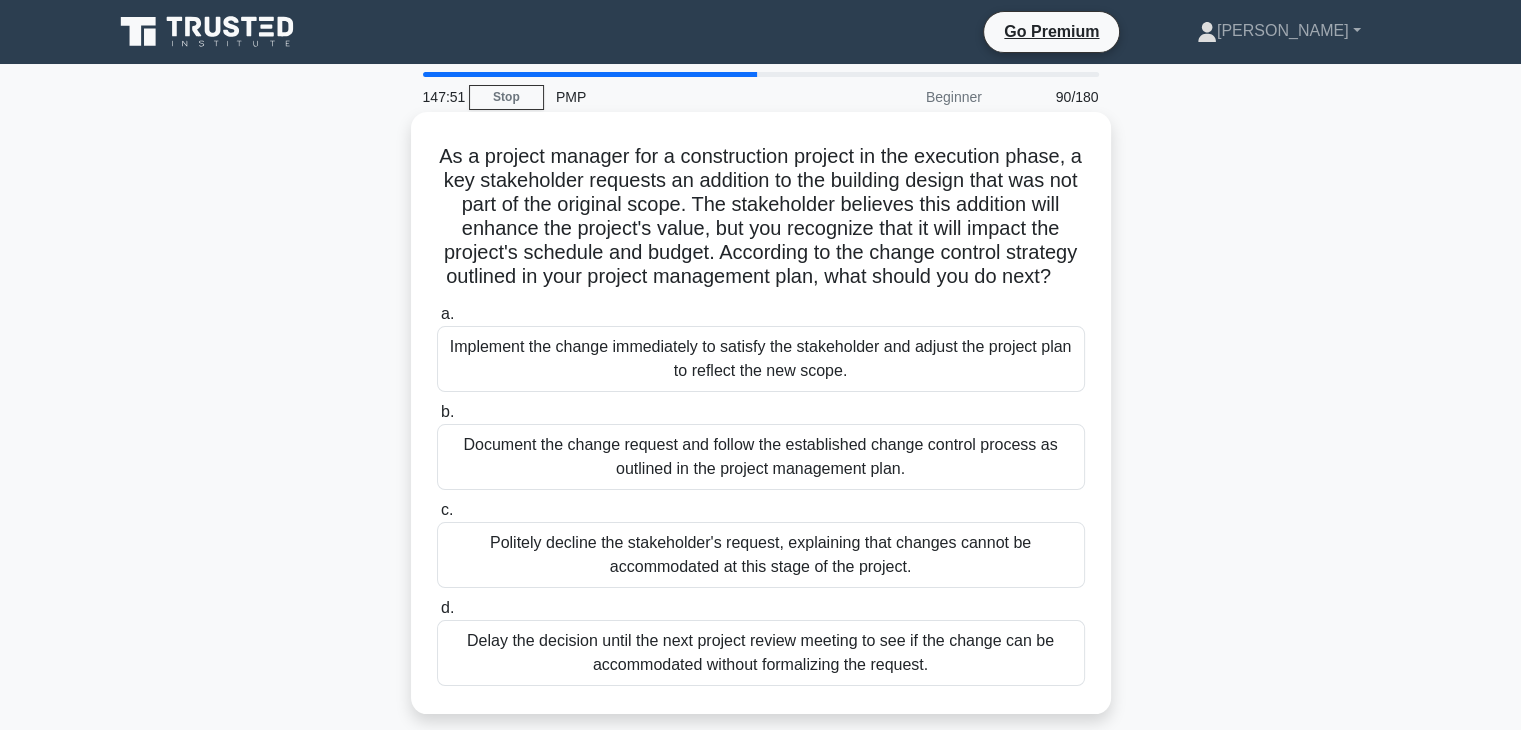 click on "Document the change request and follow the established change control process as outlined in the project management plan." at bounding box center [761, 457] 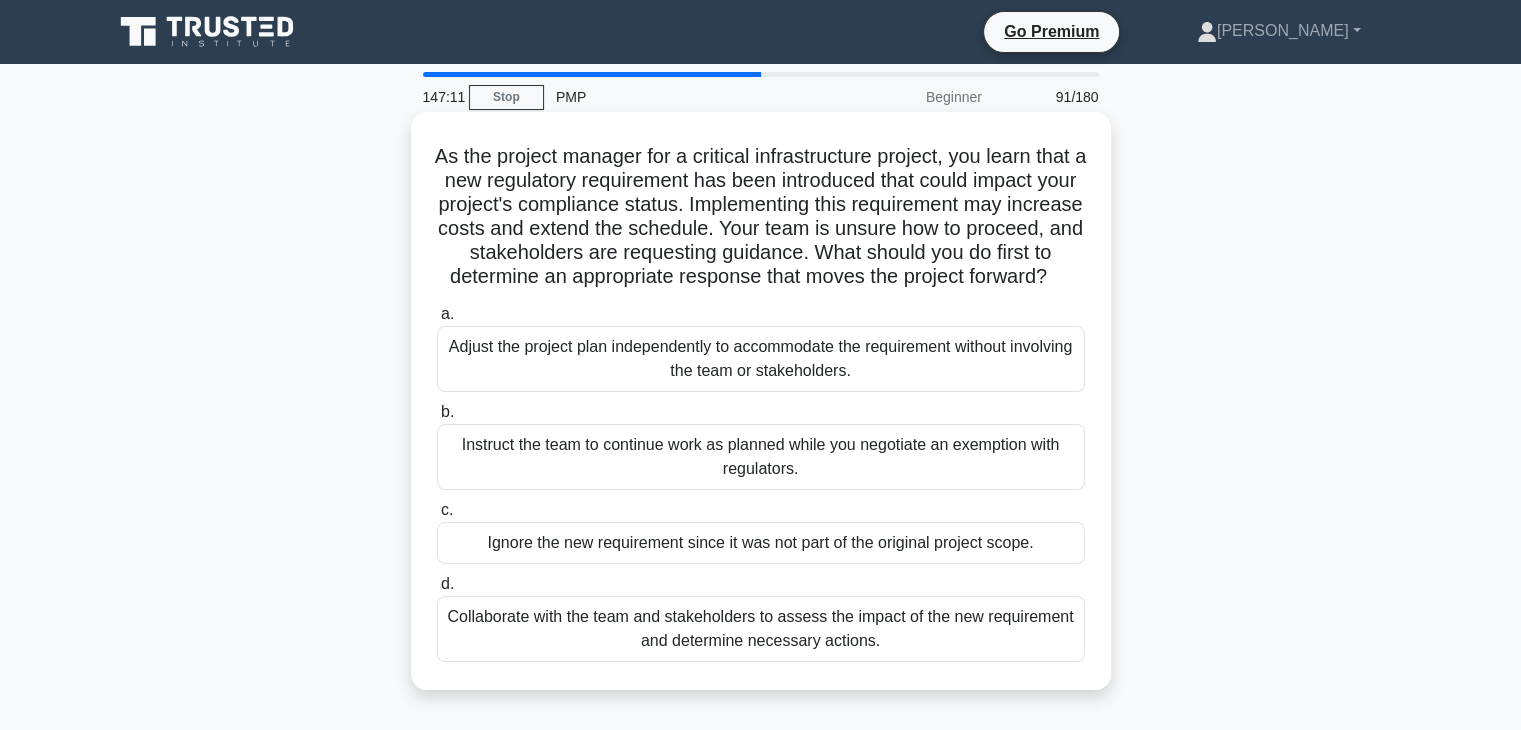 click on "Collaborate with the team and stakeholders to assess the impact of the new requirement and determine necessary actions." at bounding box center (761, 629) 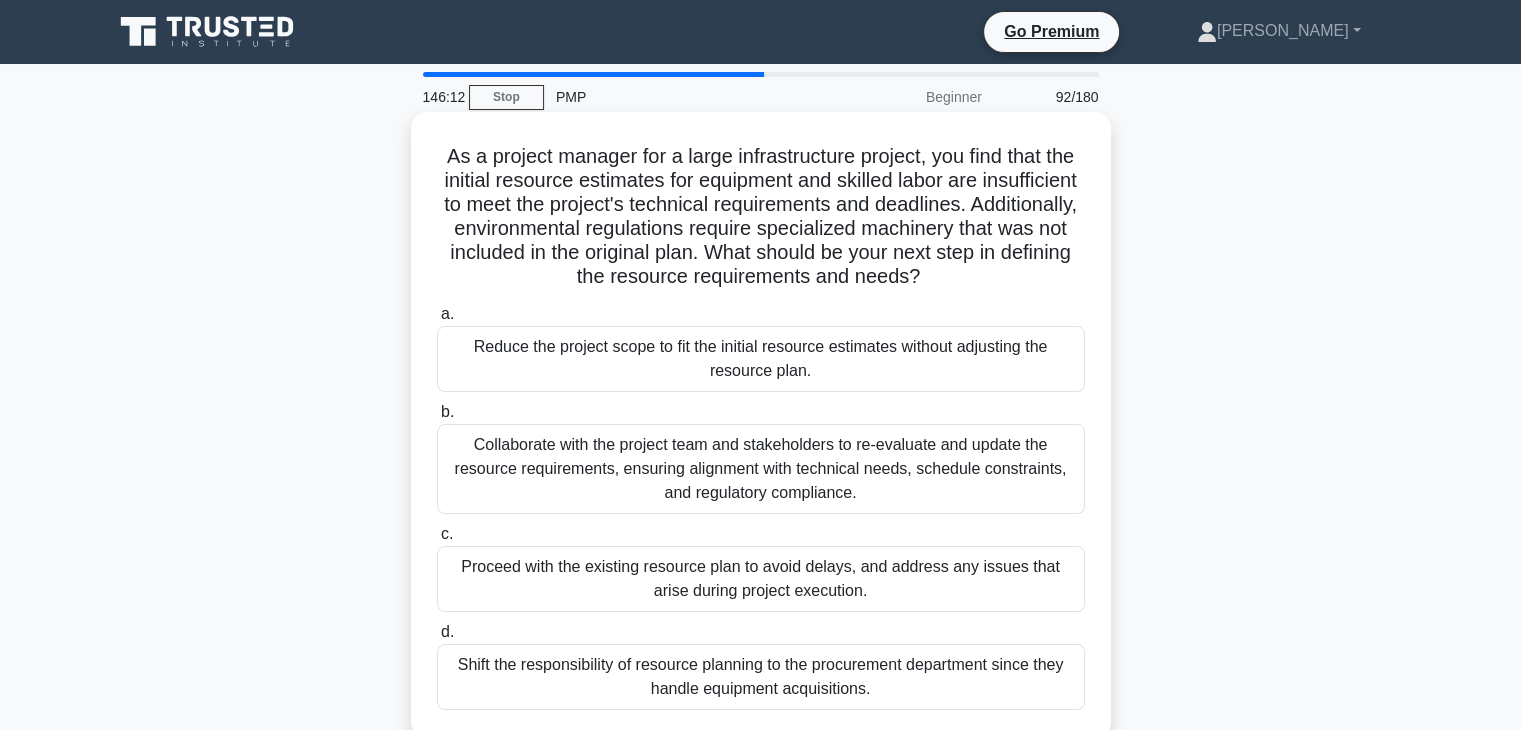 click on "Collaborate with the project team and stakeholders to re-evaluate and update the resource requirements, ensuring alignment with technical needs, schedule constraints, and regulatory compliance." at bounding box center (761, 469) 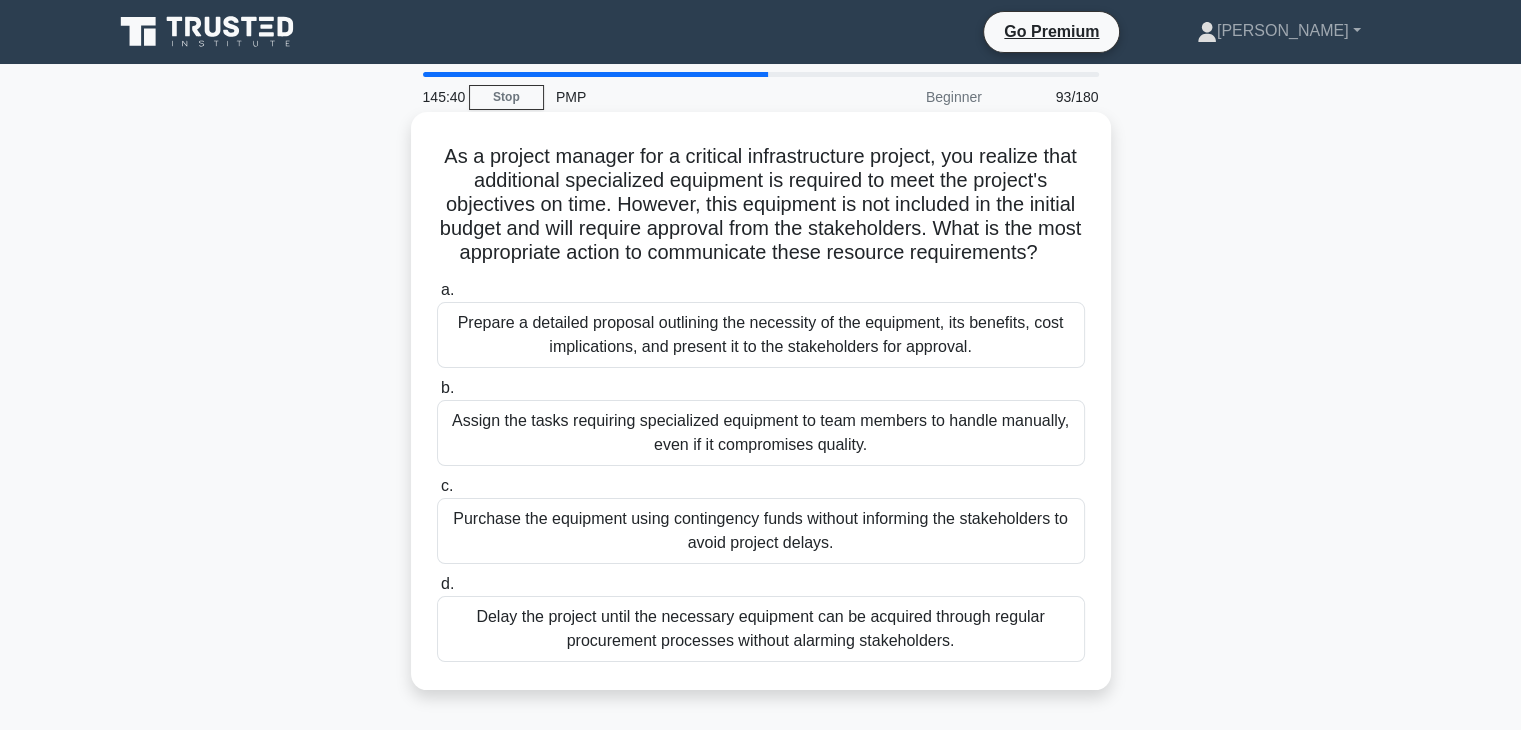 click on "Prepare a detailed proposal outlining the necessity of the equipment, its benefits, cost implications, and present it to the stakeholders for approval." at bounding box center [761, 335] 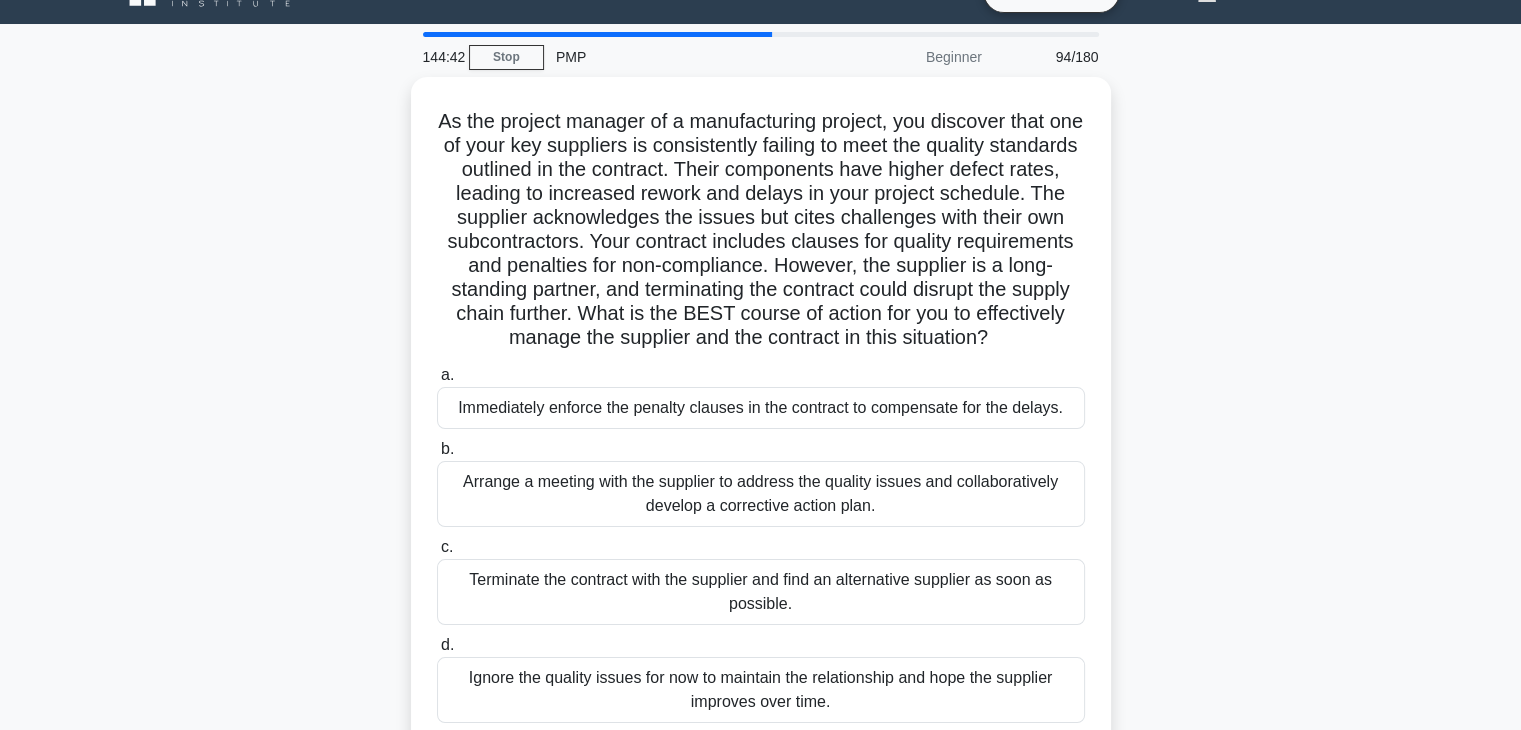 scroll, scrollTop: 80, scrollLeft: 0, axis: vertical 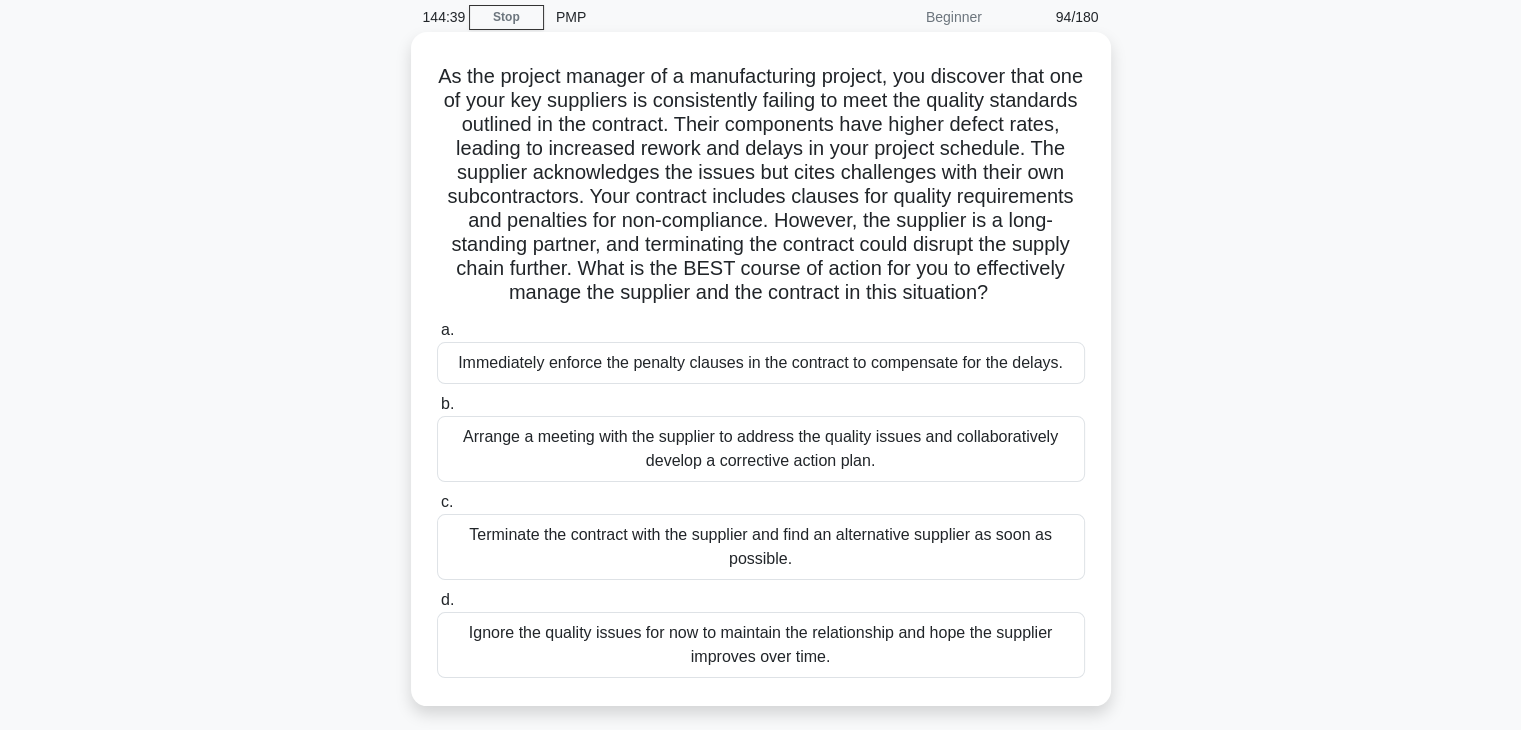 click on "Arrange a meeting with the supplier to address the quality issues and collaboratively develop a corrective action plan." at bounding box center (761, 449) 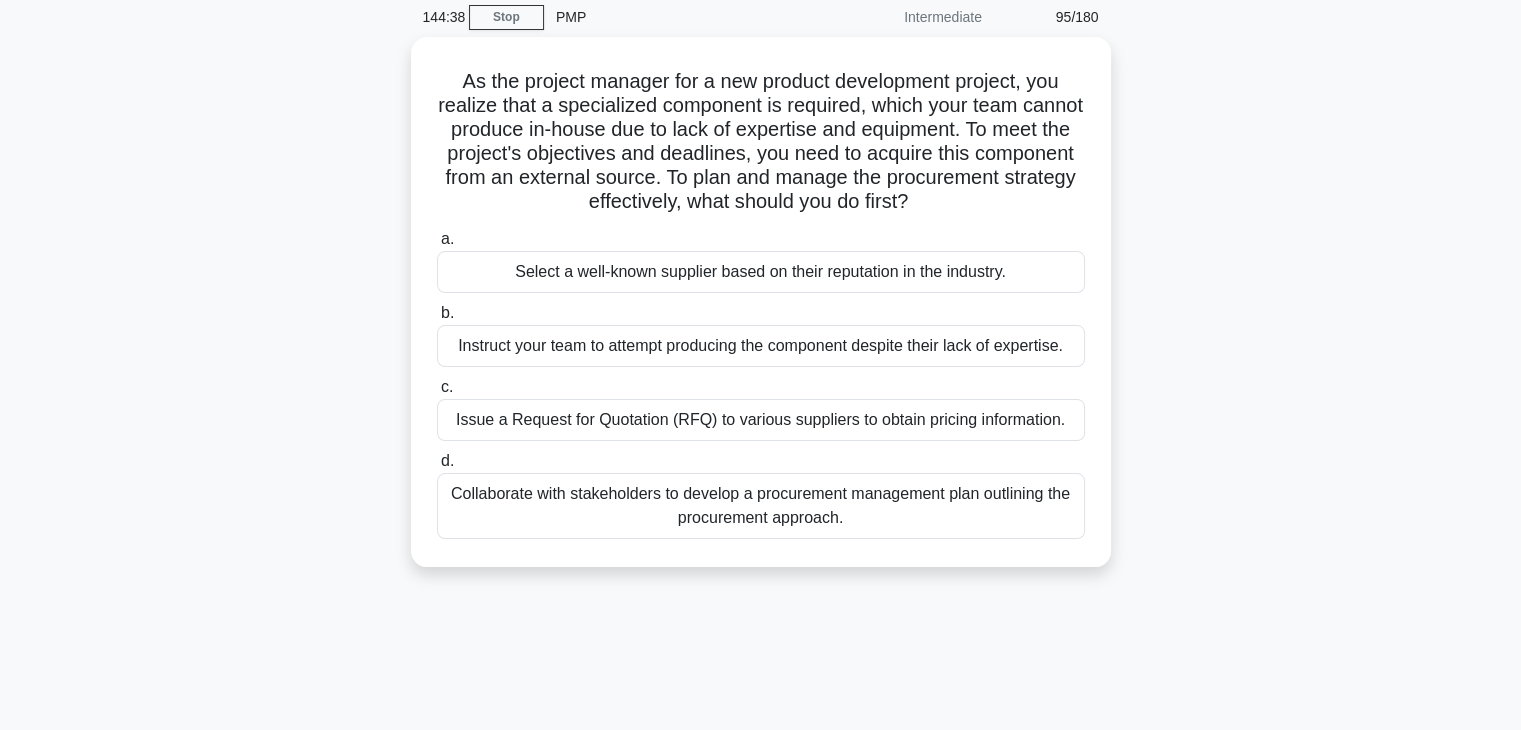 scroll, scrollTop: 0, scrollLeft: 0, axis: both 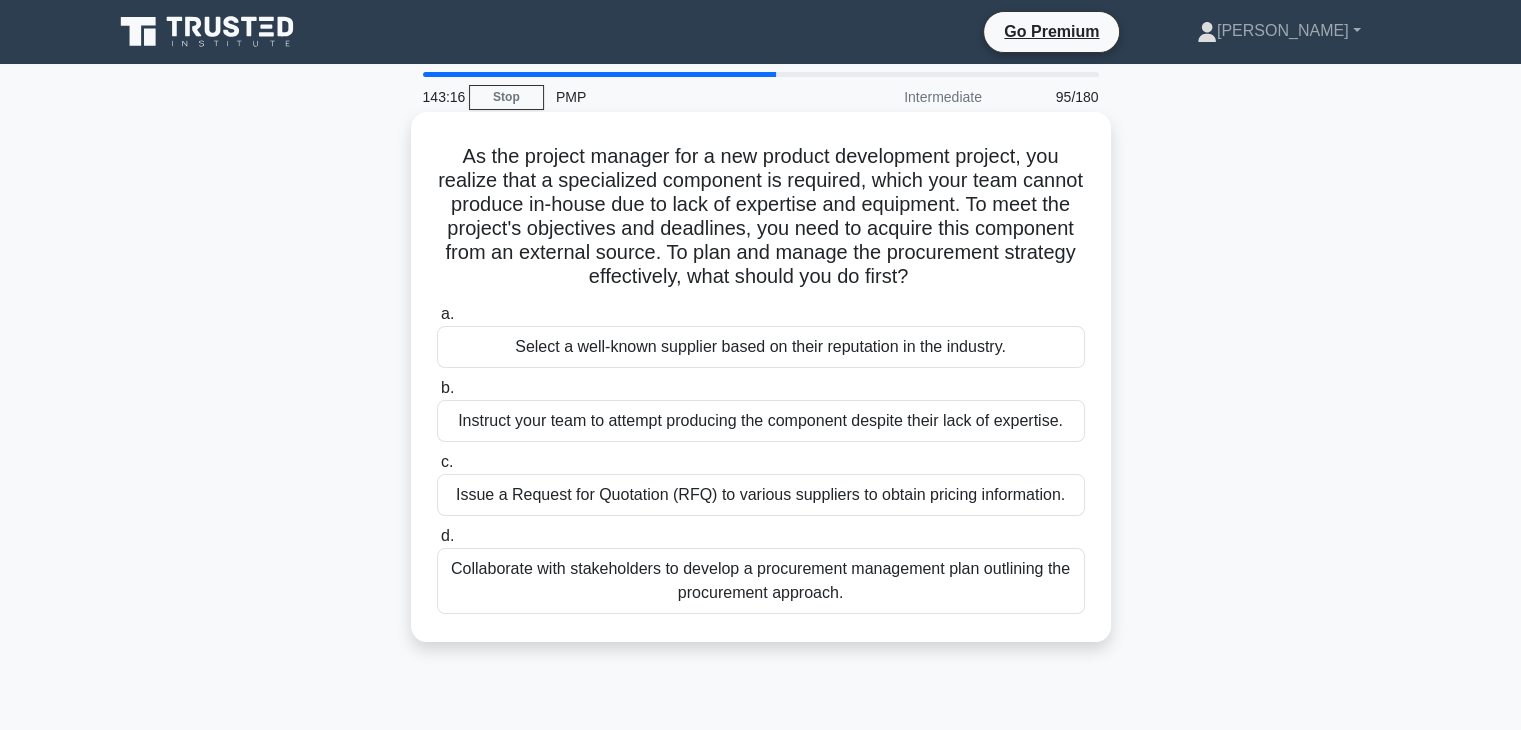 click on "Collaborate with stakeholders to develop a procurement management plan outlining the procurement approach." at bounding box center [761, 581] 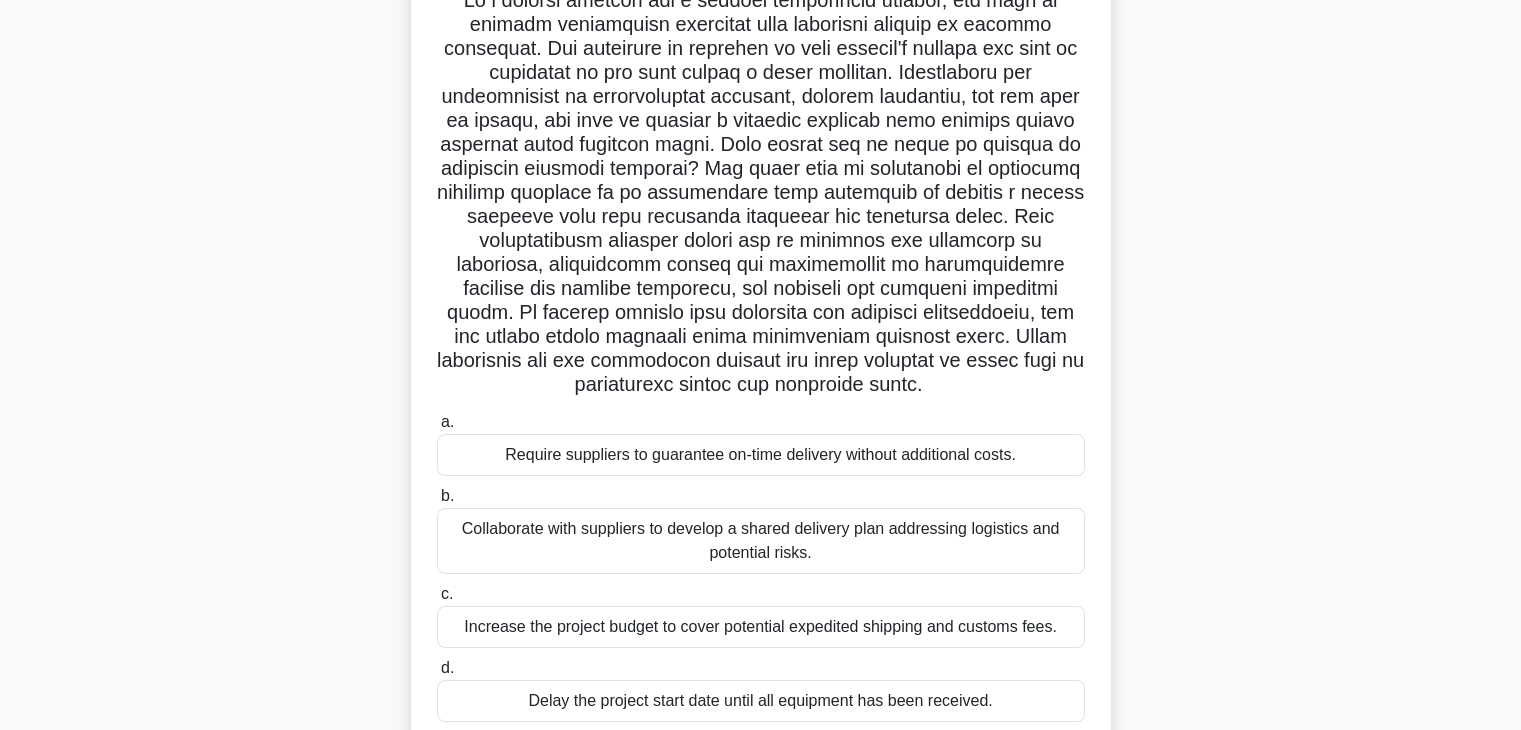scroll, scrollTop: 160, scrollLeft: 0, axis: vertical 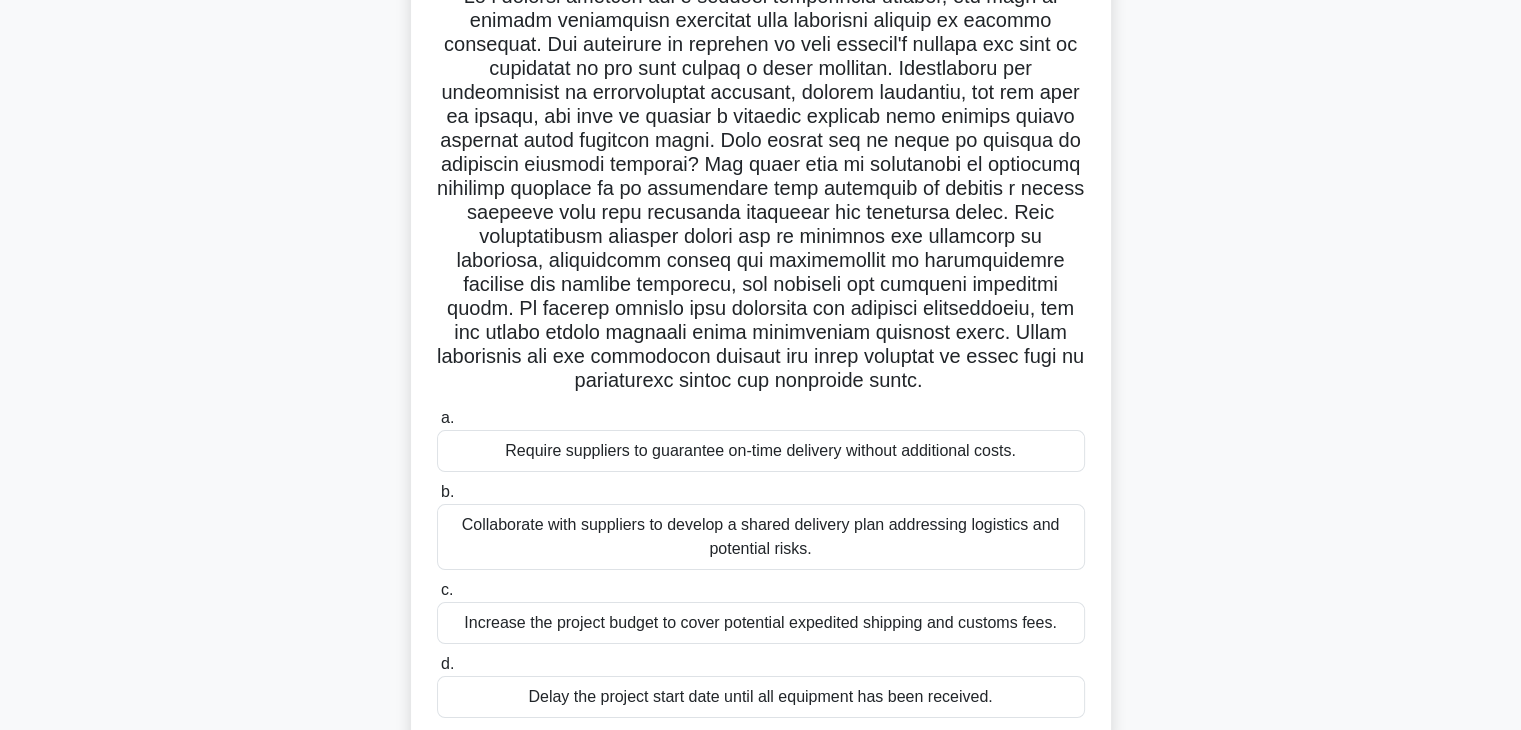 click on "Collaborate with suppliers to develop a shared delivery plan addressing logistics and potential risks." at bounding box center [761, 537] 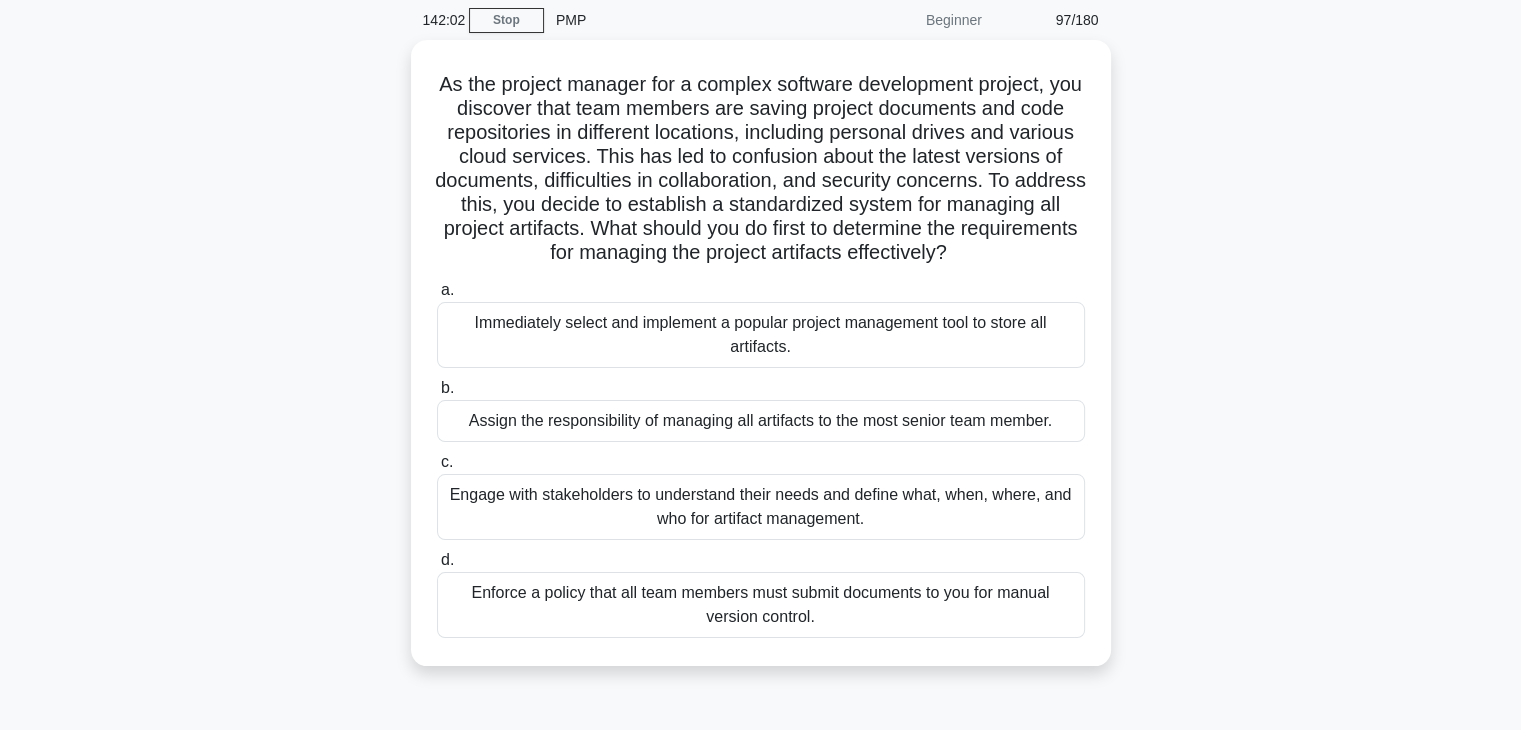 scroll, scrollTop: 80, scrollLeft: 0, axis: vertical 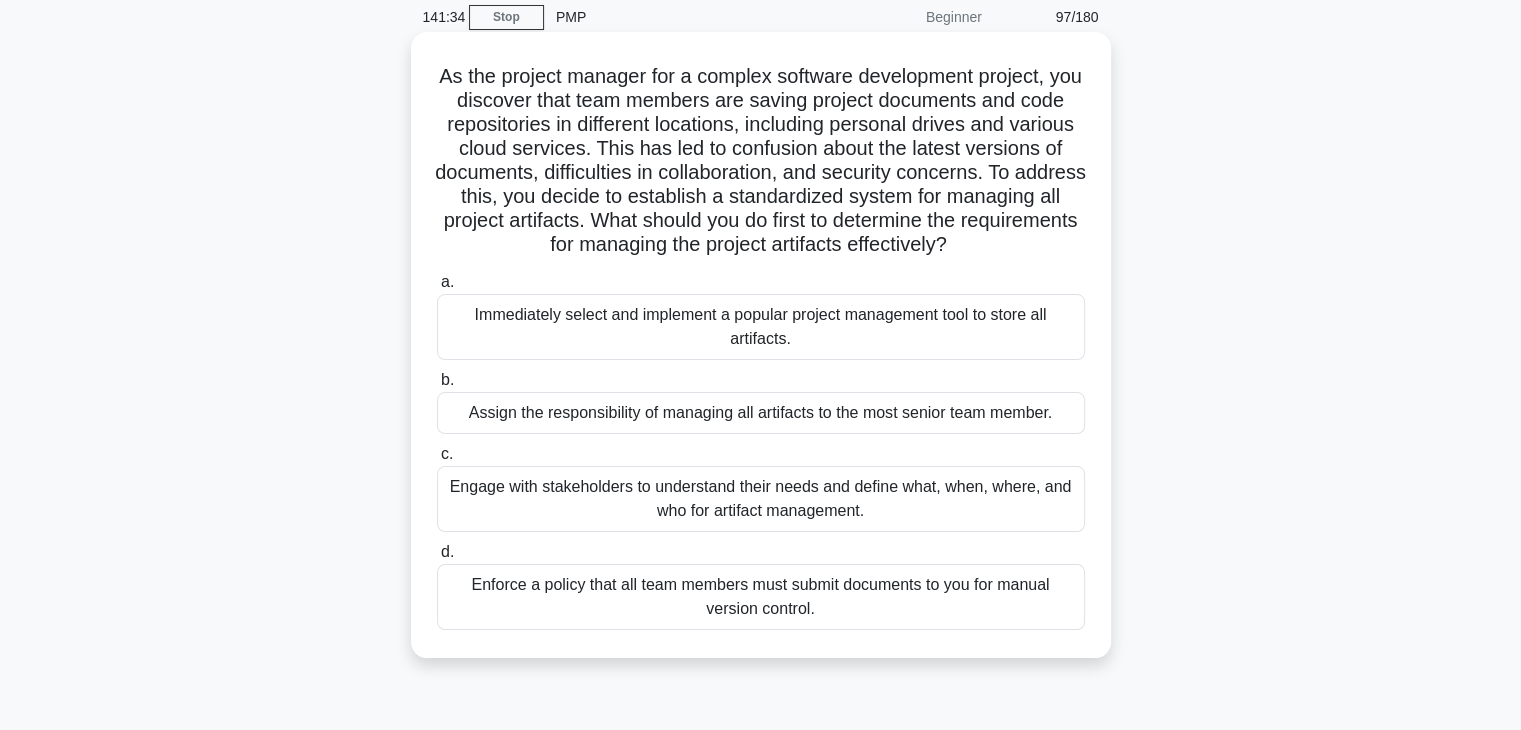 click on "Engage with stakeholders to understand their needs and define what, when, where, and who for artifact management." at bounding box center (761, 499) 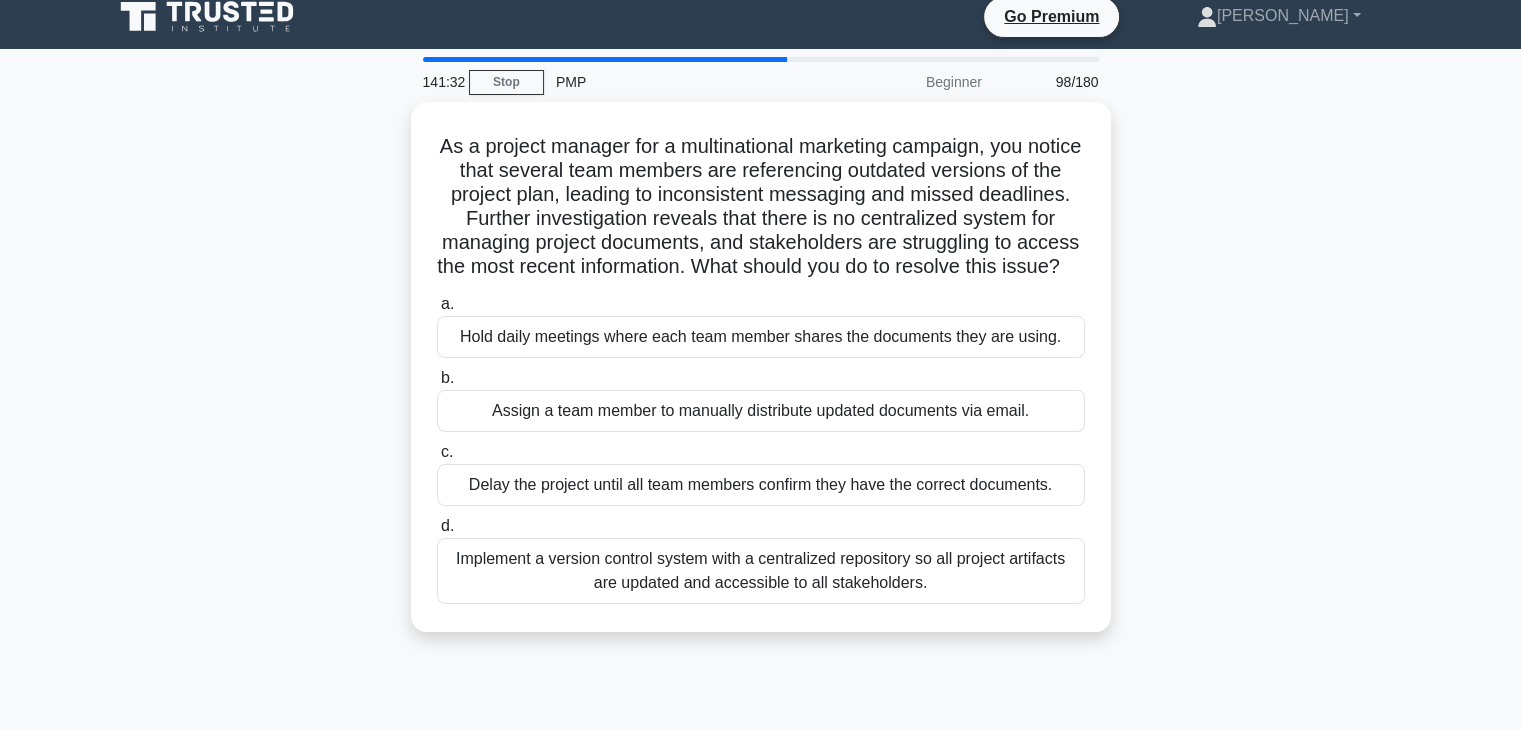 scroll, scrollTop: 0, scrollLeft: 0, axis: both 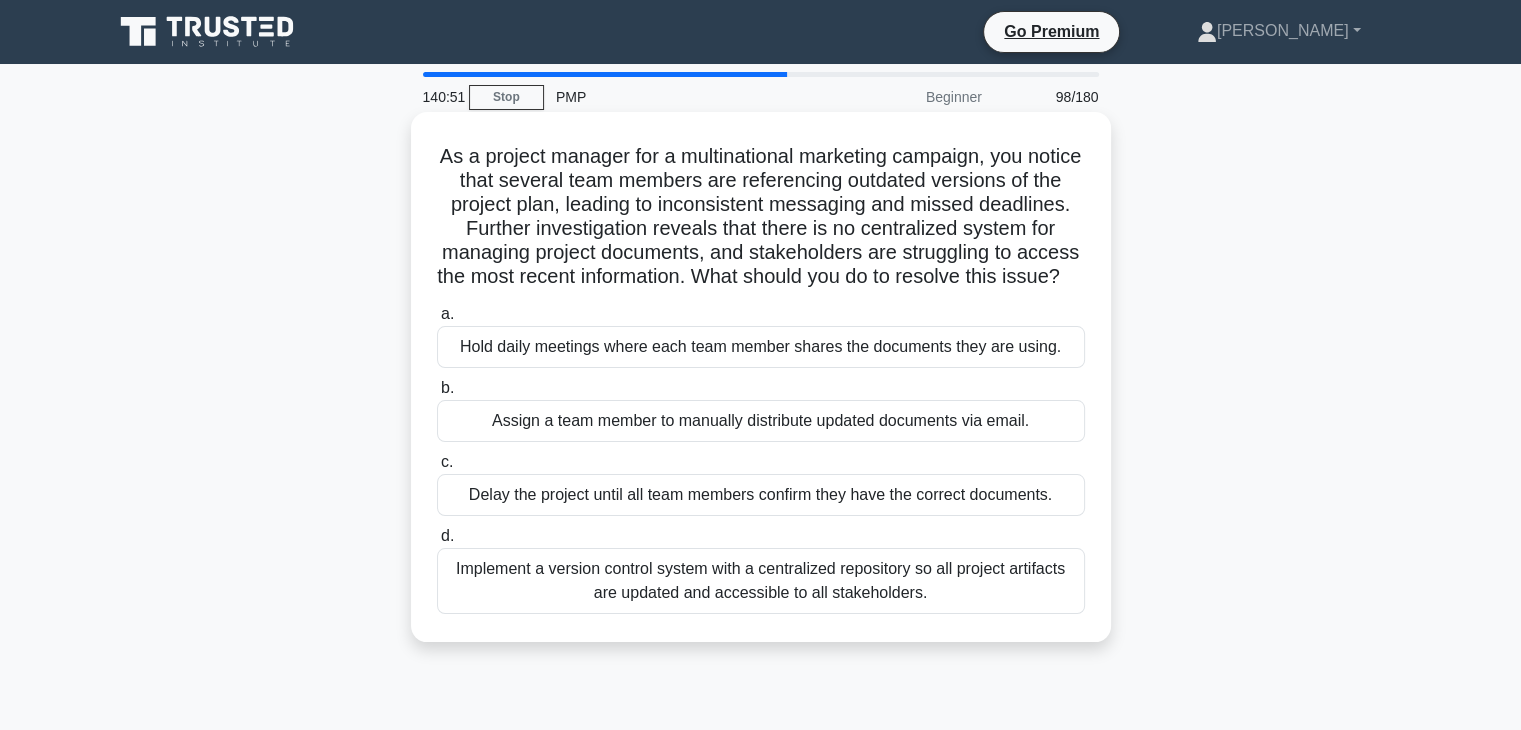click on "Implement a version control system with a centralized repository so all project artifacts are updated and accessible to all stakeholders." at bounding box center [761, 581] 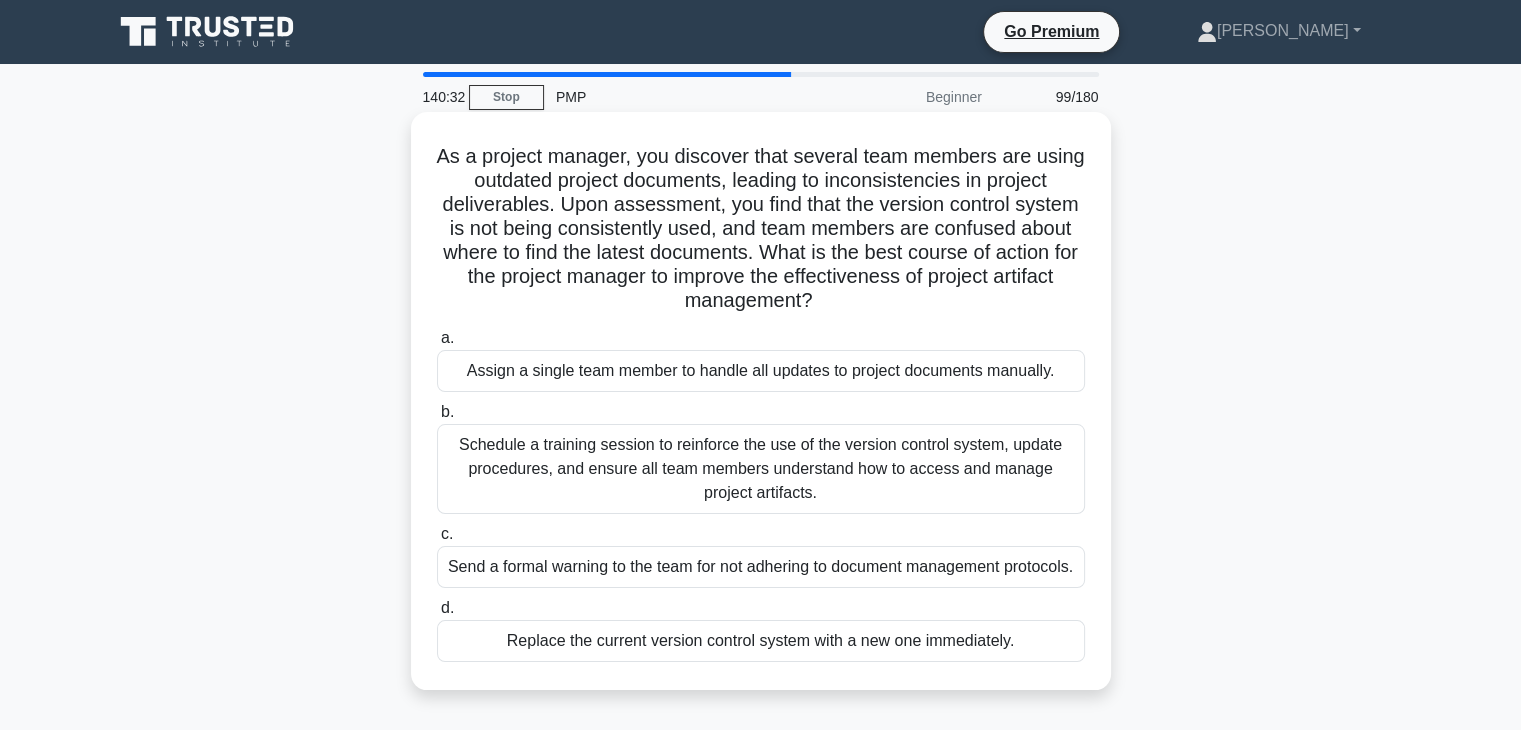 click on "Schedule a training session to reinforce the use of the version control system, update procedures, and ensure all team members understand how to access and manage project artifacts." at bounding box center (761, 469) 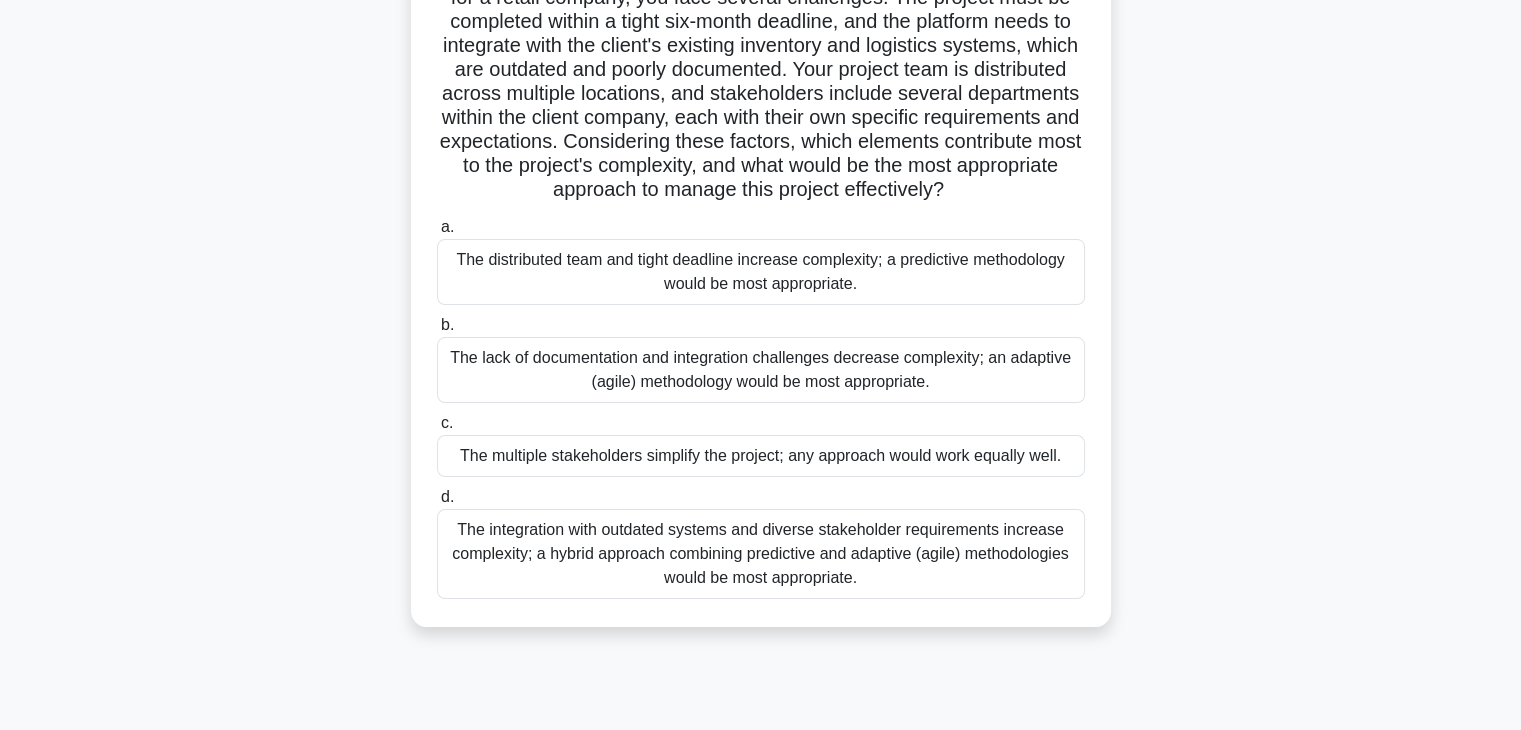 scroll, scrollTop: 200, scrollLeft: 0, axis: vertical 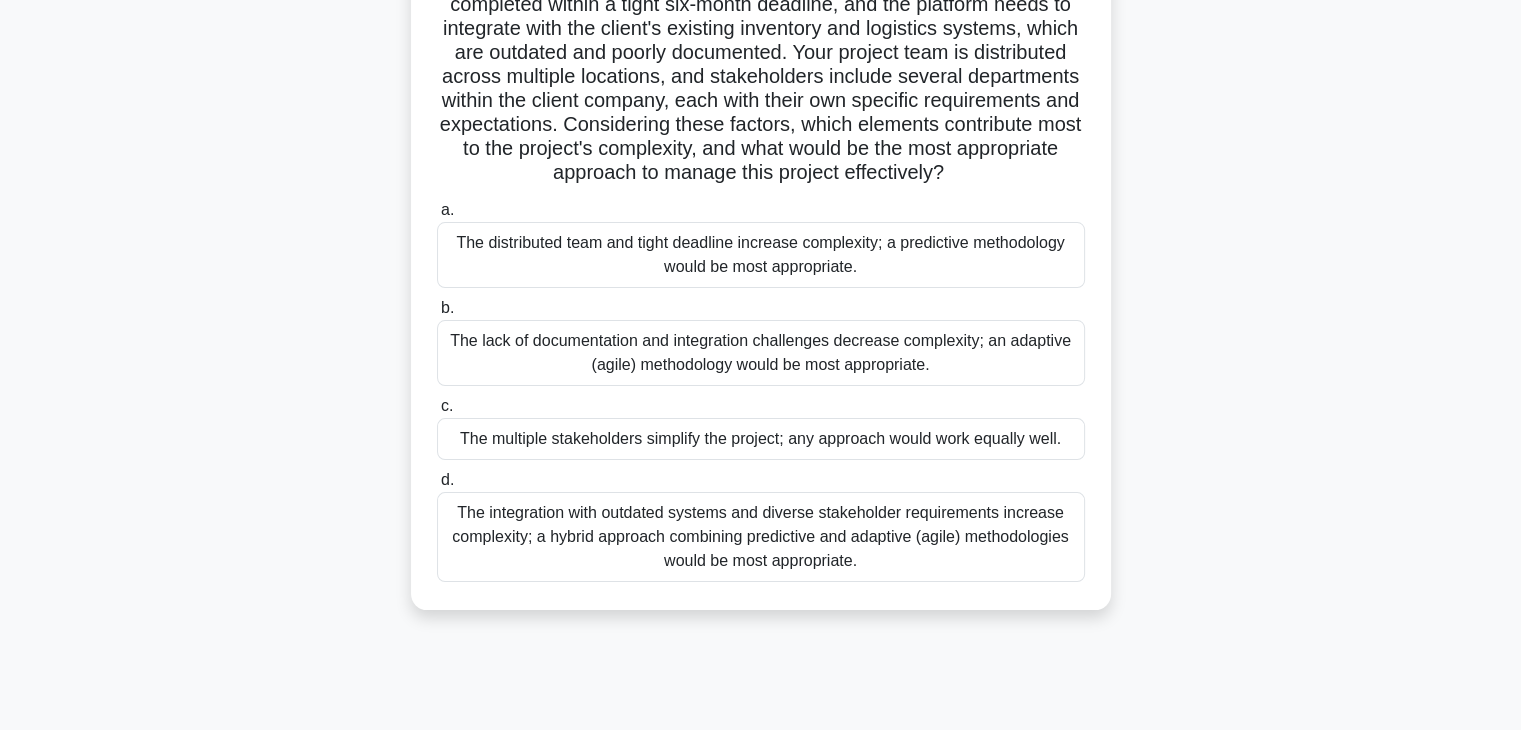 click on "The integration with outdated systems and diverse stakeholder requirements increase complexity; a hybrid approach combining predictive and adaptive (agile) methodologies would be most appropriate." at bounding box center [761, 537] 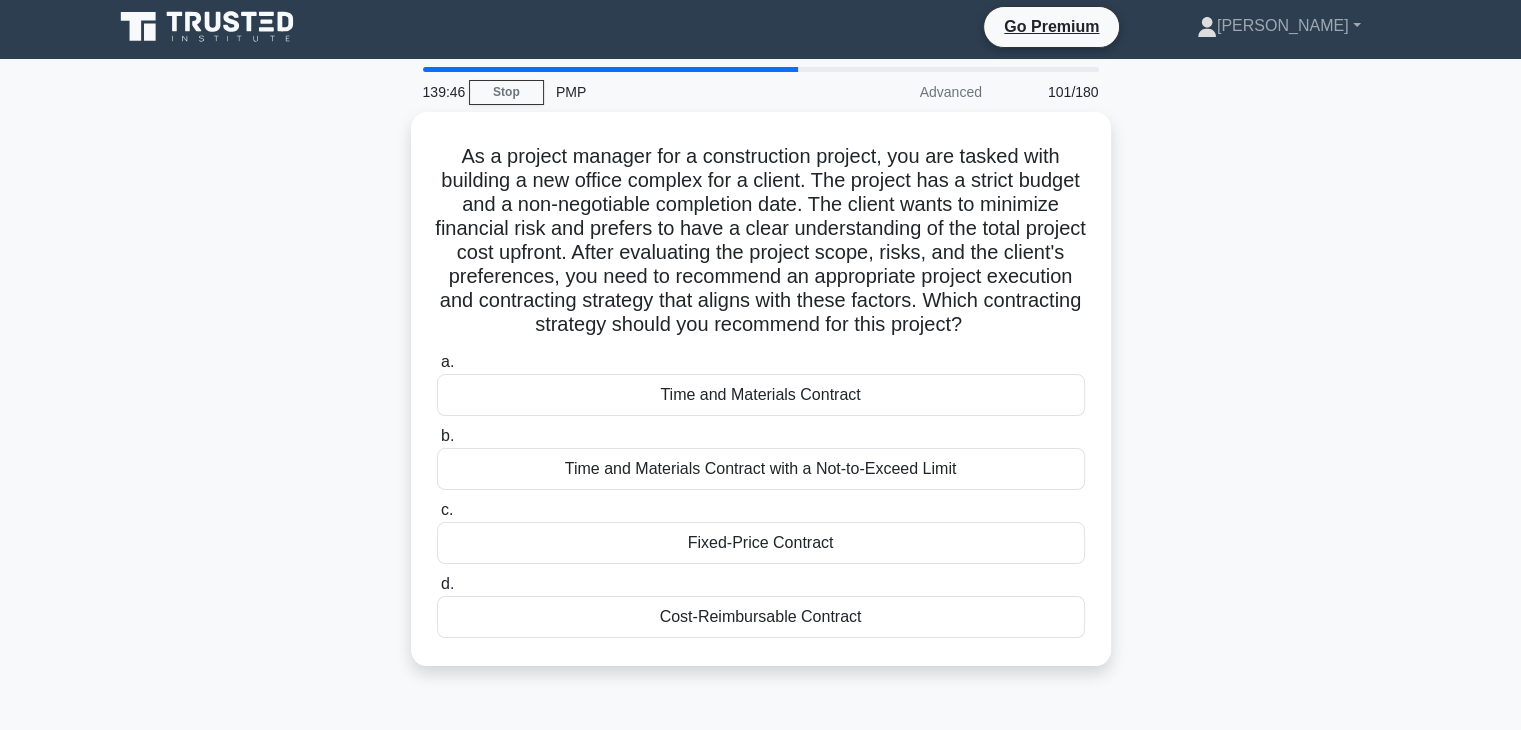 scroll, scrollTop: 0, scrollLeft: 0, axis: both 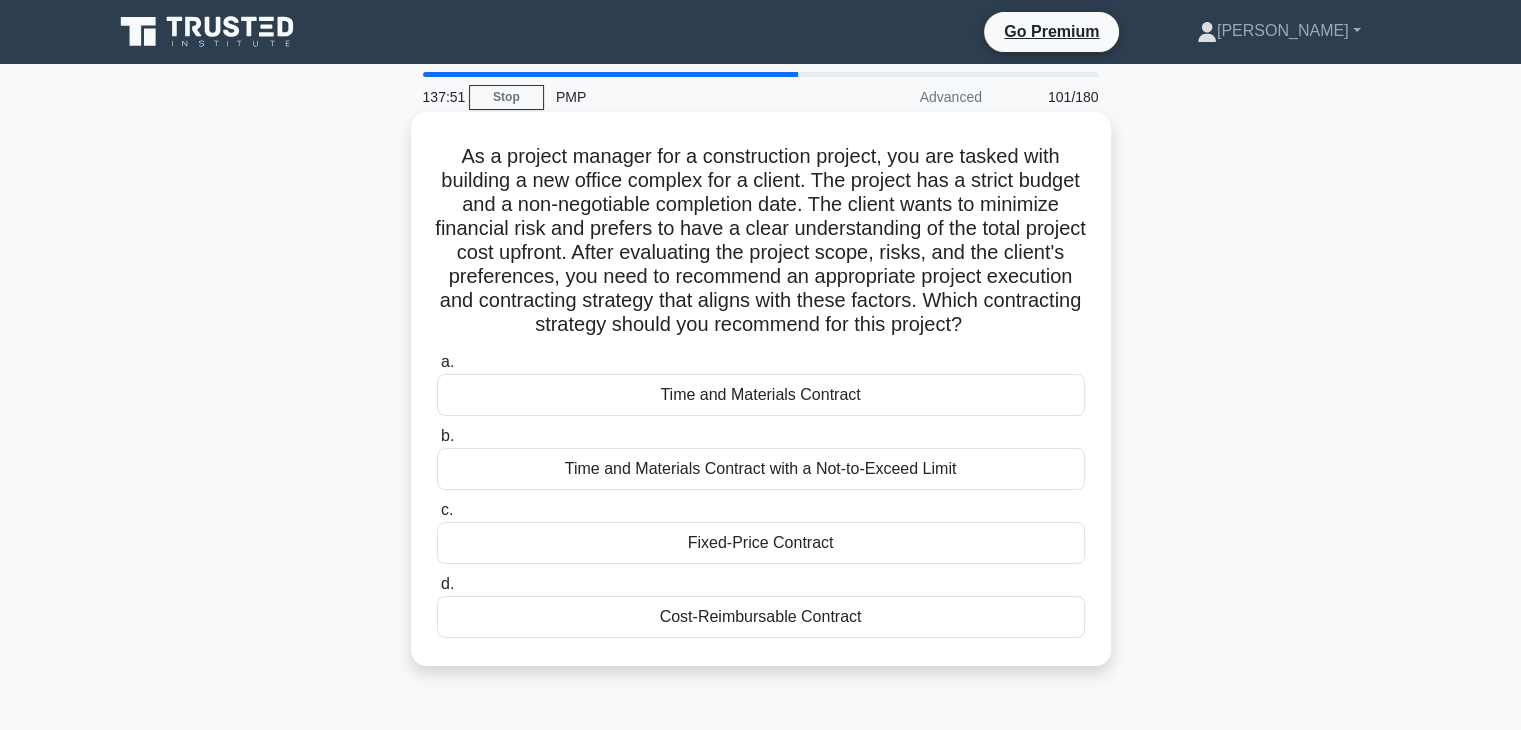 click on "Fixed-Price Contract" at bounding box center [761, 543] 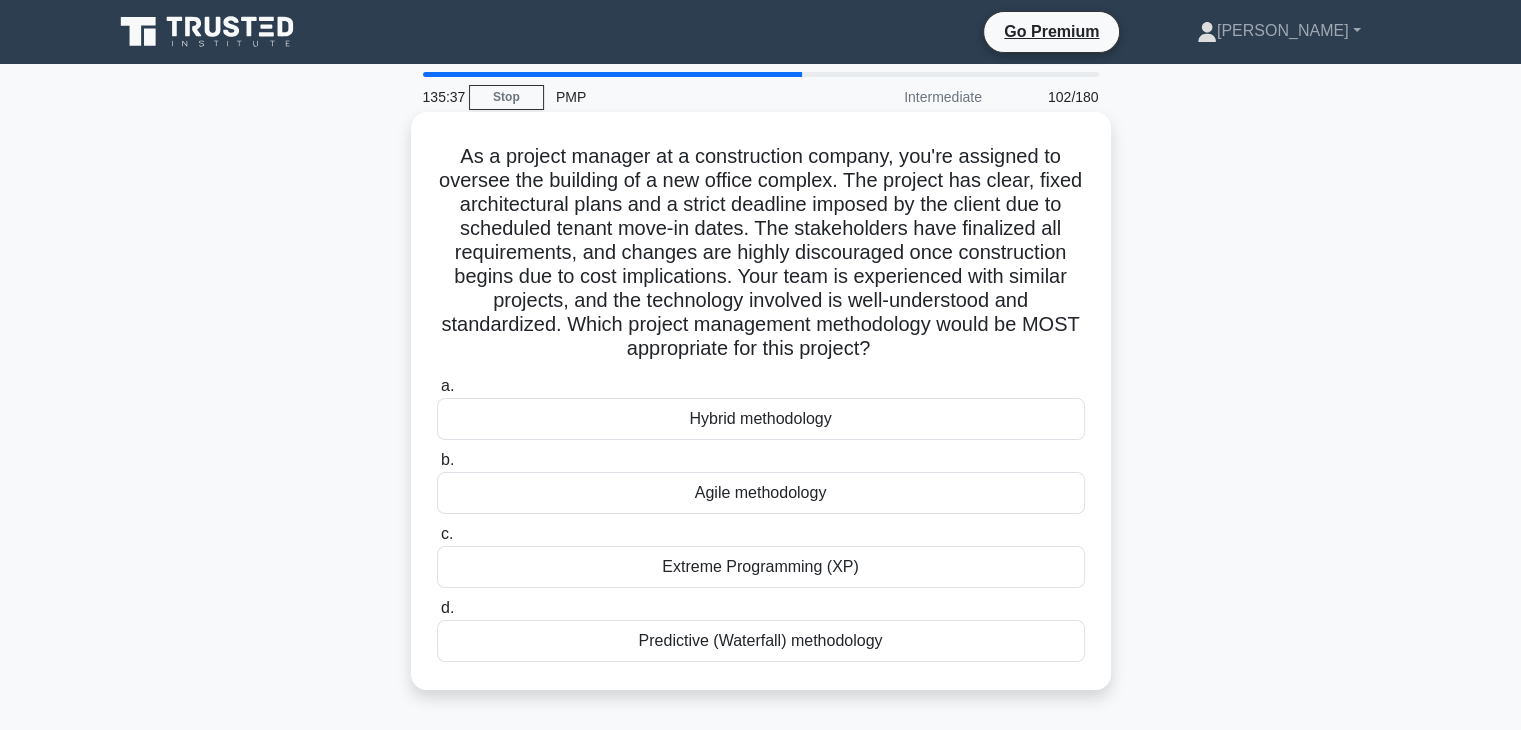 click on "Predictive (Waterfall) methodology" at bounding box center [761, 641] 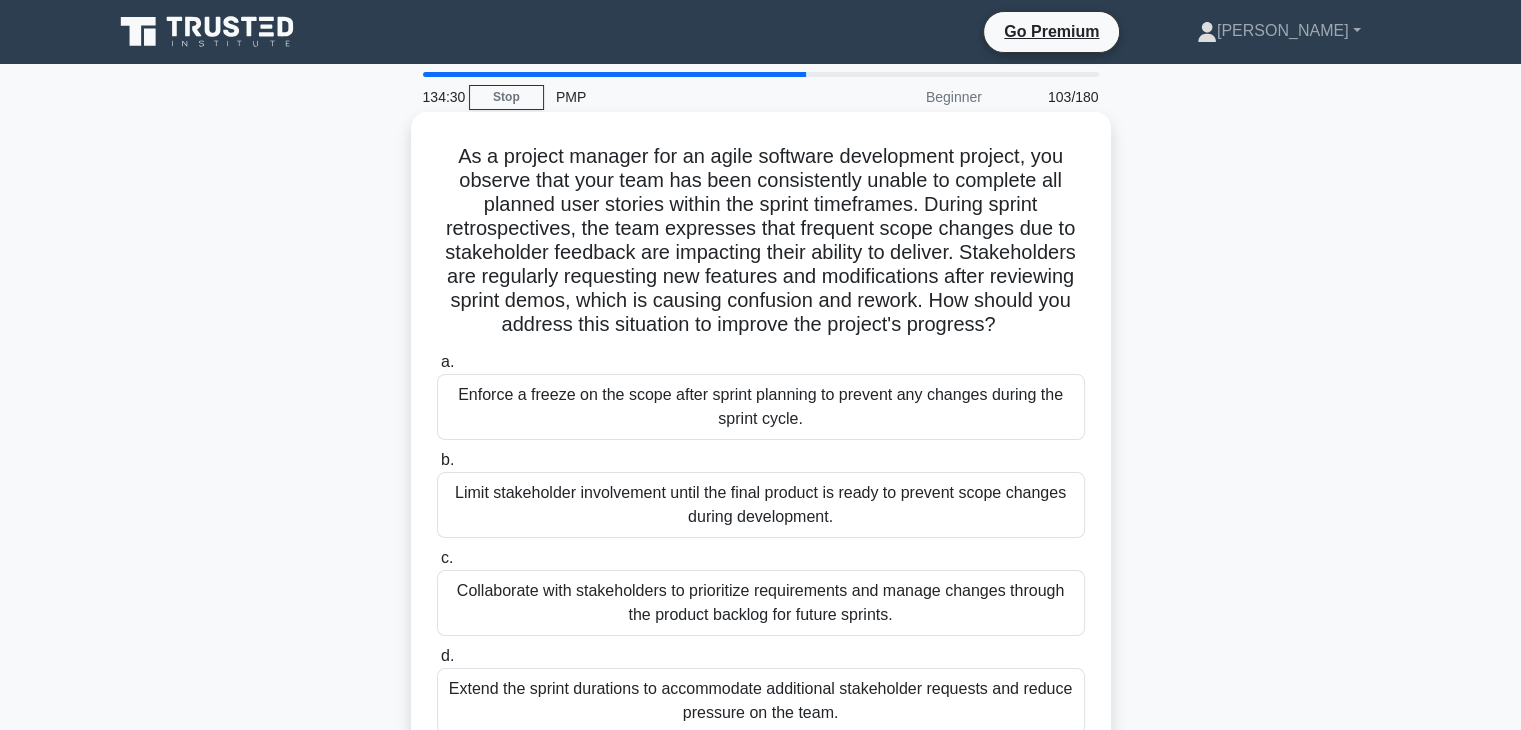 click on "Collaborate with stakeholders to prioritize requirements and manage changes through the product backlog for future sprints." at bounding box center (761, 603) 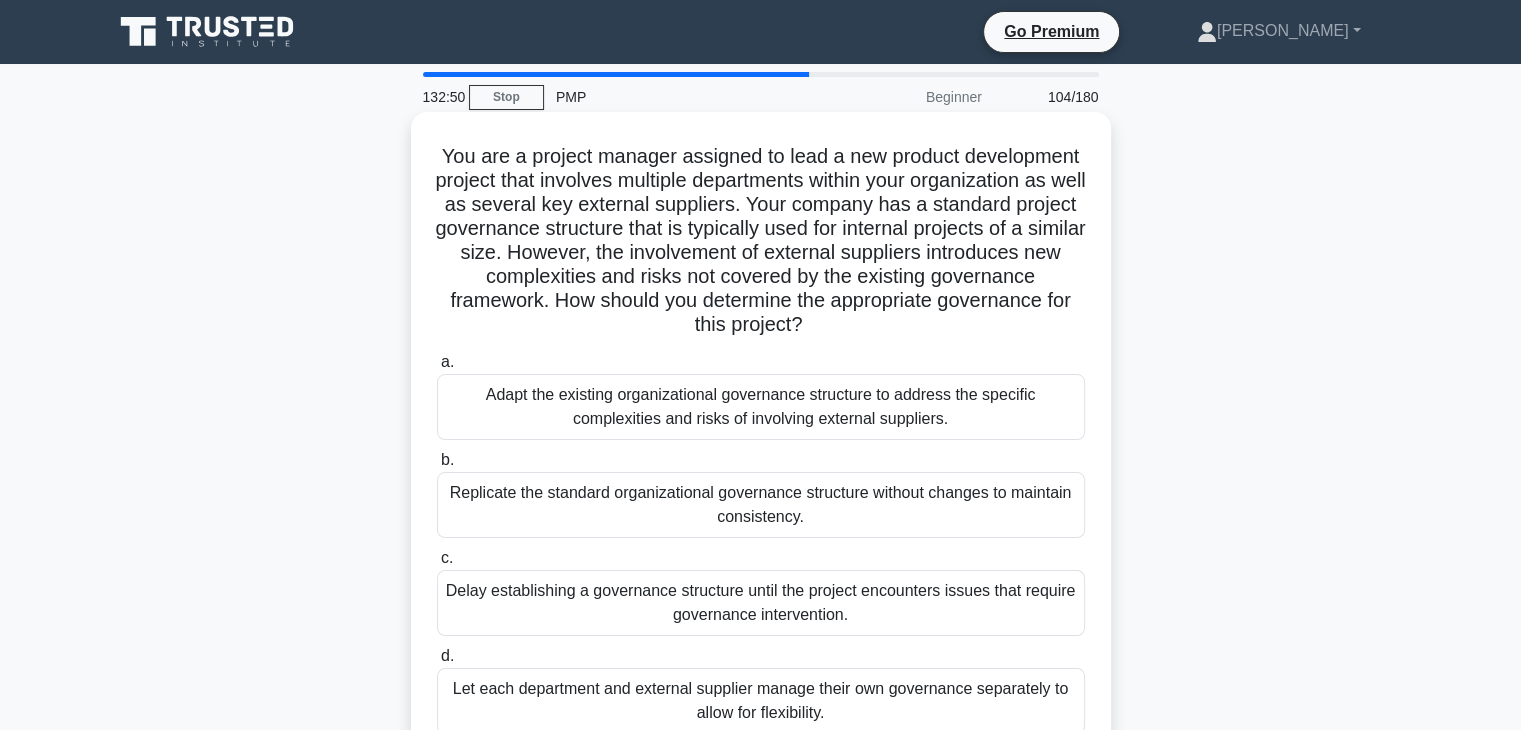 click on "Adapt the existing organizational governance structure to address the specific complexities and risks of involving external suppliers." at bounding box center [761, 407] 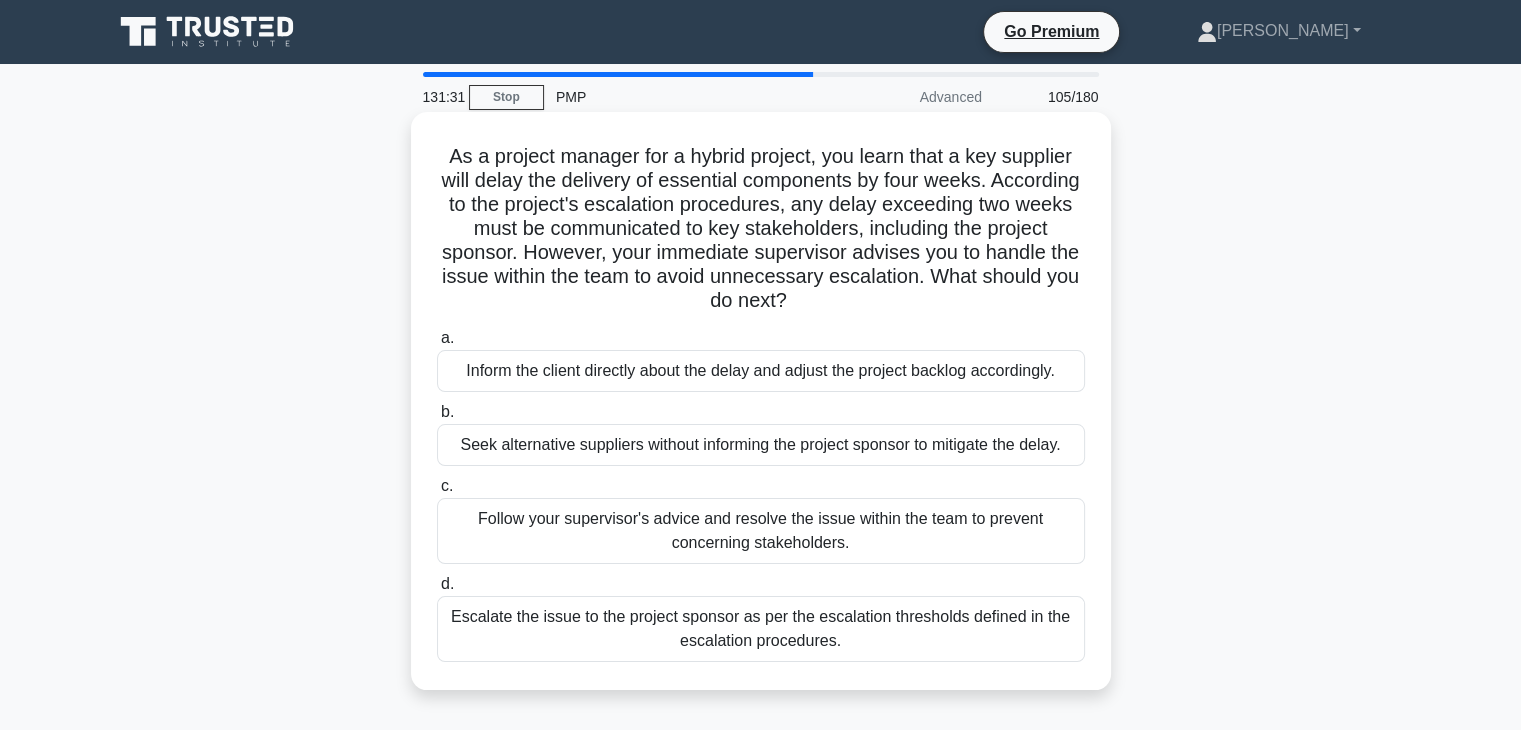 click on "Escalate the issue to the project sponsor as per the escalation thresholds defined in the escalation procedures." at bounding box center [761, 629] 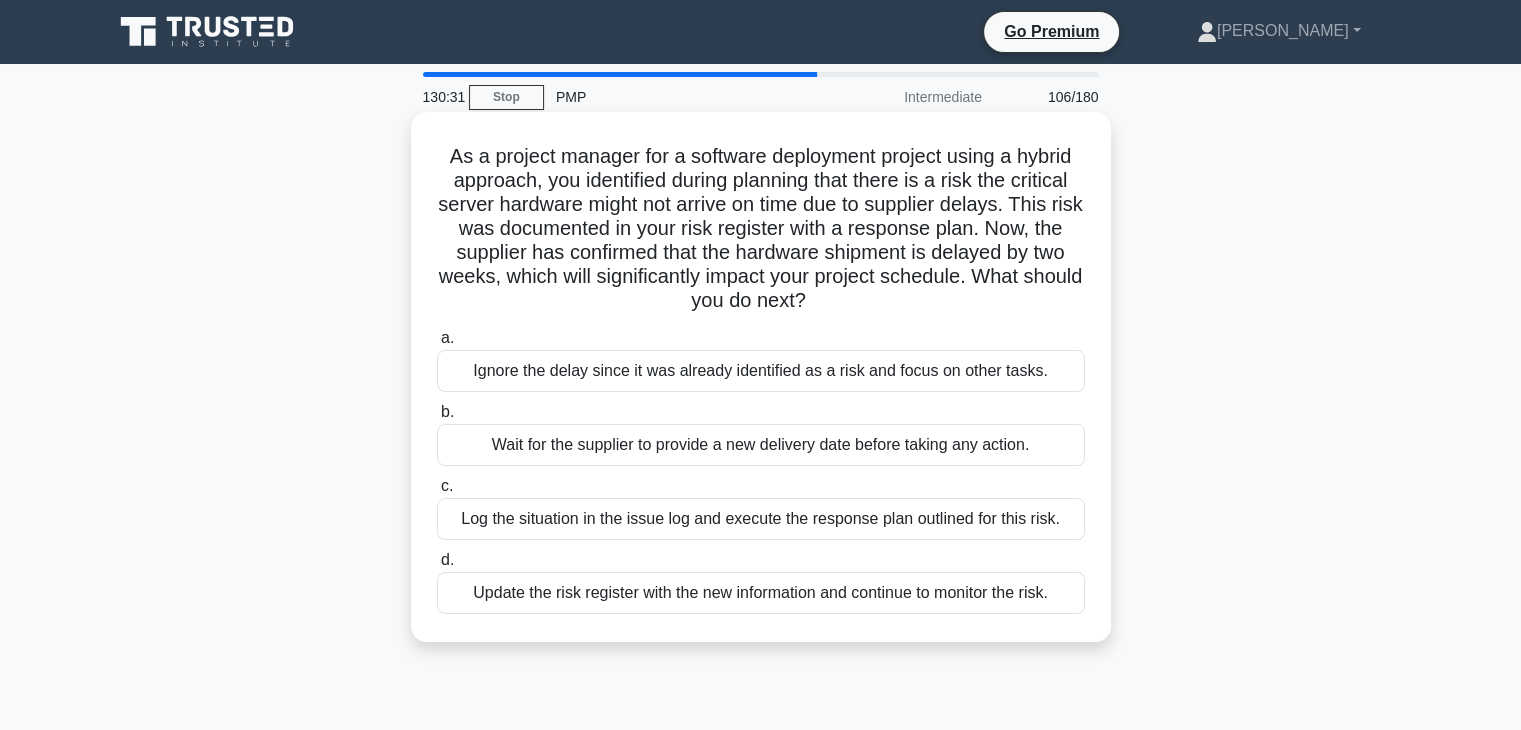click on "Log the situation in the issue log and execute the response plan outlined for this risk." at bounding box center (761, 519) 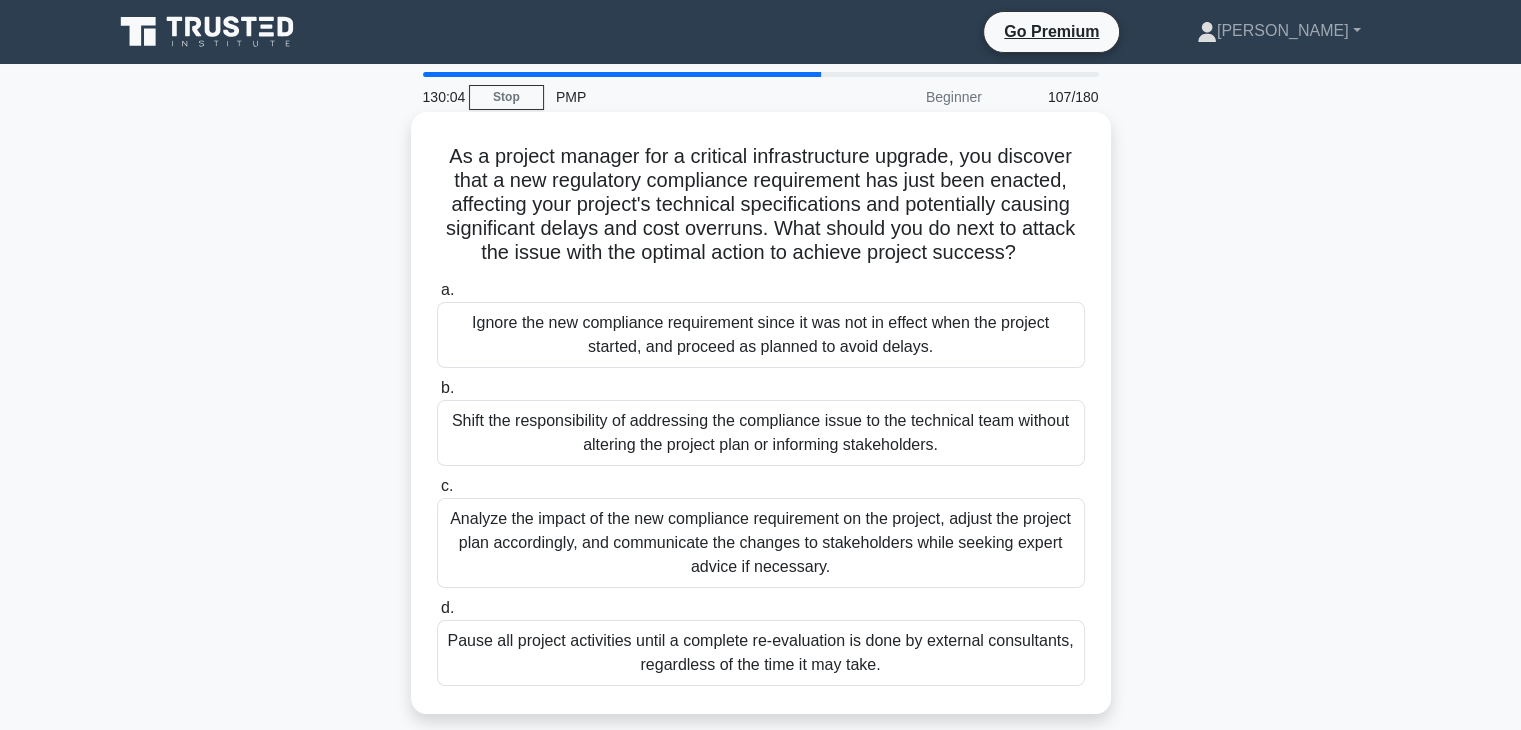 click on "Analyze the impact of the new compliance requirement on the project, adjust the project plan accordingly, and communicate the changes to stakeholders while seeking expert advice if necessary." at bounding box center (761, 543) 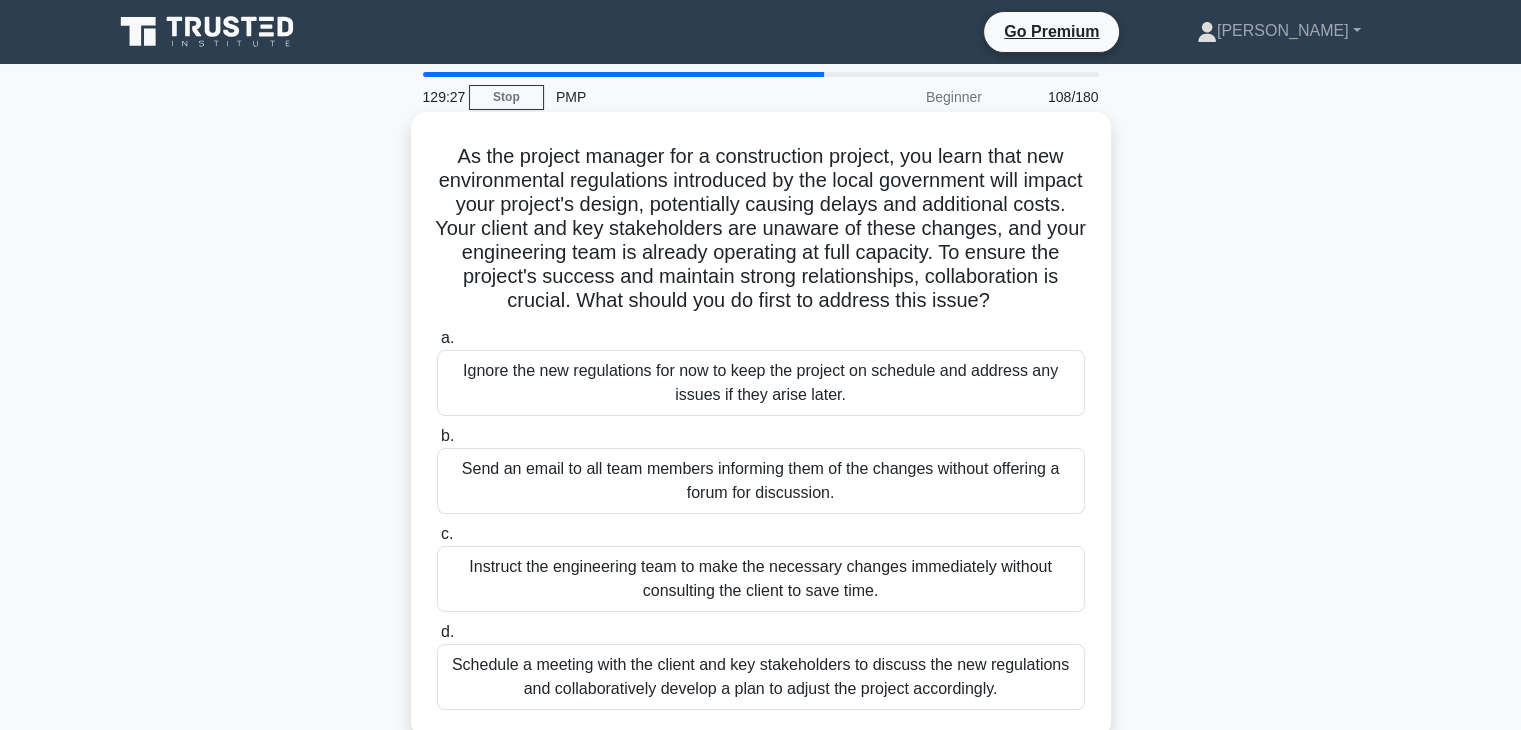 click on "Schedule a meeting with the client and key stakeholders to discuss the new regulations and collaboratively develop a plan to adjust the project accordingly." at bounding box center [761, 677] 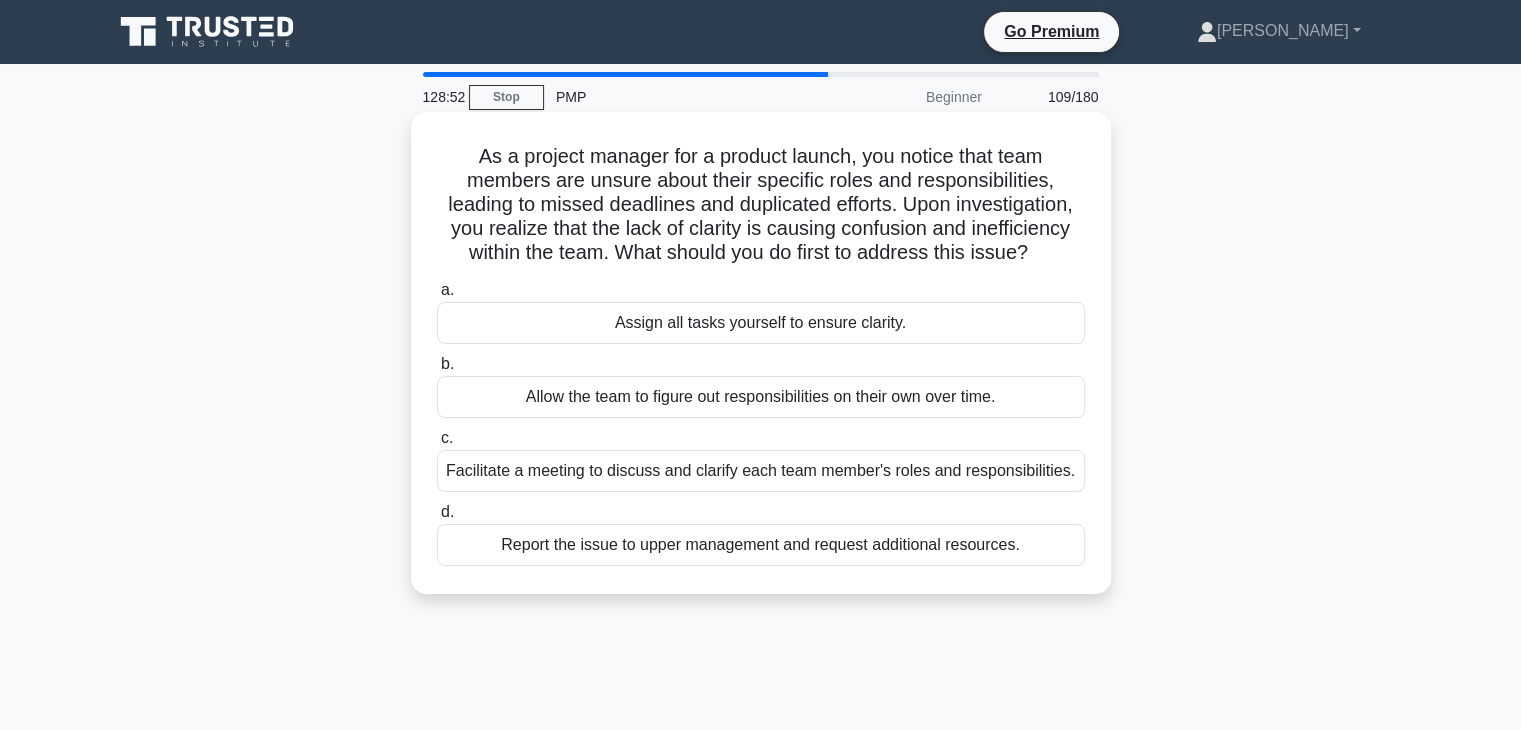 click on "Facilitate a meeting to discuss and clarify each team member's roles and responsibilities." at bounding box center (761, 471) 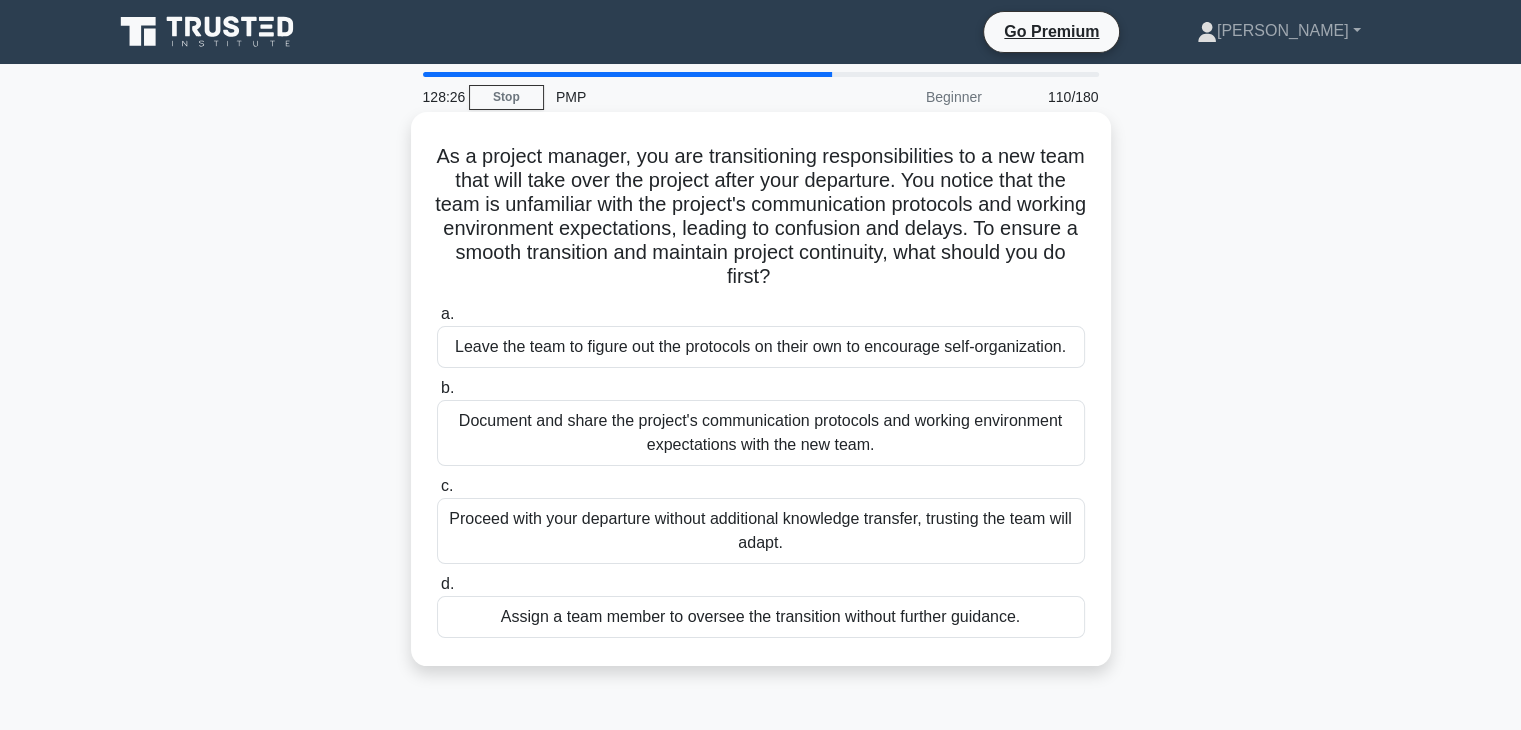 click on "Document and share the project's communication protocols and working environment expectations with the new team." at bounding box center (761, 433) 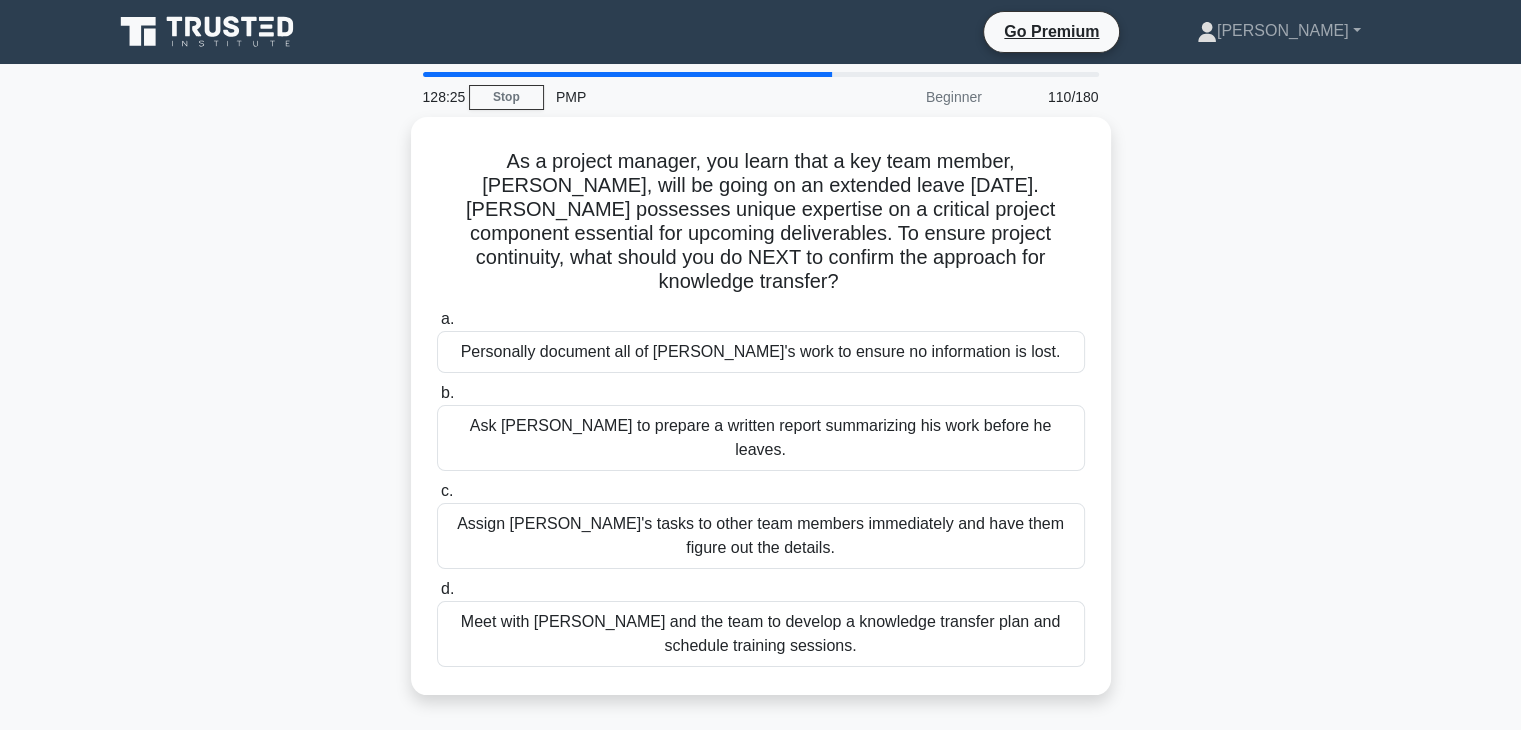 click on "Ask Tom to prepare a written report summarizing his work before he leaves." at bounding box center (761, 438) 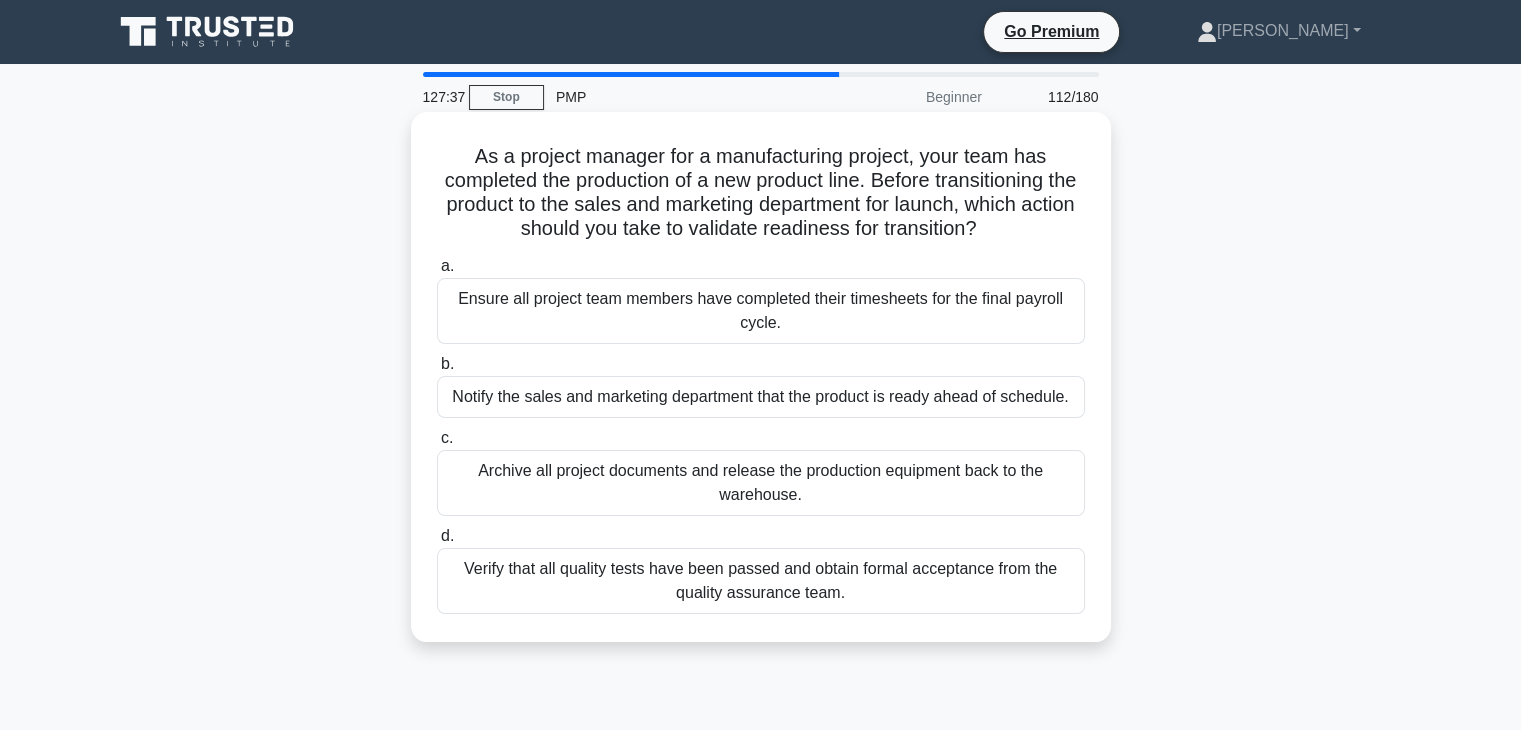 click on "Verify that all quality tests have been passed and obtain formal acceptance from the quality assurance team." at bounding box center [761, 581] 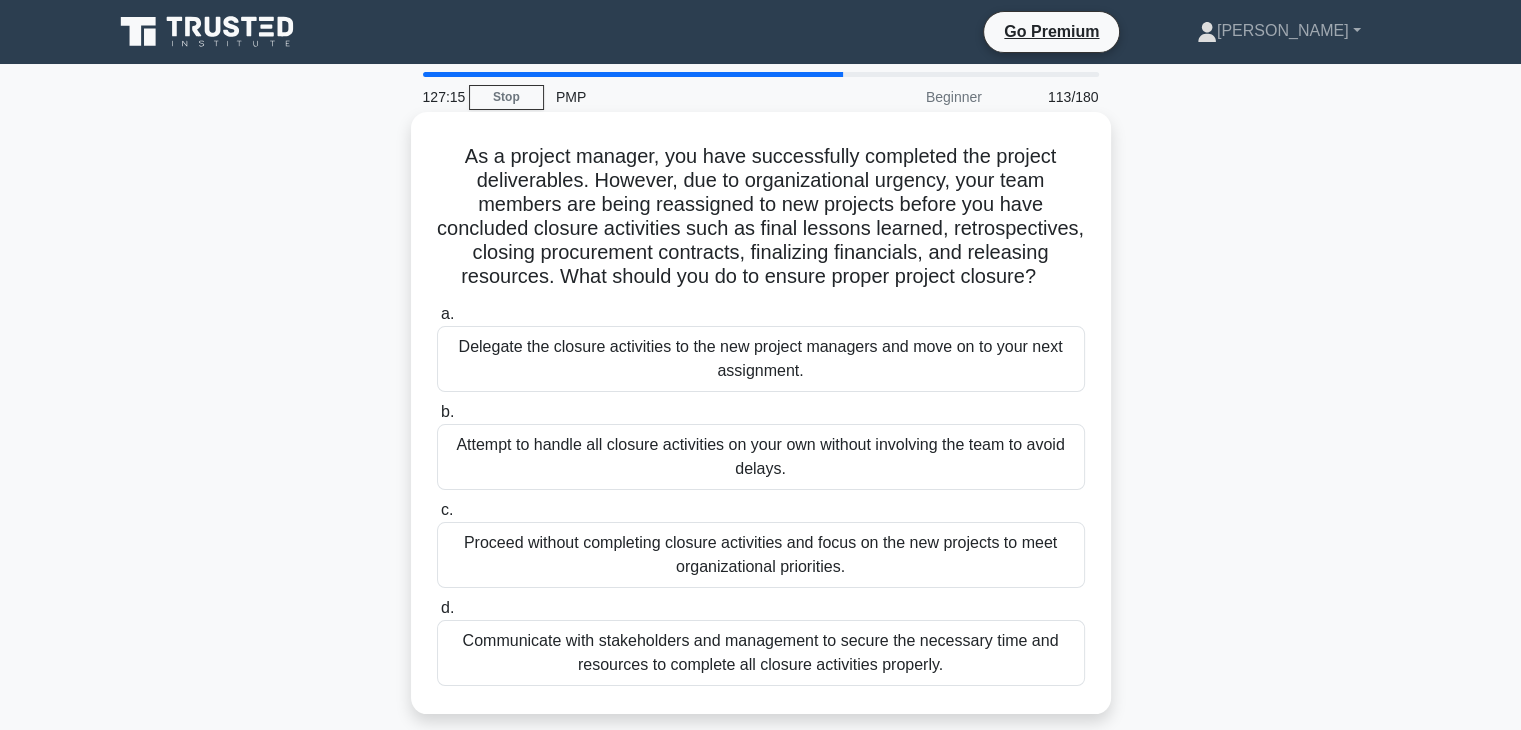 click on "Communicate with stakeholders and management to secure the necessary time and resources to complete all closure activities properly." at bounding box center (761, 653) 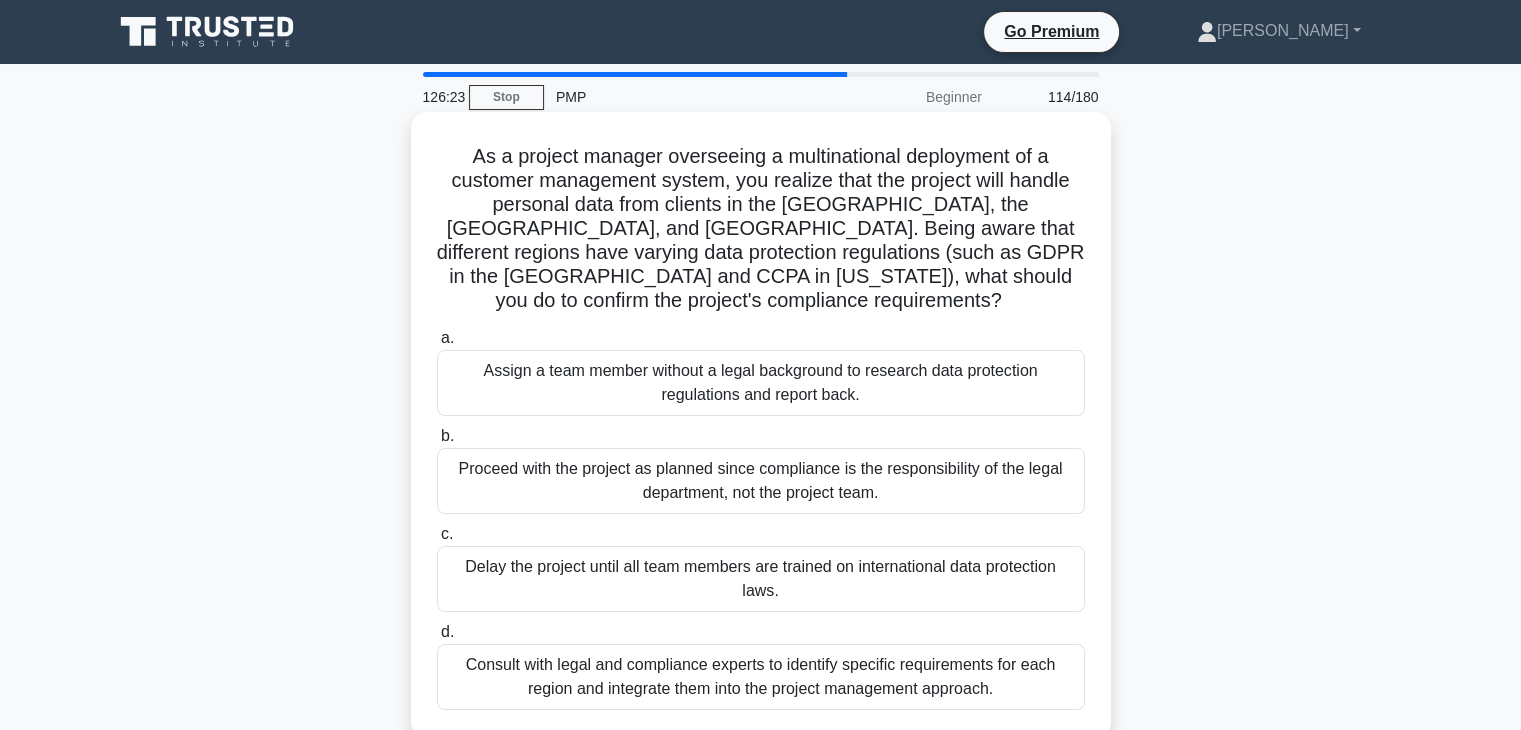 click on "Consult with legal and compliance experts to identify specific requirements for each region and integrate them into the project management approach." at bounding box center (761, 677) 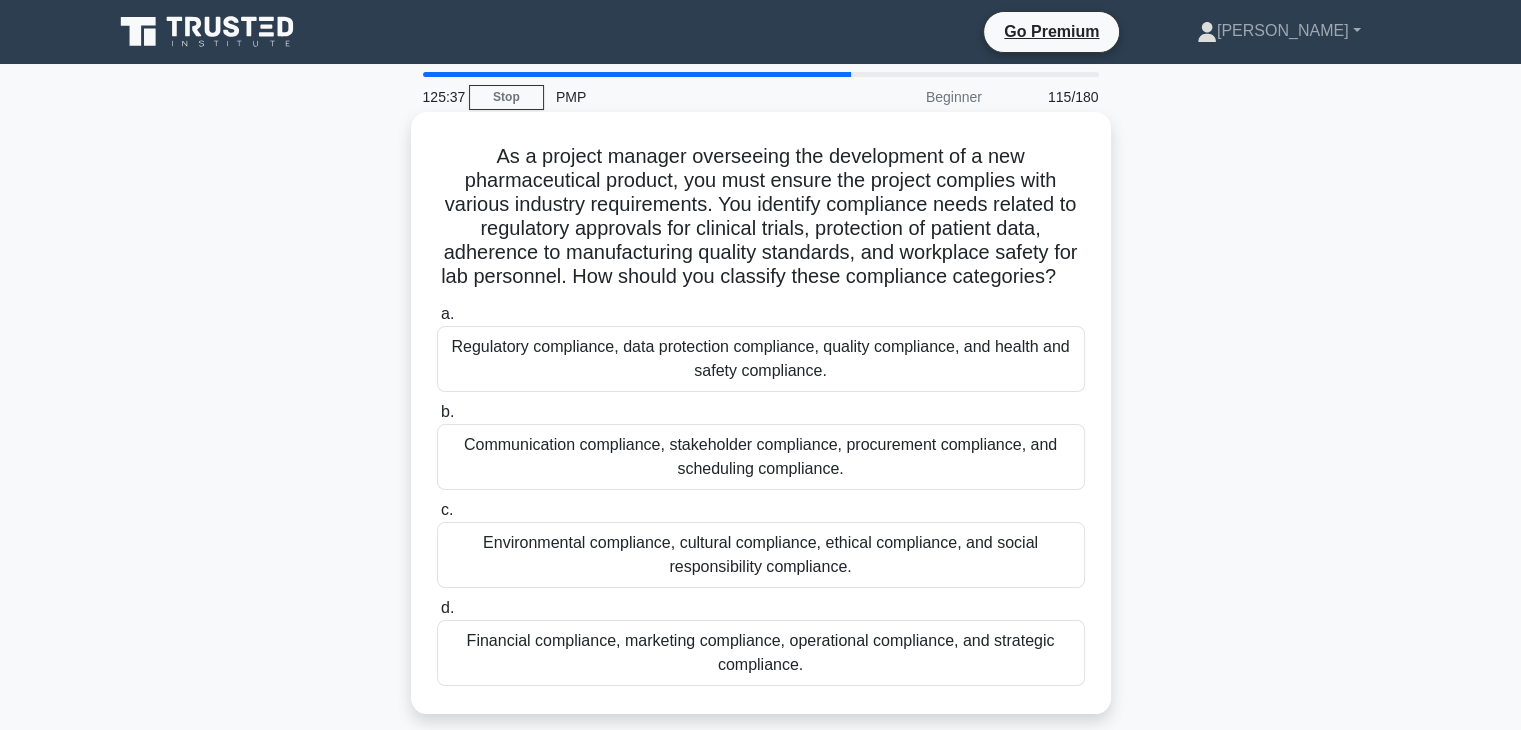 click on "Regulatory compliance, data protection compliance, quality compliance, and health and safety compliance." at bounding box center [761, 359] 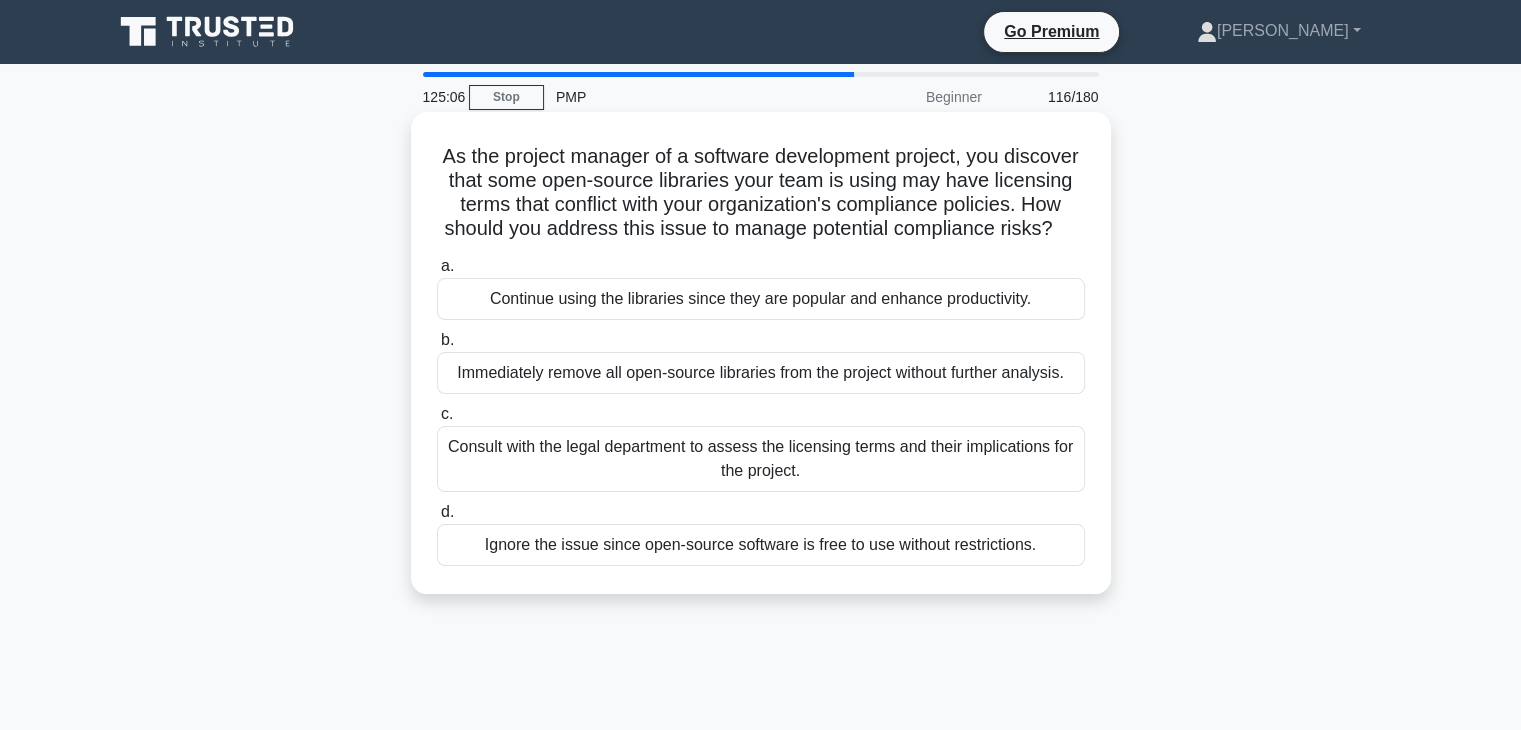 click on "Consult with the legal department to assess the licensing terms and their implications for the project." at bounding box center (761, 459) 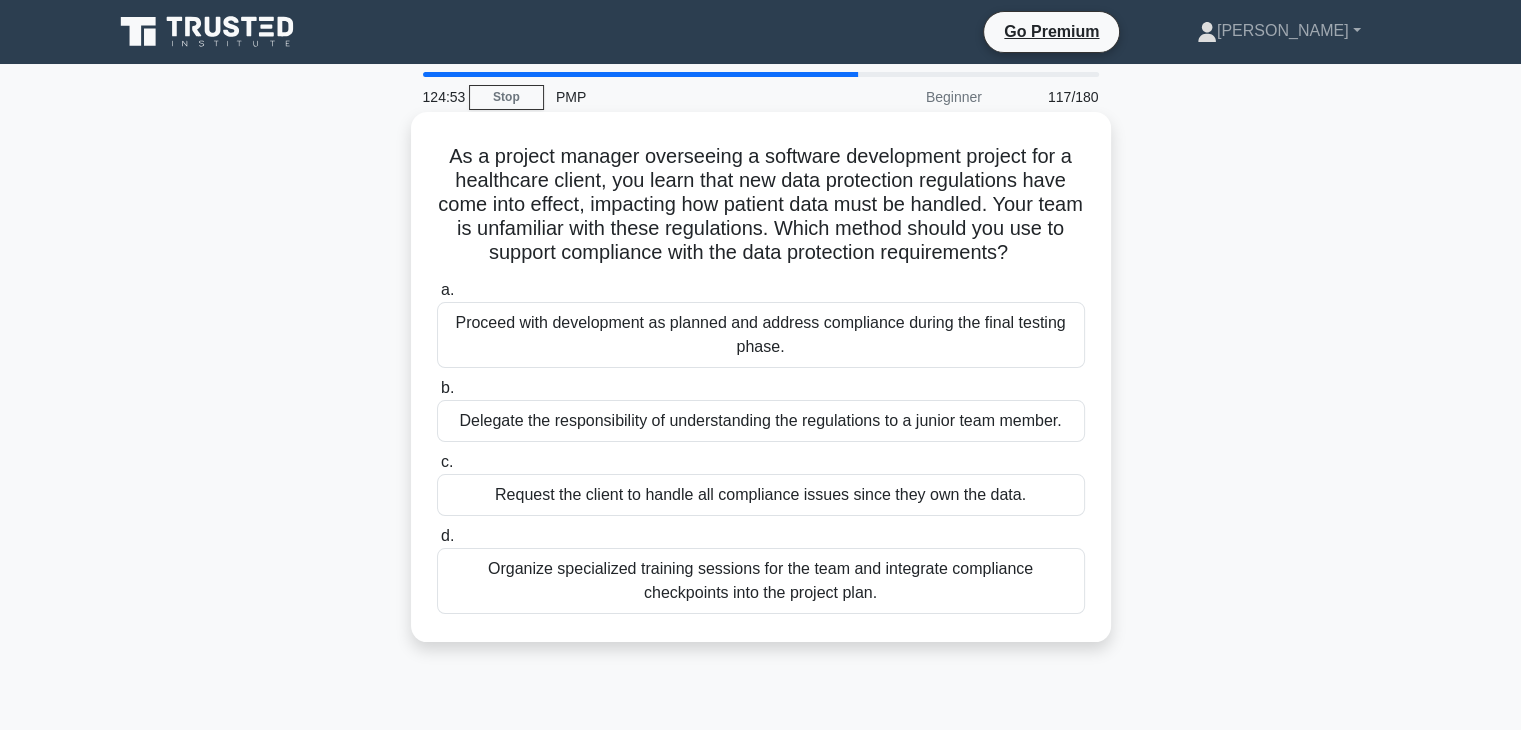 click on "Organize specialized training sessions for the team and integrate compliance checkpoints into the project plan." at bounding box center (761, 581) 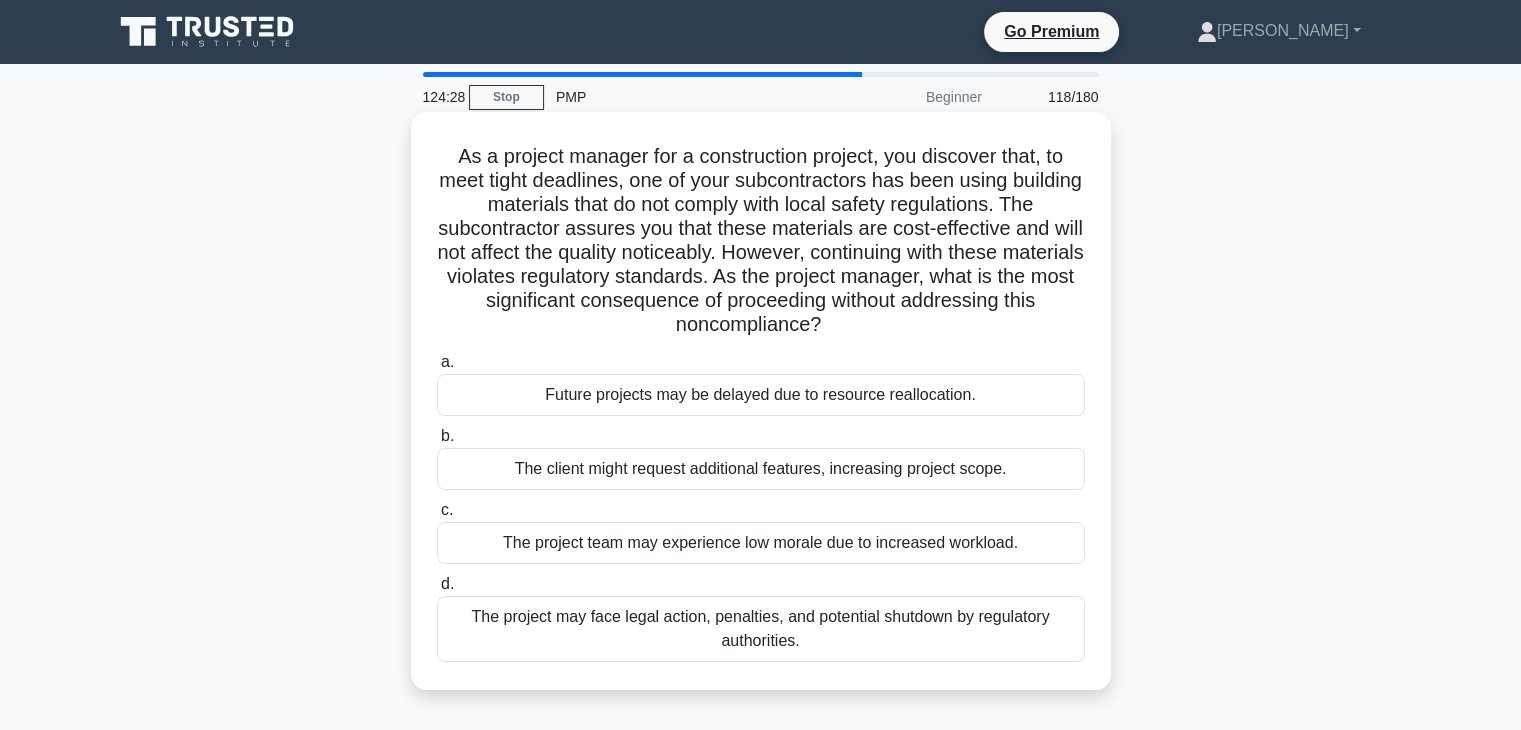click on "The project may face legal action, penalties, and potential shutdown by regulatory authorities." at bounding box center (761, 629) 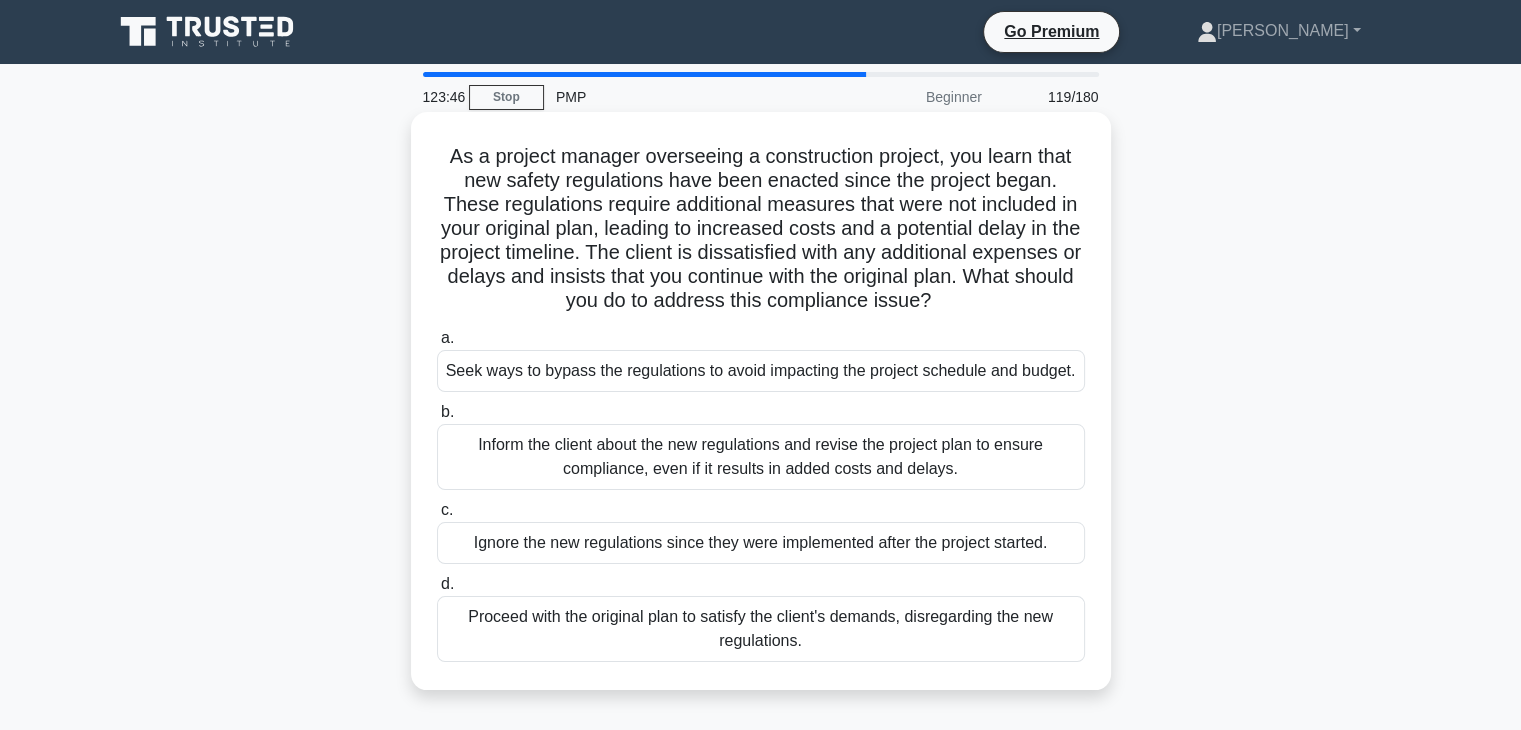 click on "Inform the client about the new regulations and revise the project plan to ensure compliance, even if it results in added costs and delays." at bounding box center [761, 457] 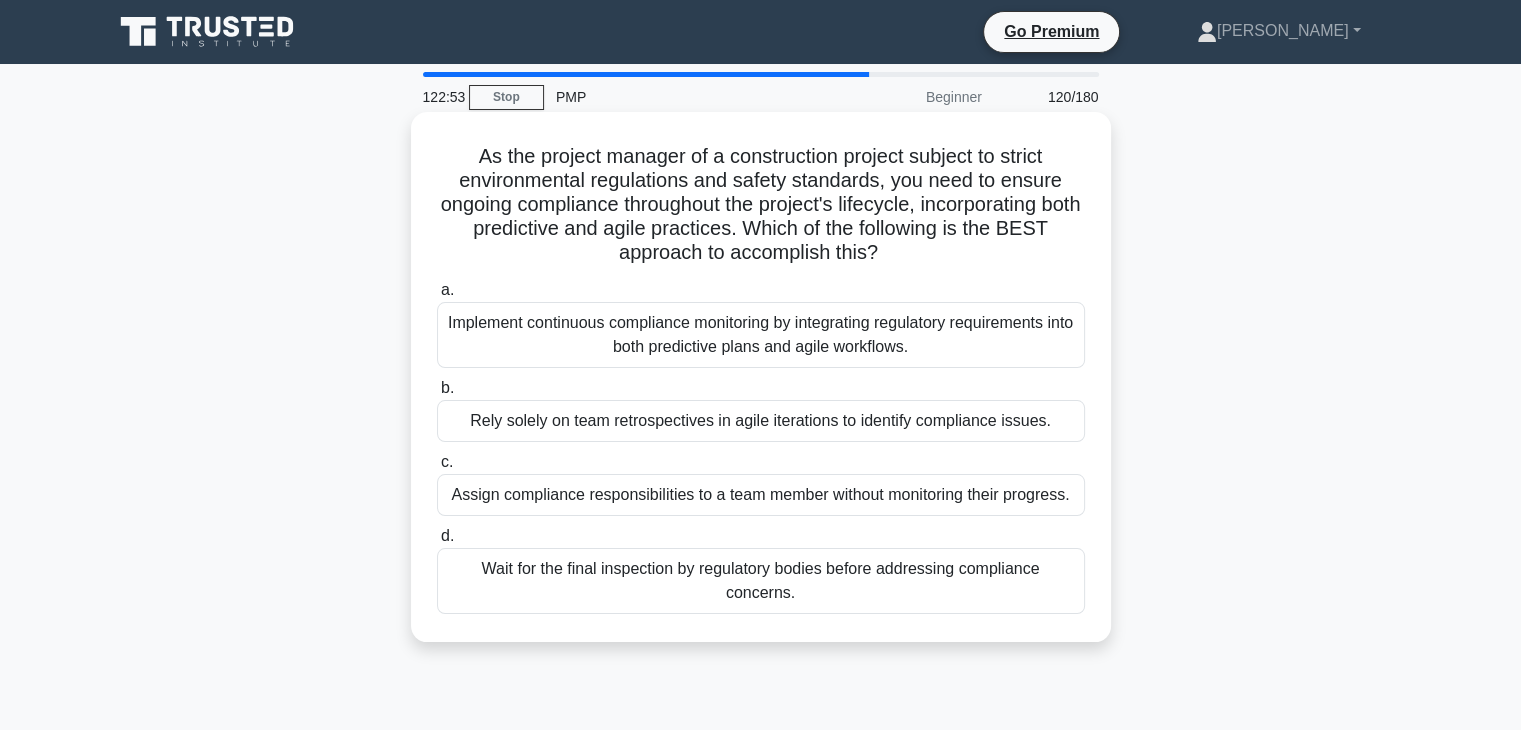 click on "Implement continuous compliance monitoring by integrating regulatory requirements into both predictive plans and agile workflows." at bounding box center [761, 335] 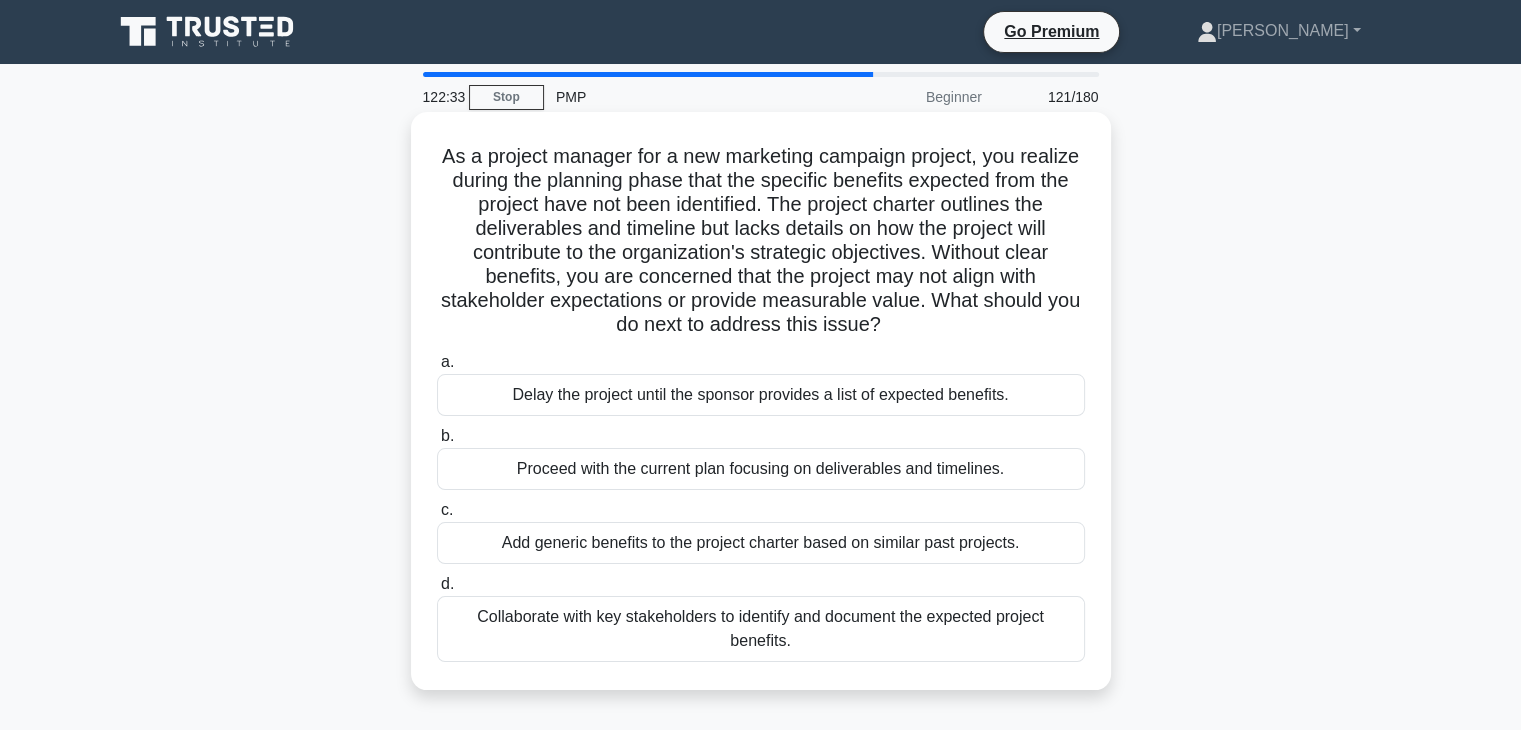 click on "Collaborate with key stakeholders to identify and document the expected project benefits." at bounding box center (761, 629) 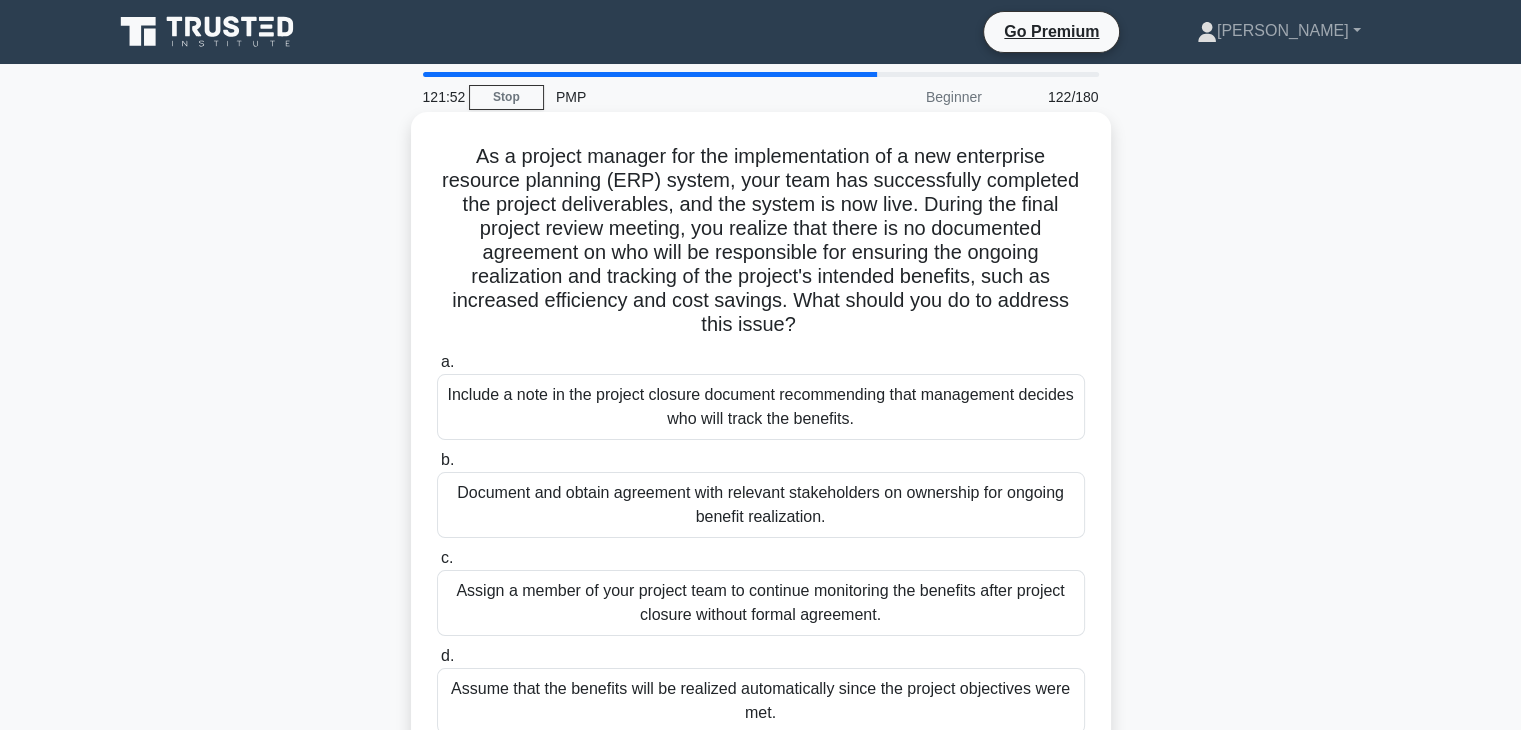click on "Document and obtain agreement with relevant stakeholders on ownership for ongoing benefit realization." at bounding box center (761, 505) 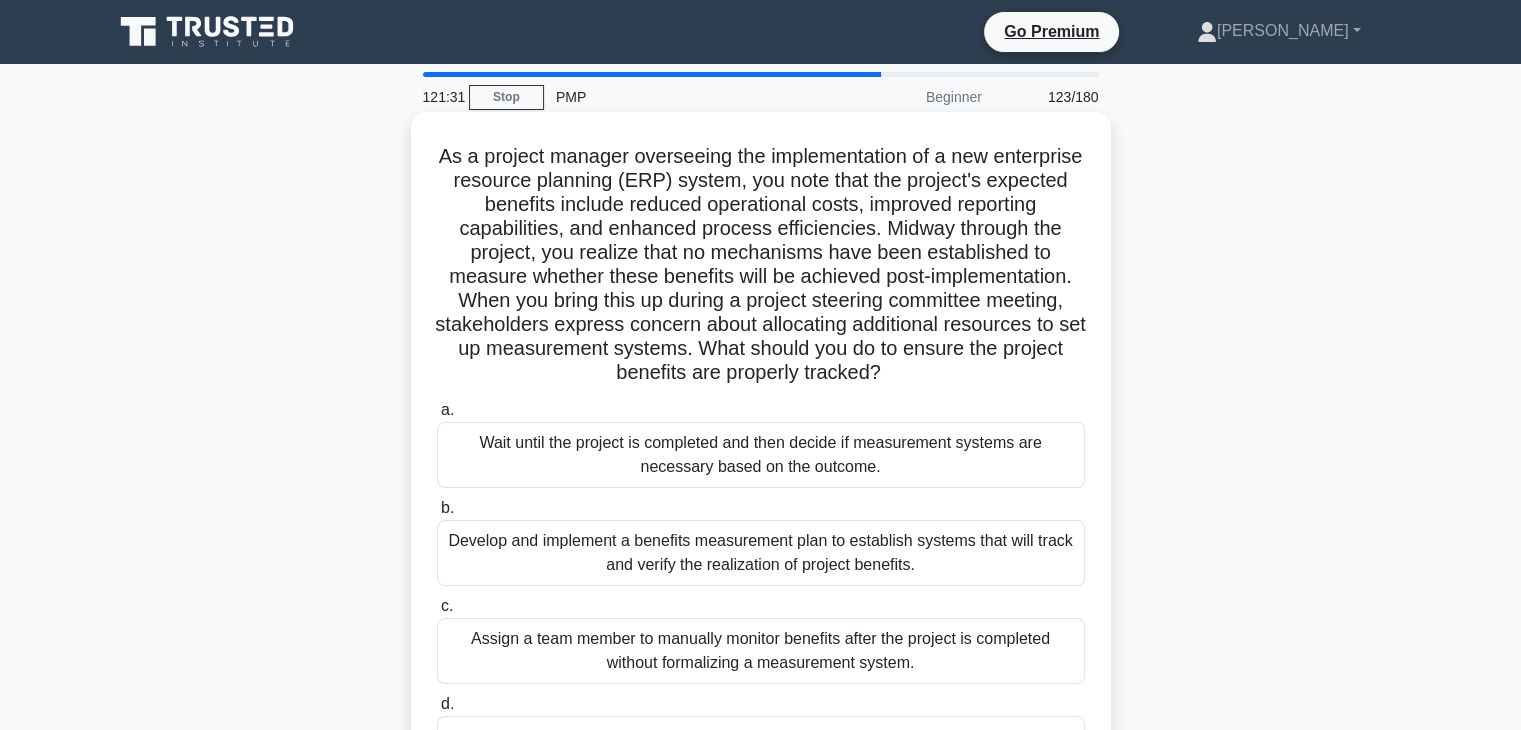 click on "Develop and implement a benefits measurement plan to establish systems that will track and verify the realization of project benefits." at bounding box center (761, 553) 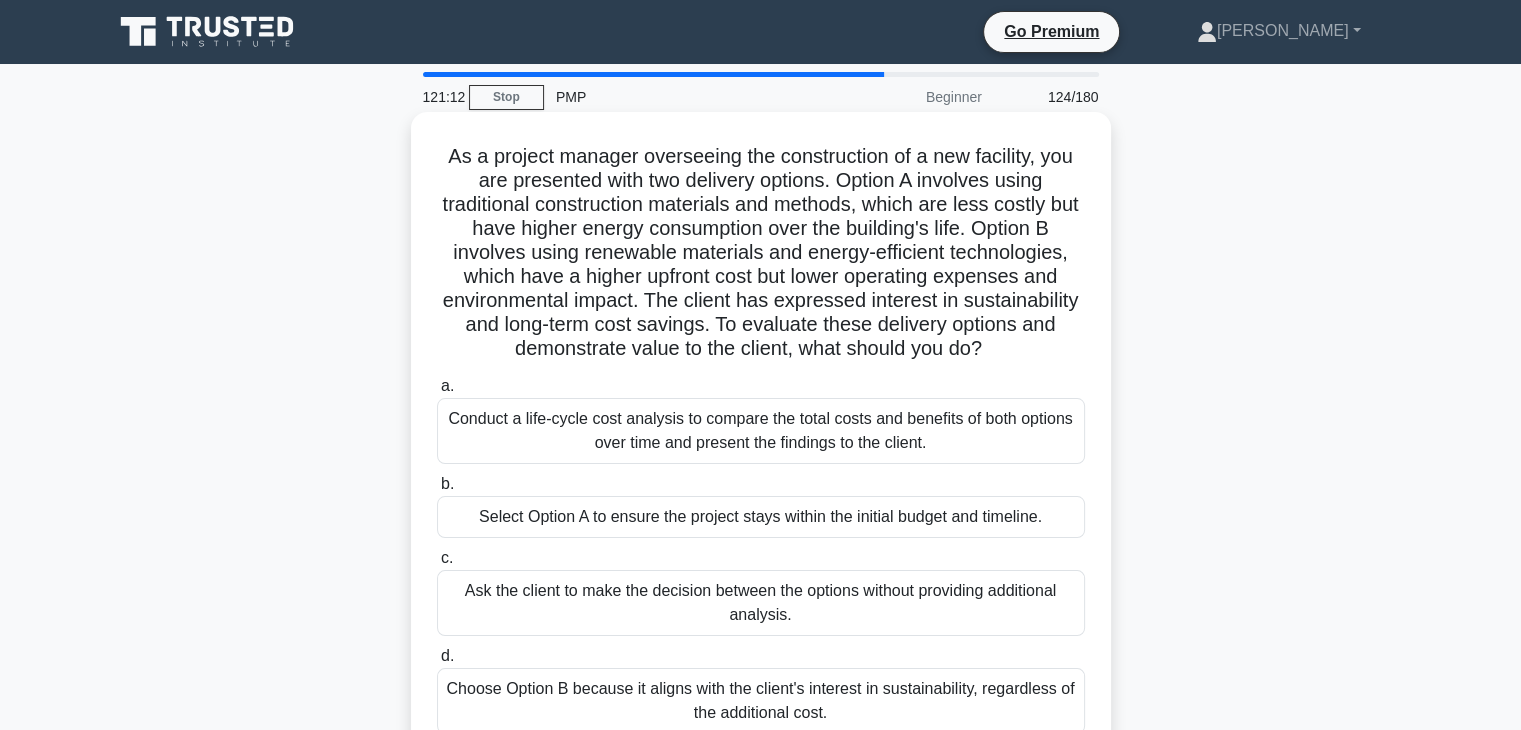 click on "Conduct a life-cycle cost analysis to compare the total costs and benefits of both options over time and present the findings to the client." at bounding box center (761, 431) 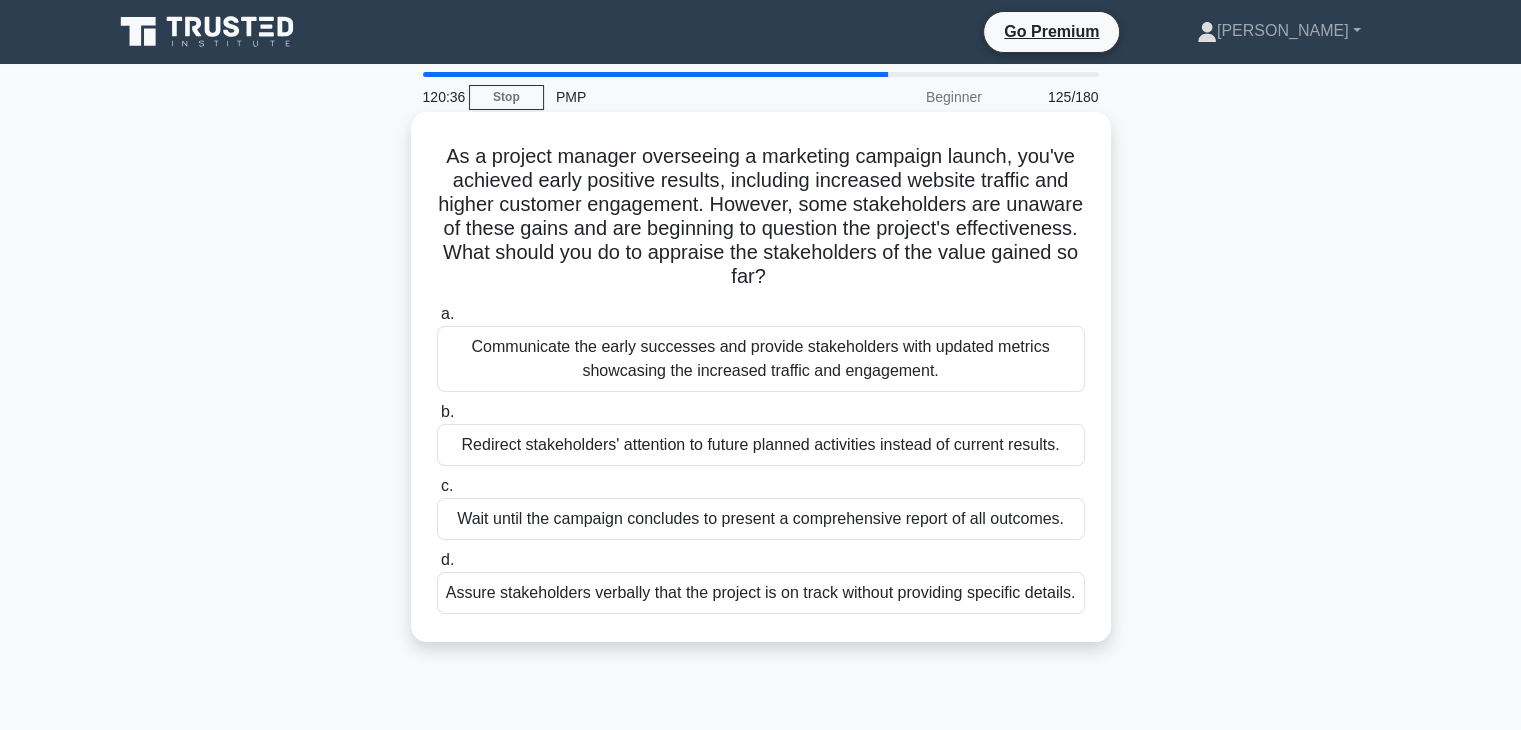 click on "Communicate the early successes and provide stakeholders with updated metrics showcasing the increased traffic and engagement." at bounding box center (761, 359) 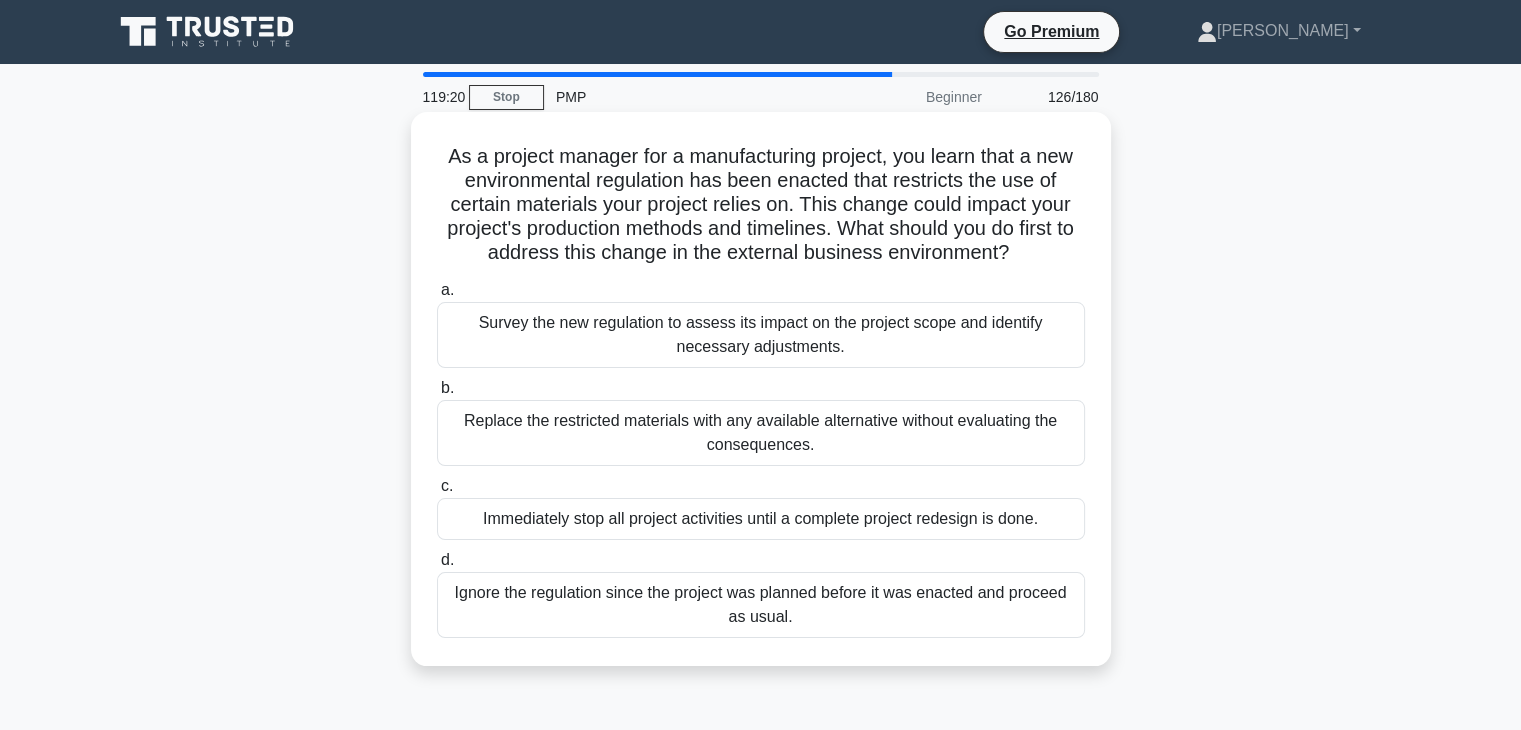 click on "Survey the new regulation to assess its impact on the project scope and identify necessary adjustments." at bounding box center [761, 335] 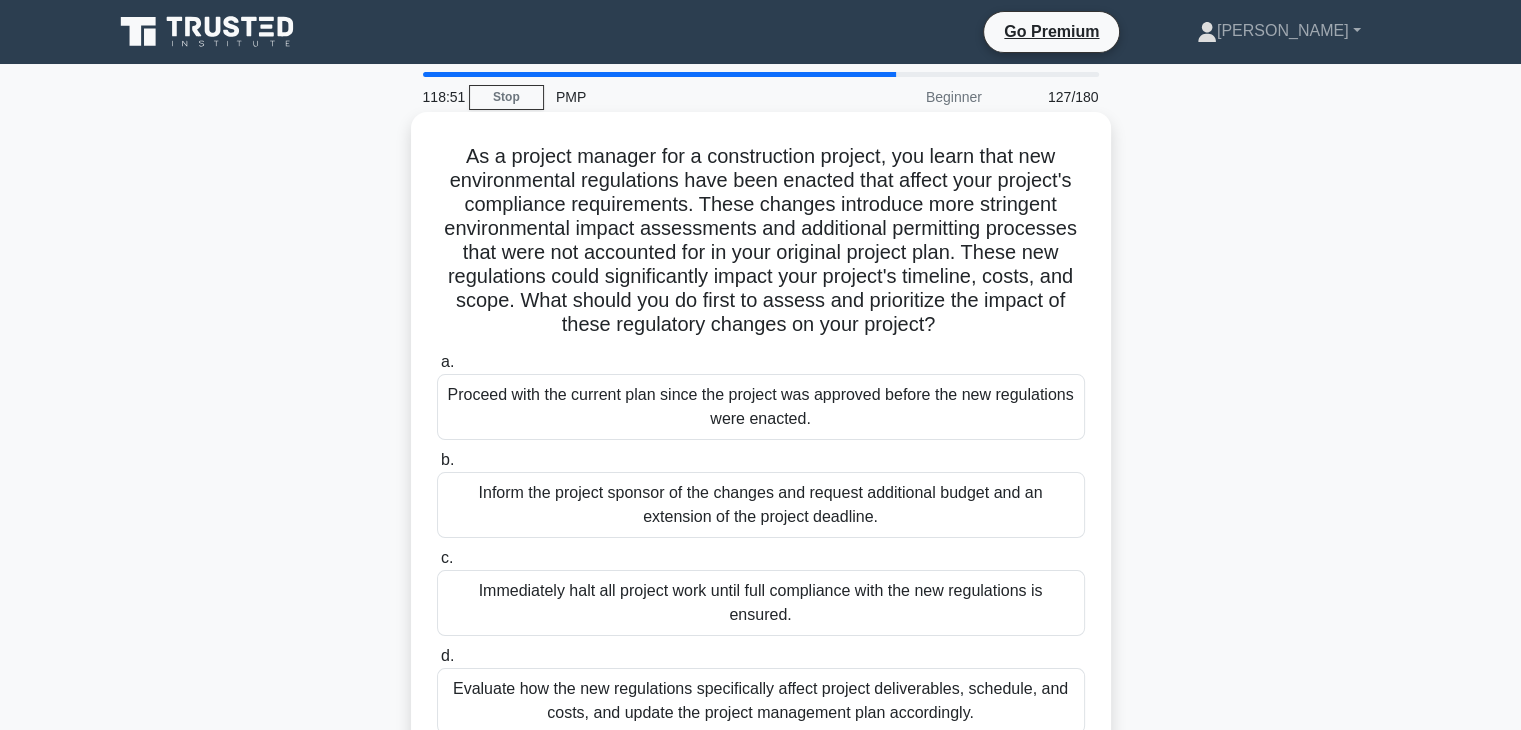 click on "Evaluate how the new regulations specifically affect project deliverables, schedule, and costs, and update the project management plan accordingly." at bounding box center (761, 701) 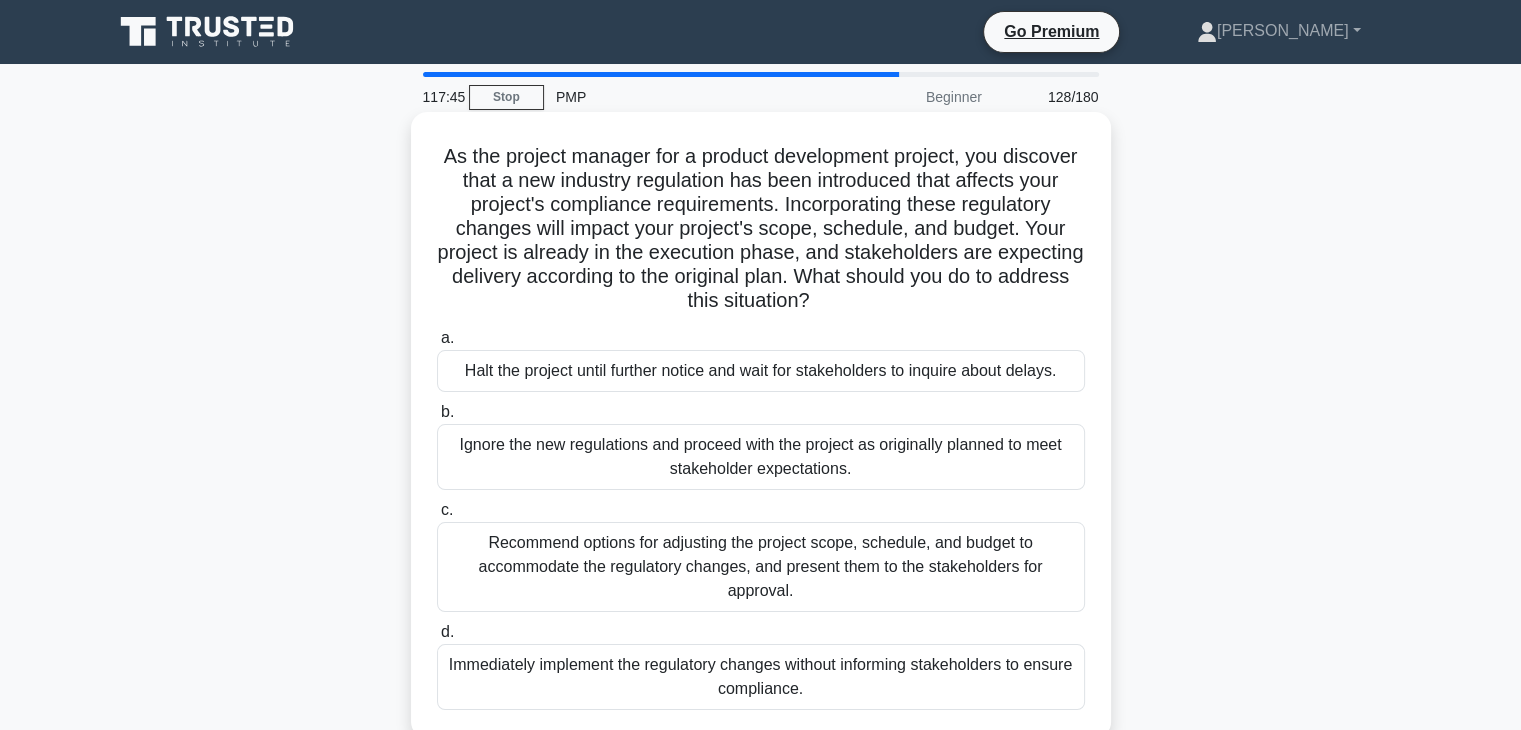 click on "Recommend options for adjusting the project scope, schedule, and budget to accommodate the regulatory changes, and present them to the stakeholders for approval." at bounding box center (761, 567) 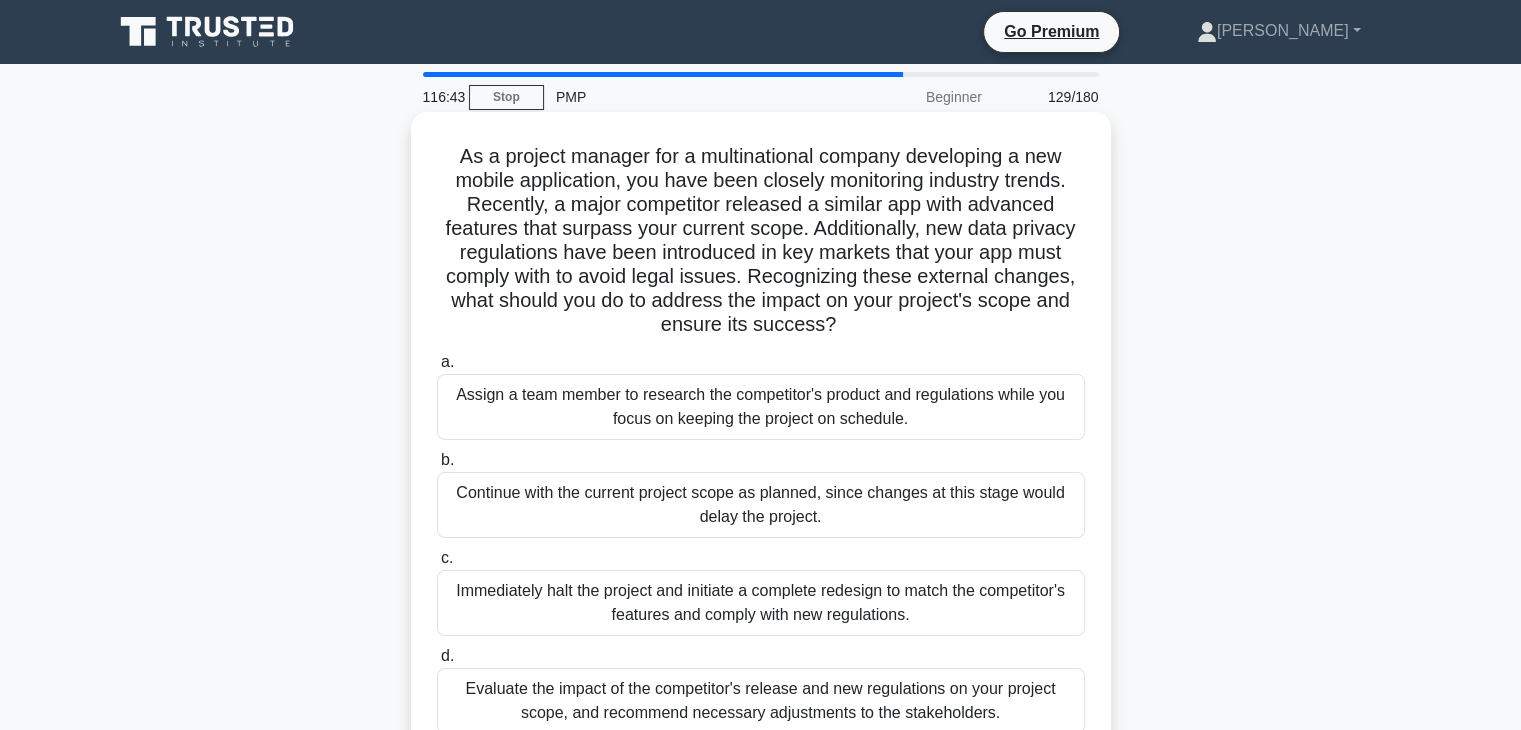 click on "Evaluate the impact of the competitor's release and new regulations on your project scope, and recommend necessary adjustments to the stakeholders." at bounding box center [761, 701] 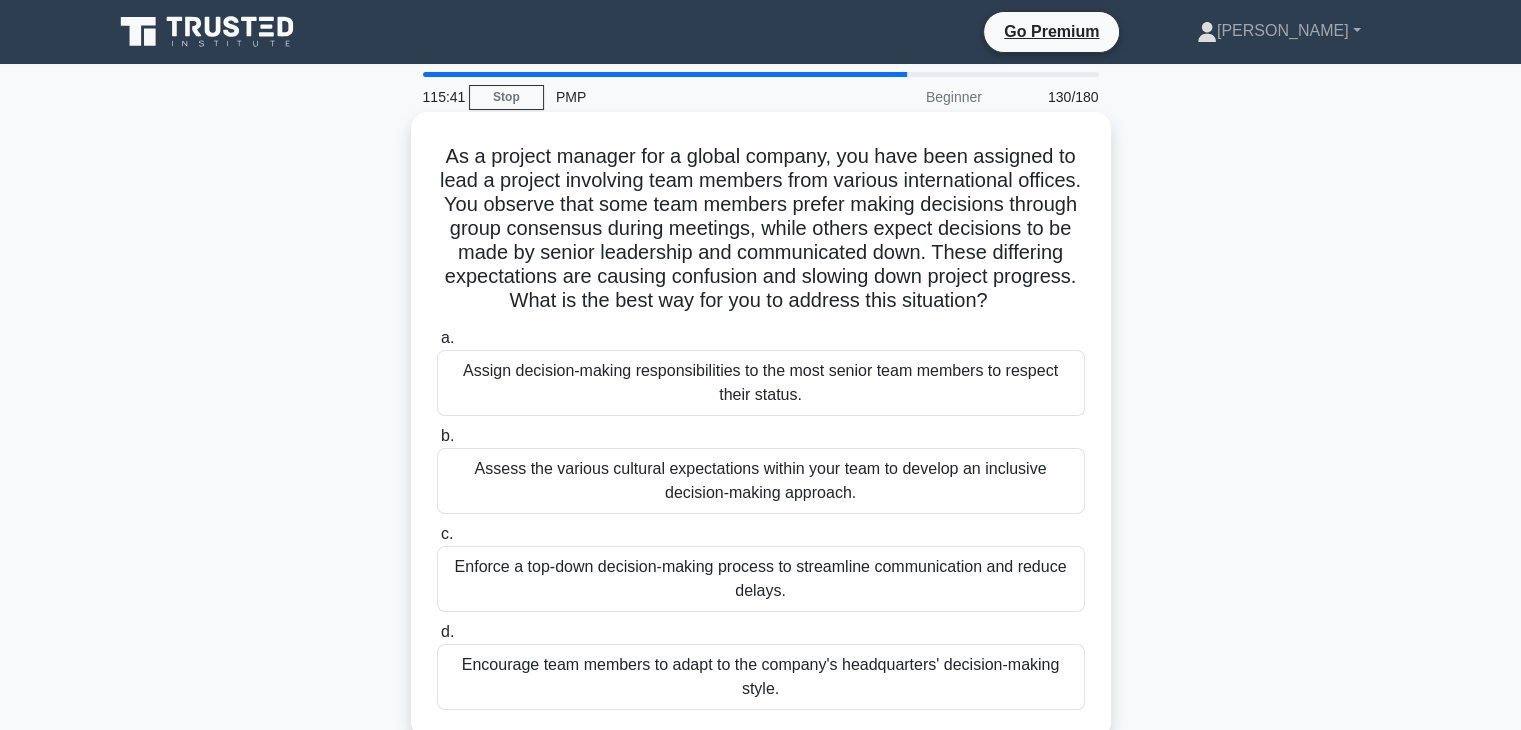 click on "Encourage team members to adapt to the company's headquarters' decision-making style." at bounding box center [761, 677] 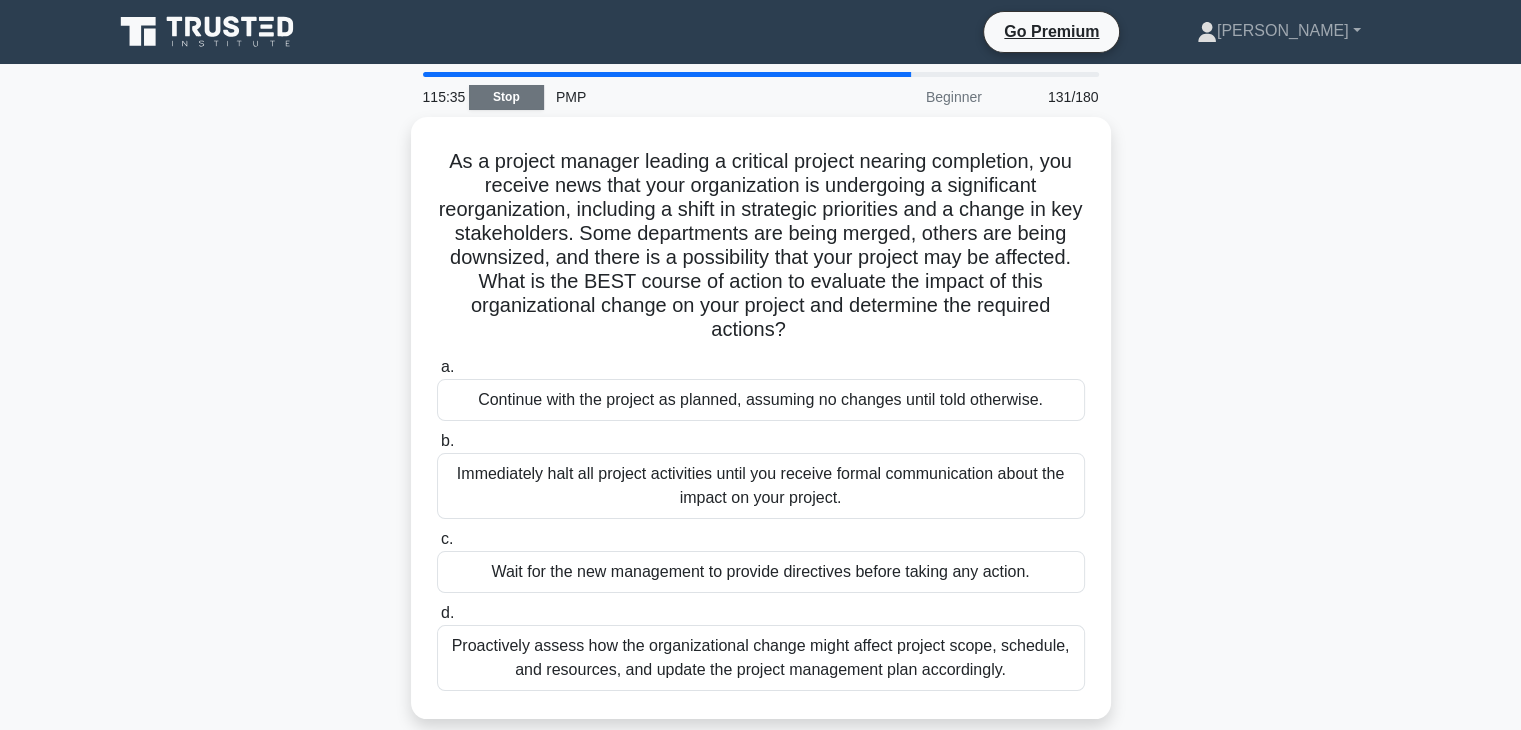 click on "Stop" at bounding box center (506, 97) 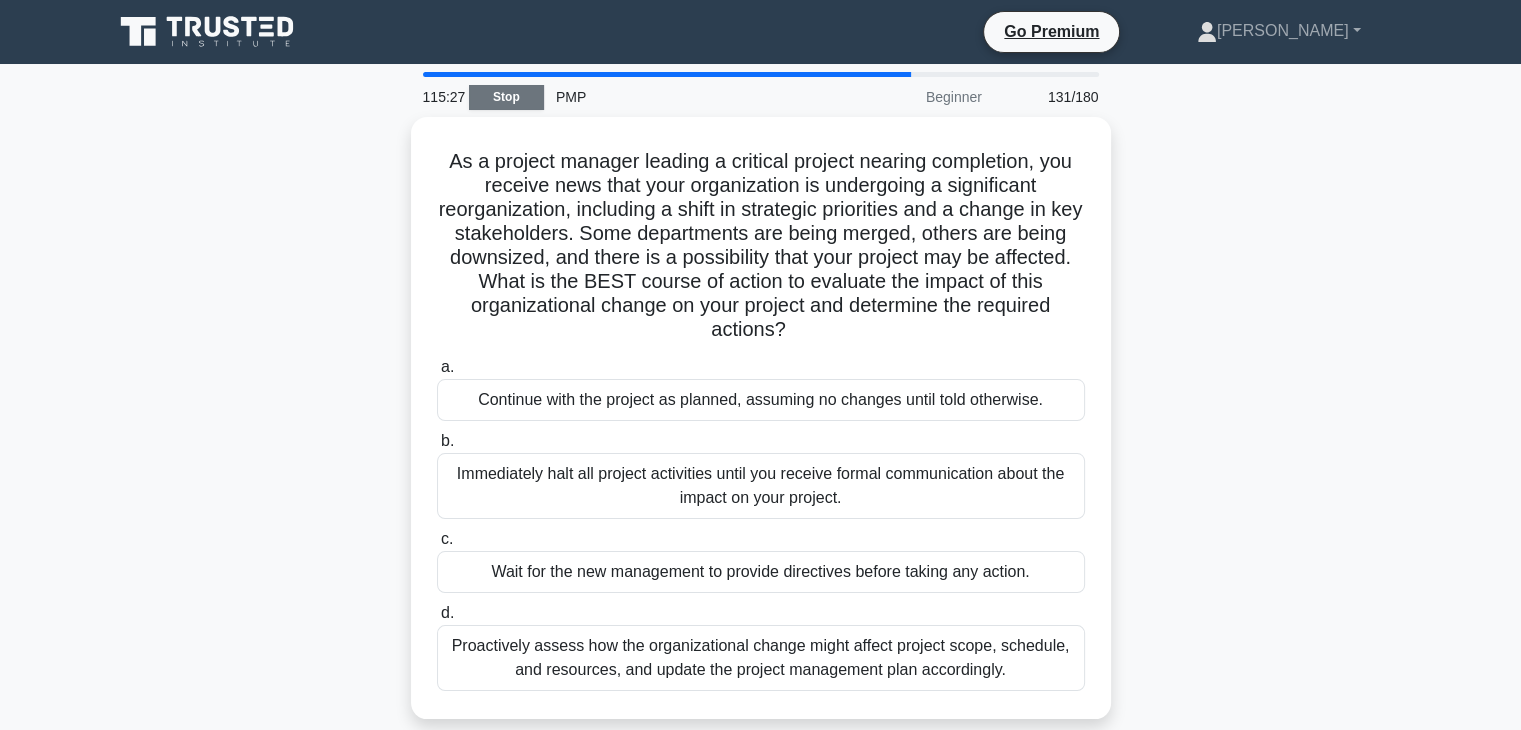 click on "Stop" at bounding box center (506, 97) 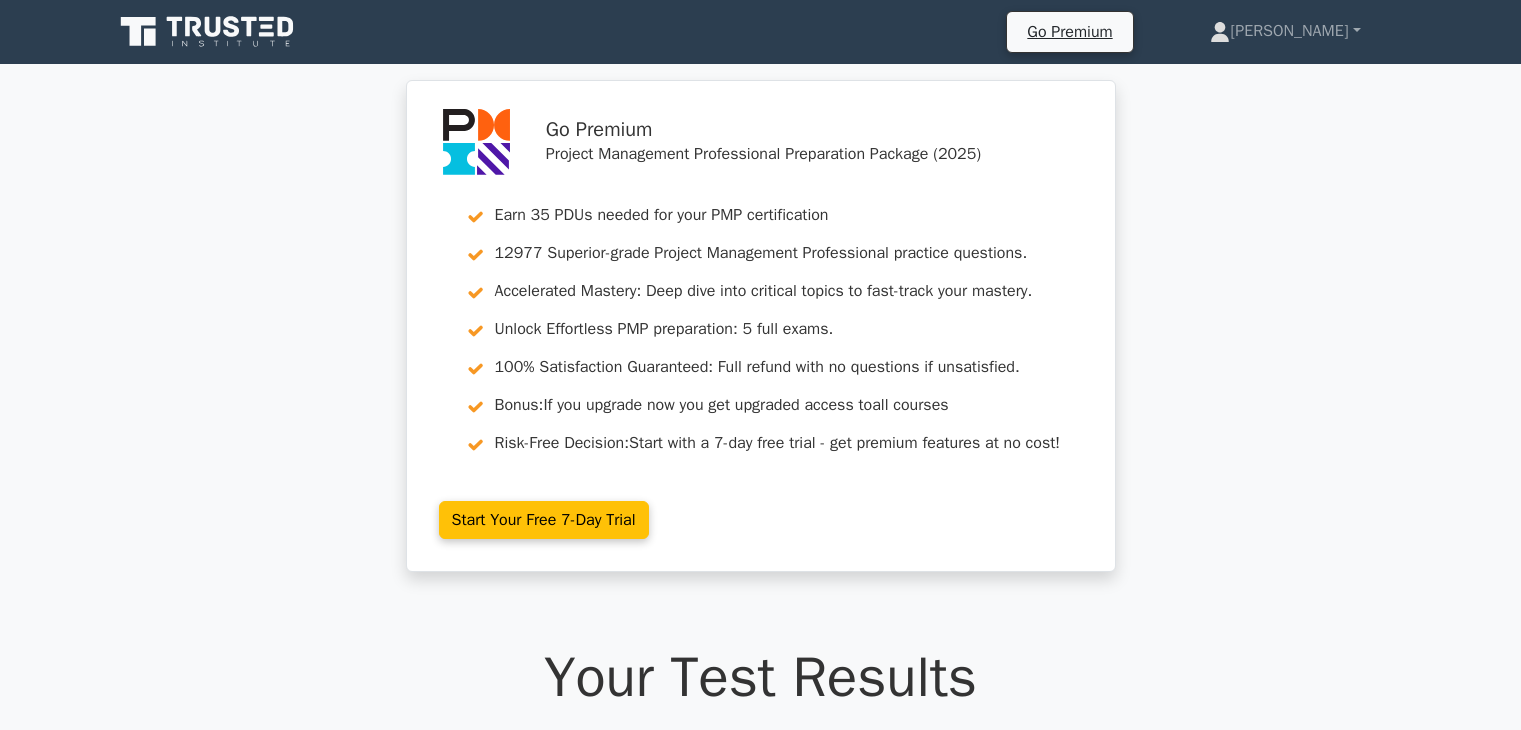 scroll, scrollTop: 0, scrollLeft: 0, axis: both 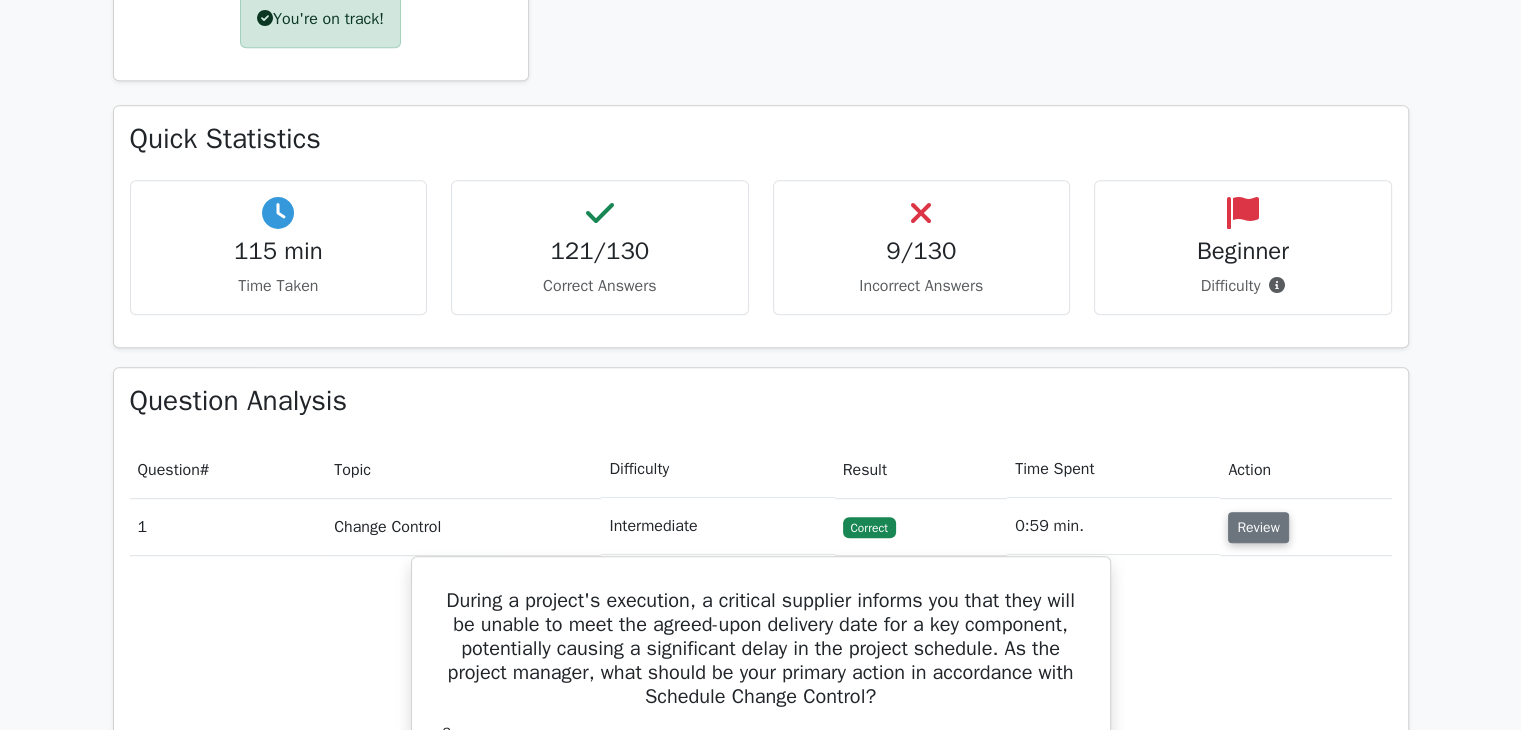 click on "Review" at bounding box center [1258, 527] 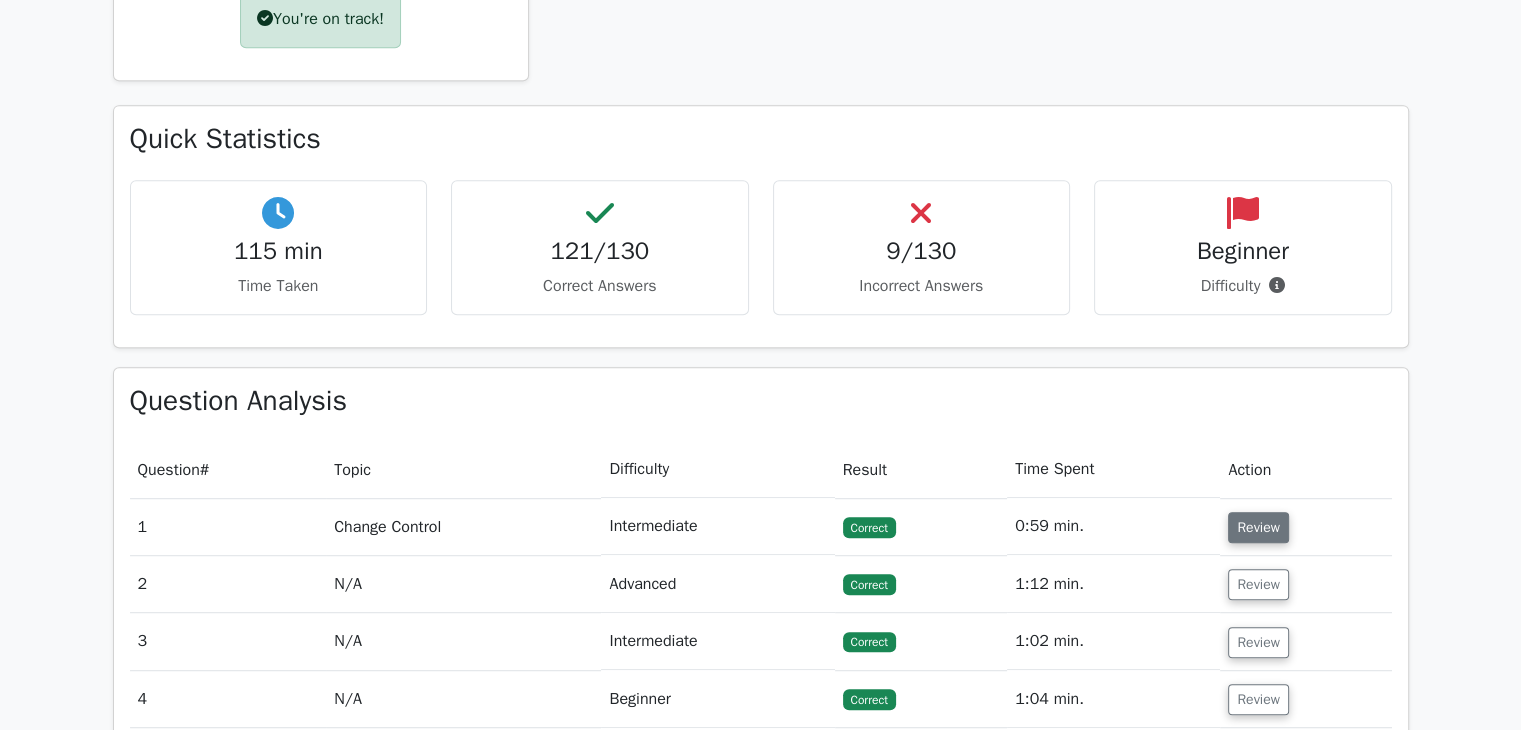 type 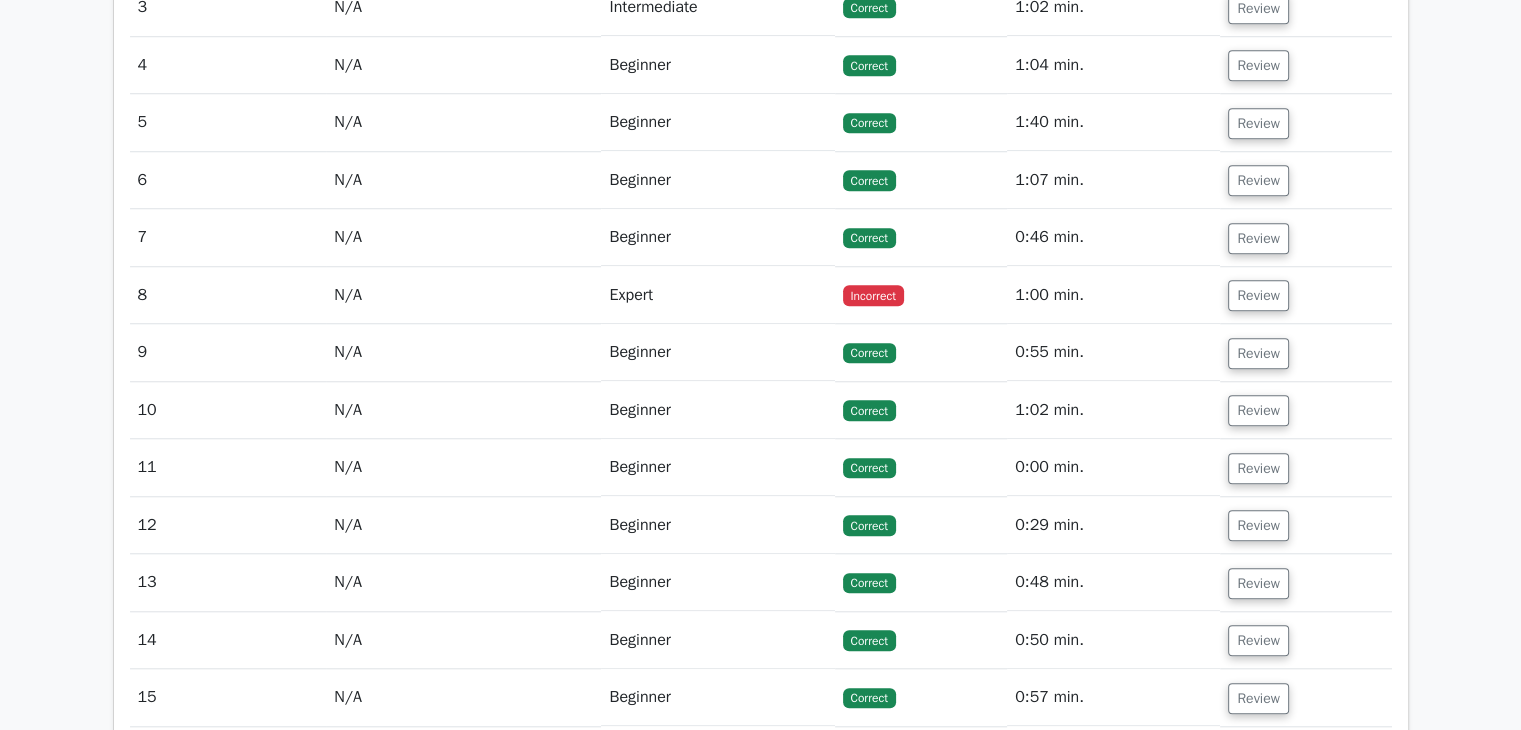 scroll, scrollTop: 1680, scrollLeft: 0, axis: vertical 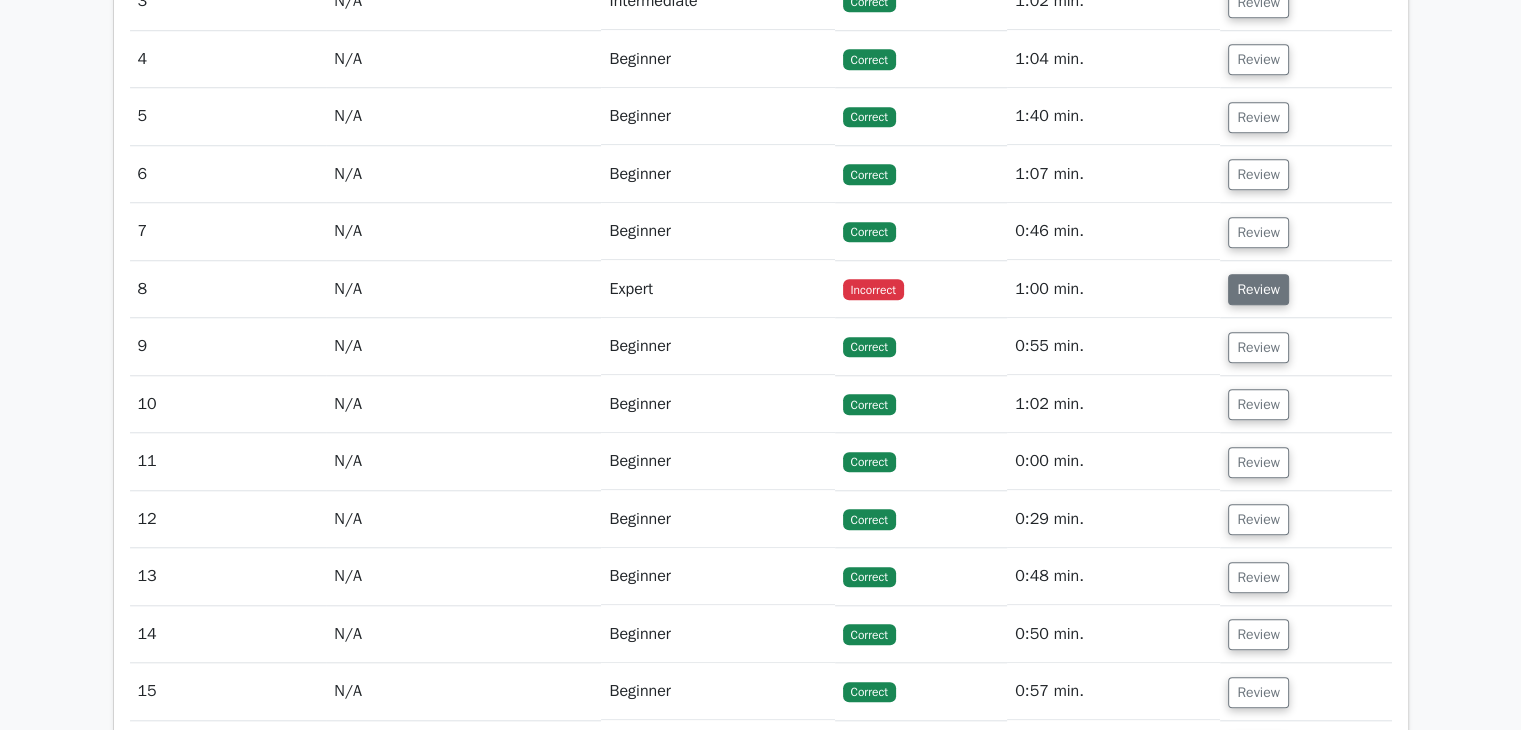 click on "Review" at bounding box center [1258, 289] 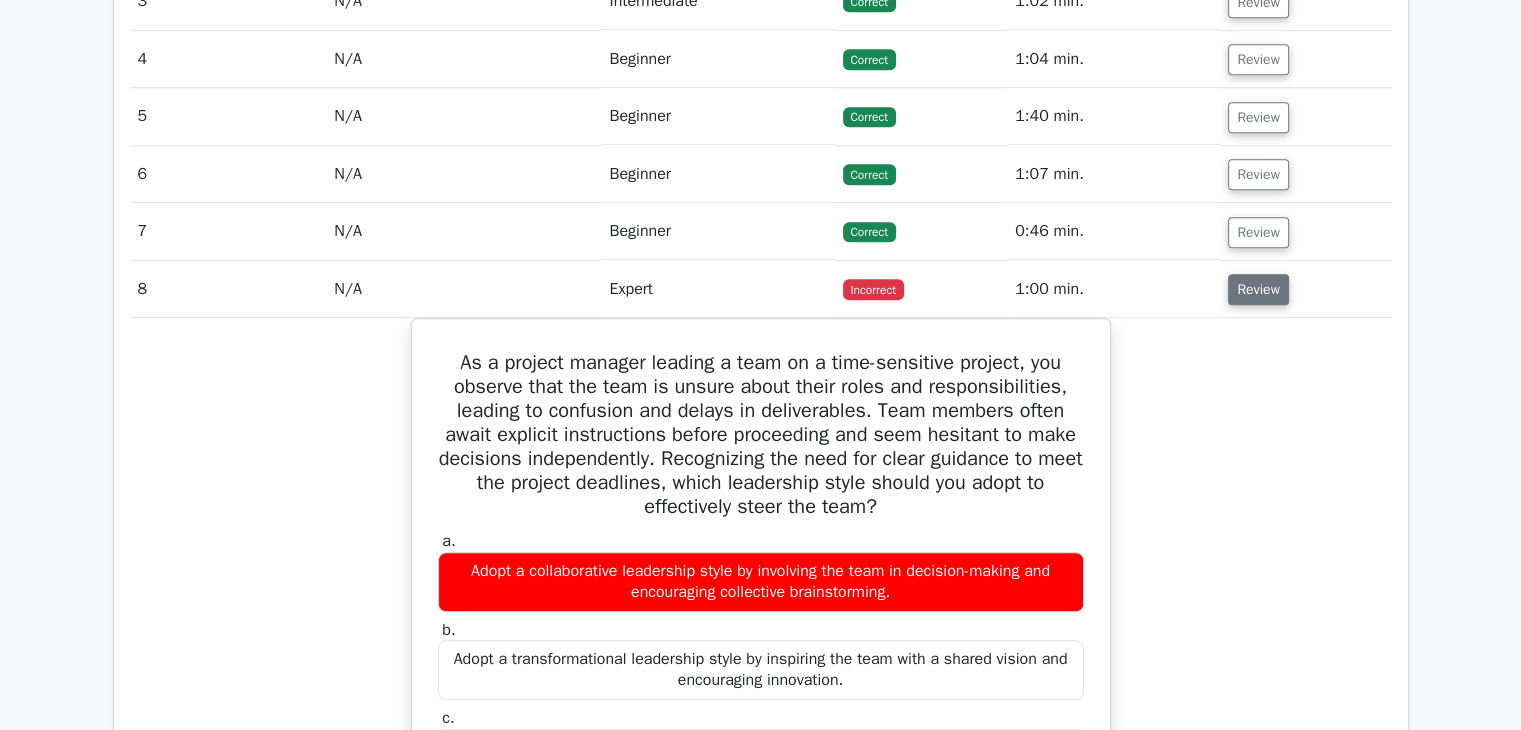 type 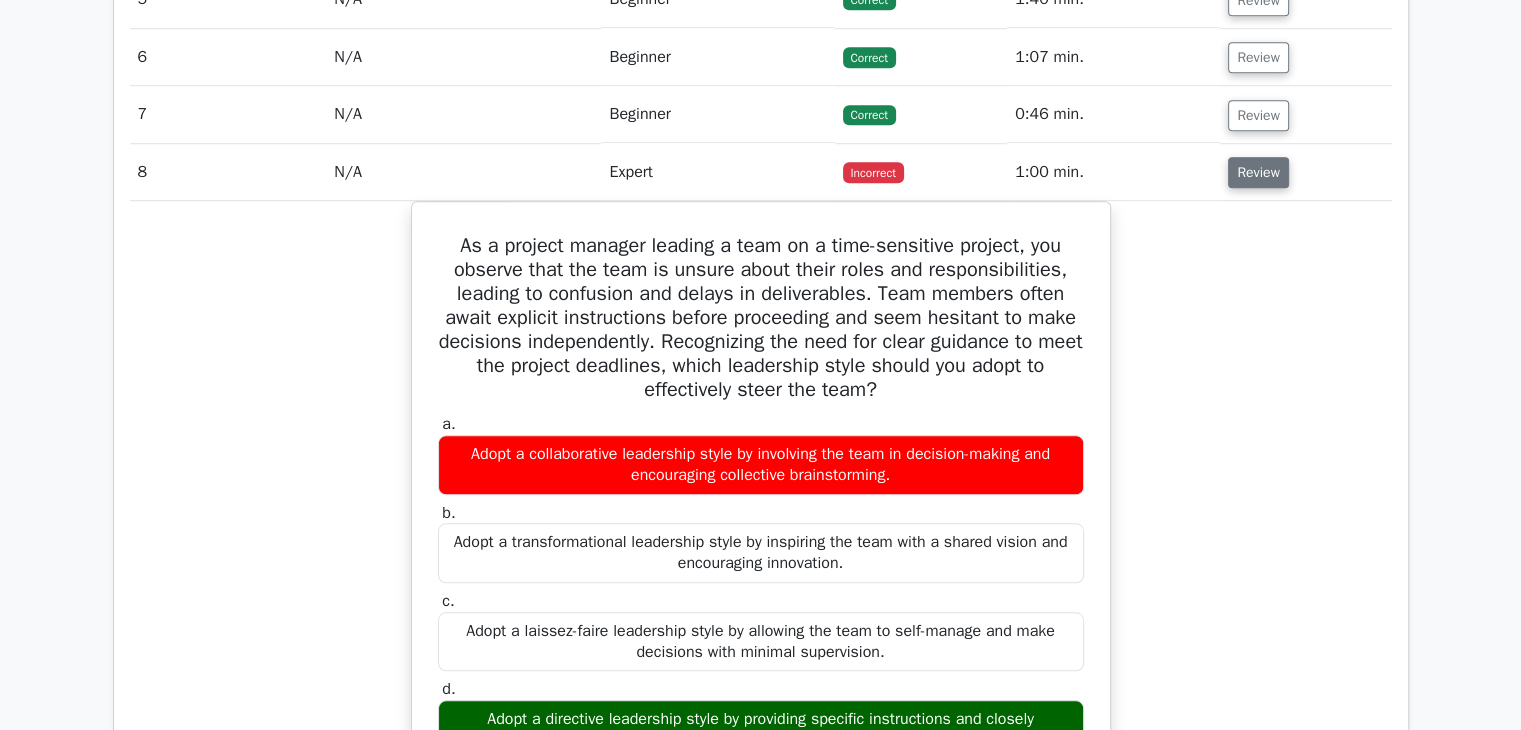 scroll, scrollTop: 1960, scrollLeft: 0, axis: vertical 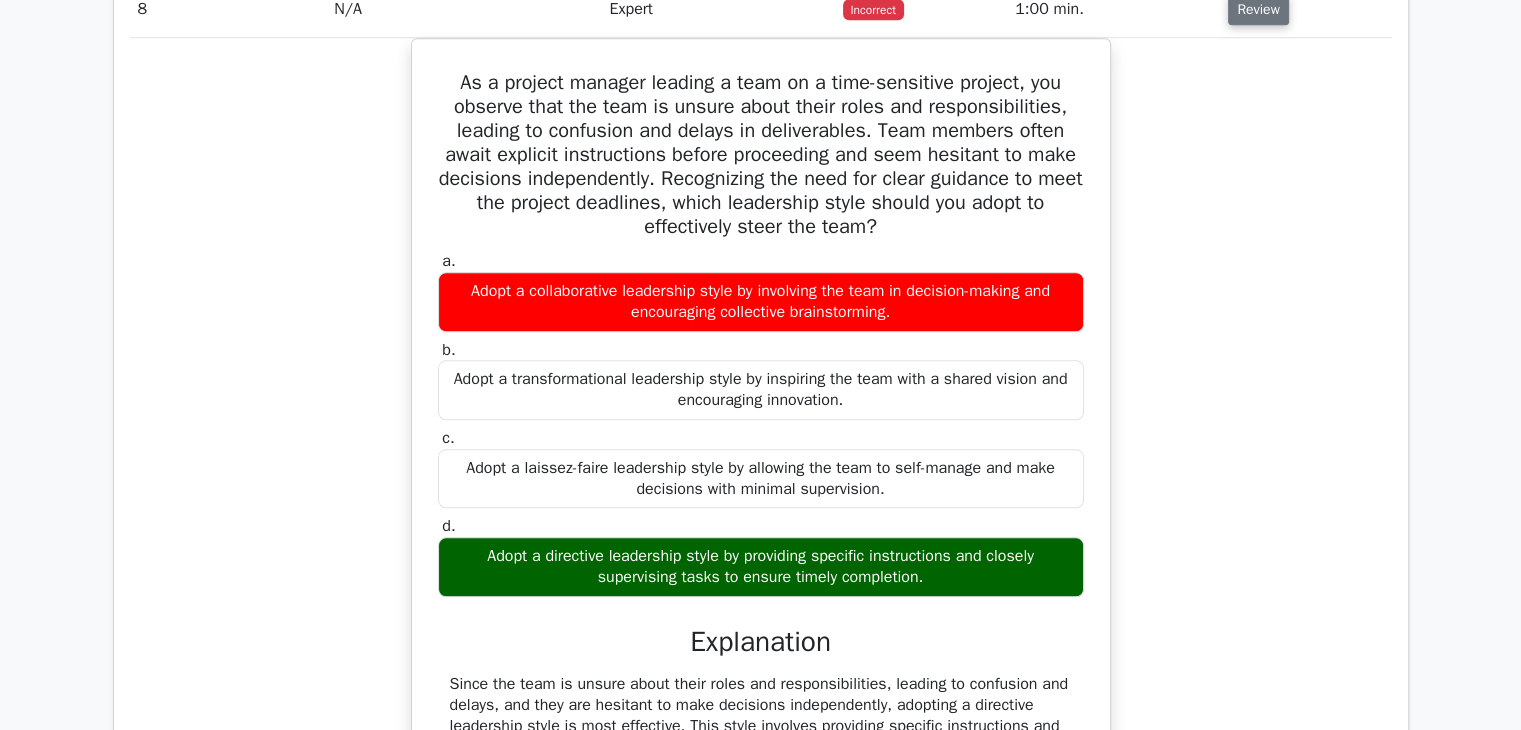 click on "Review" at bounding box center [1258, 9] 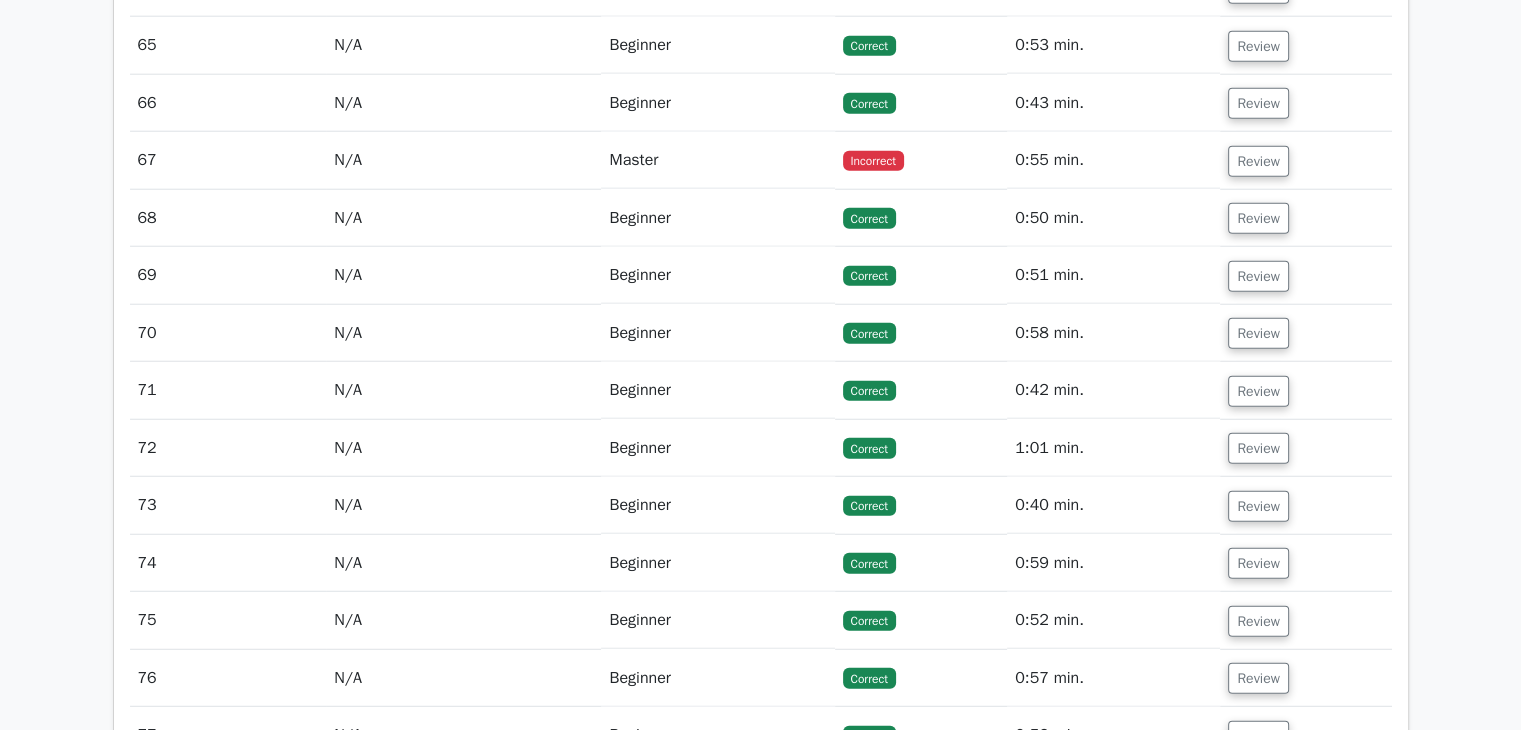 scroll, scrollTop: 5200, scrollLeft: 0, axis: vertical 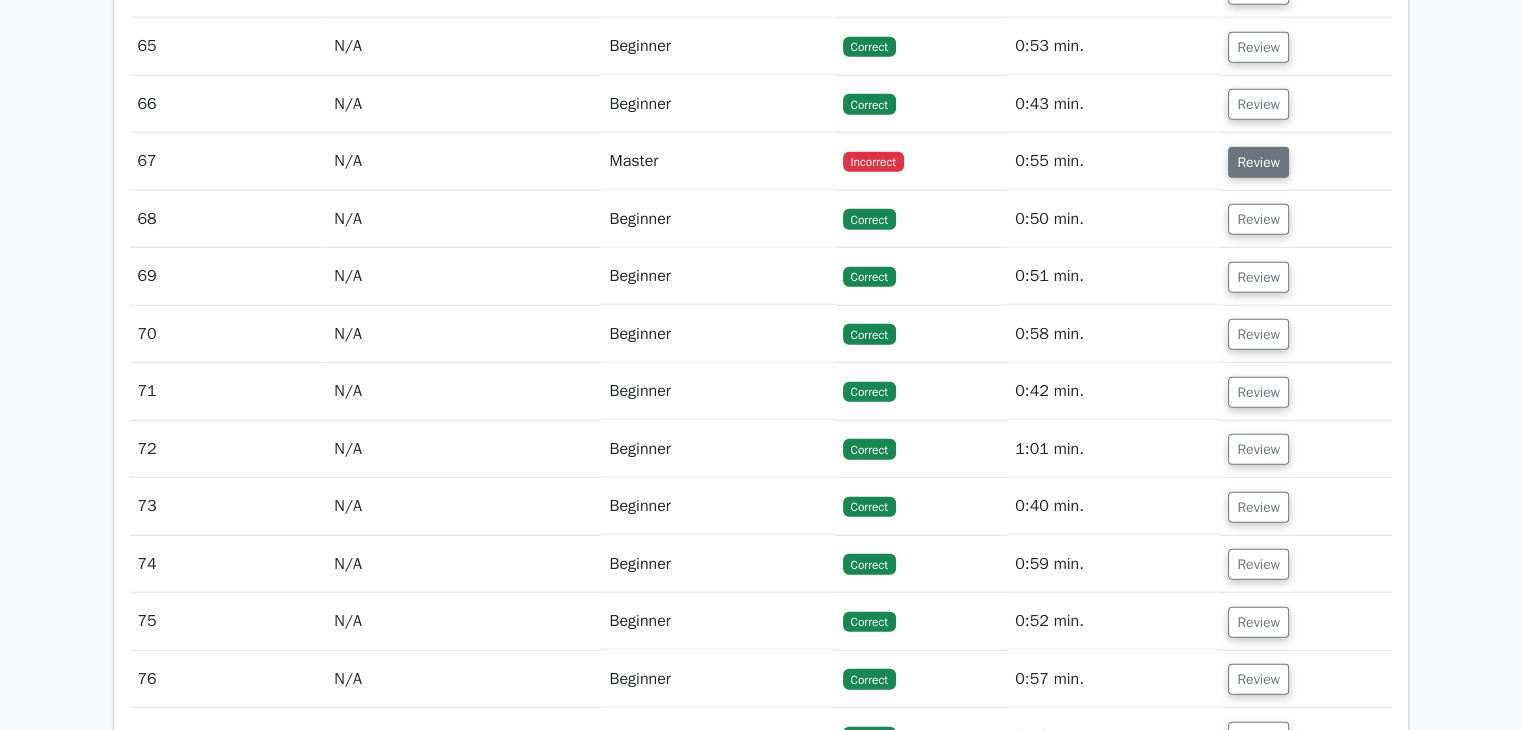 click on "Review" at bounding box center [1258, 162] 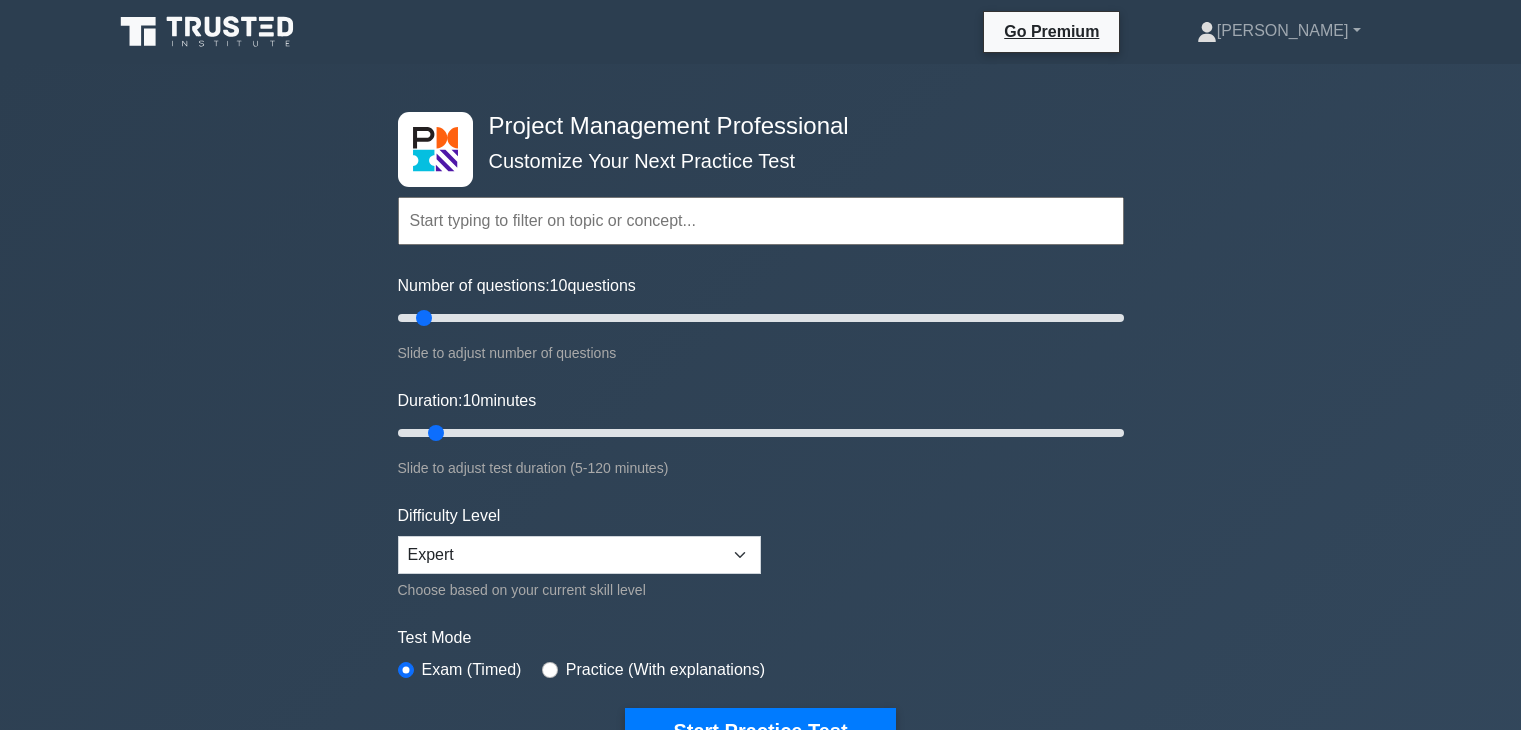 scroll, scrollTop: 0, scrollLeft: 0, axis: both 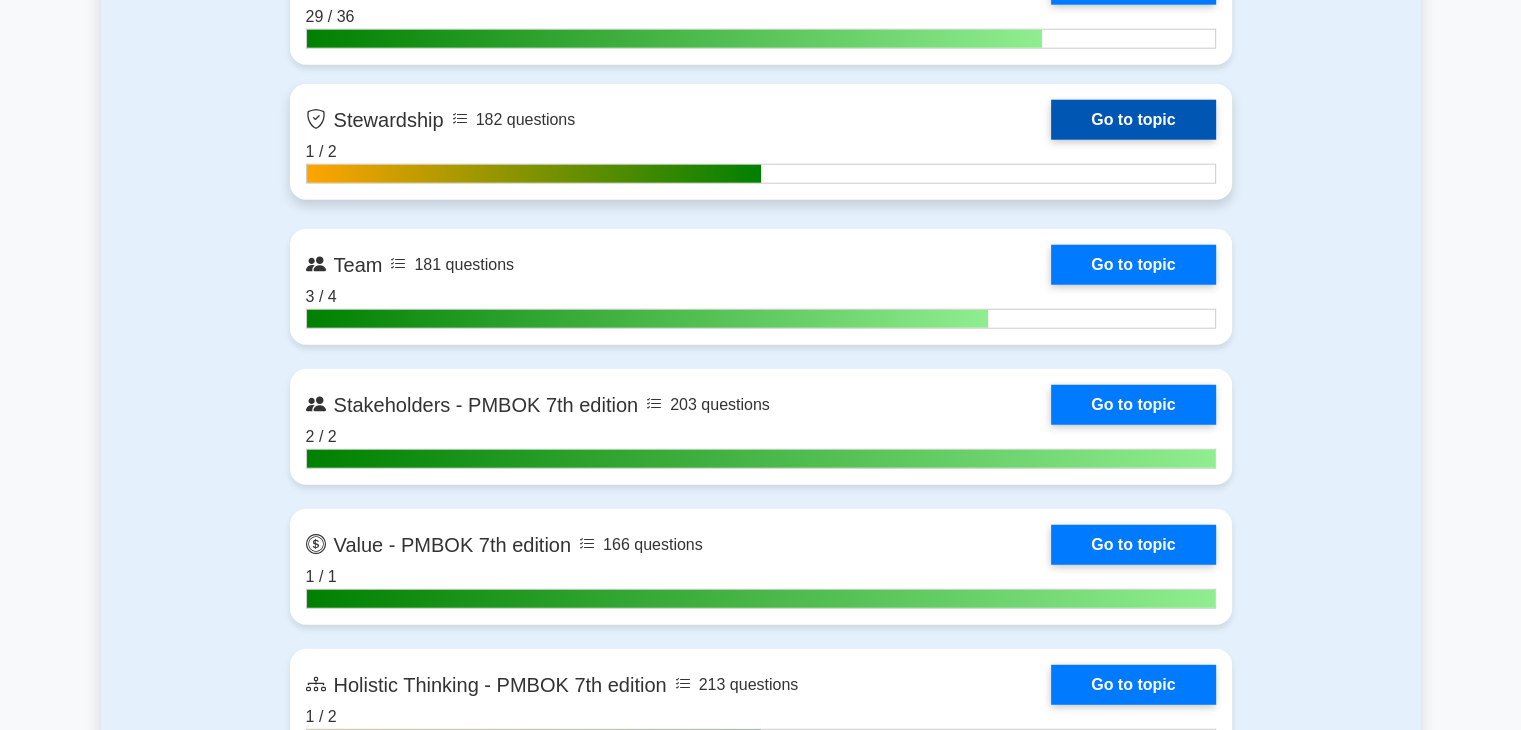 click on "Go to topic" at bounding box center [1133, 120] 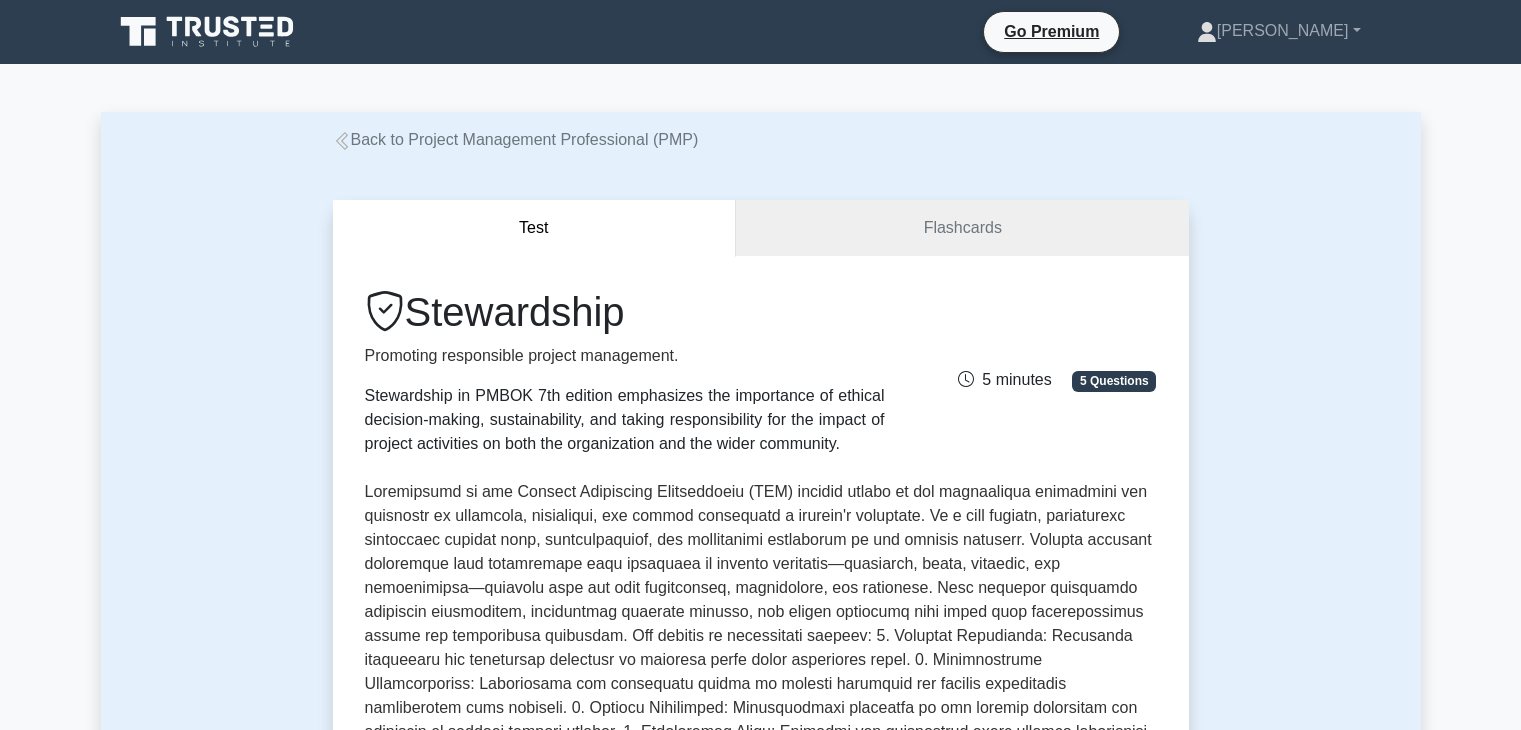scroll, scrollTop: 0, scrollLeft: 0, axis: both 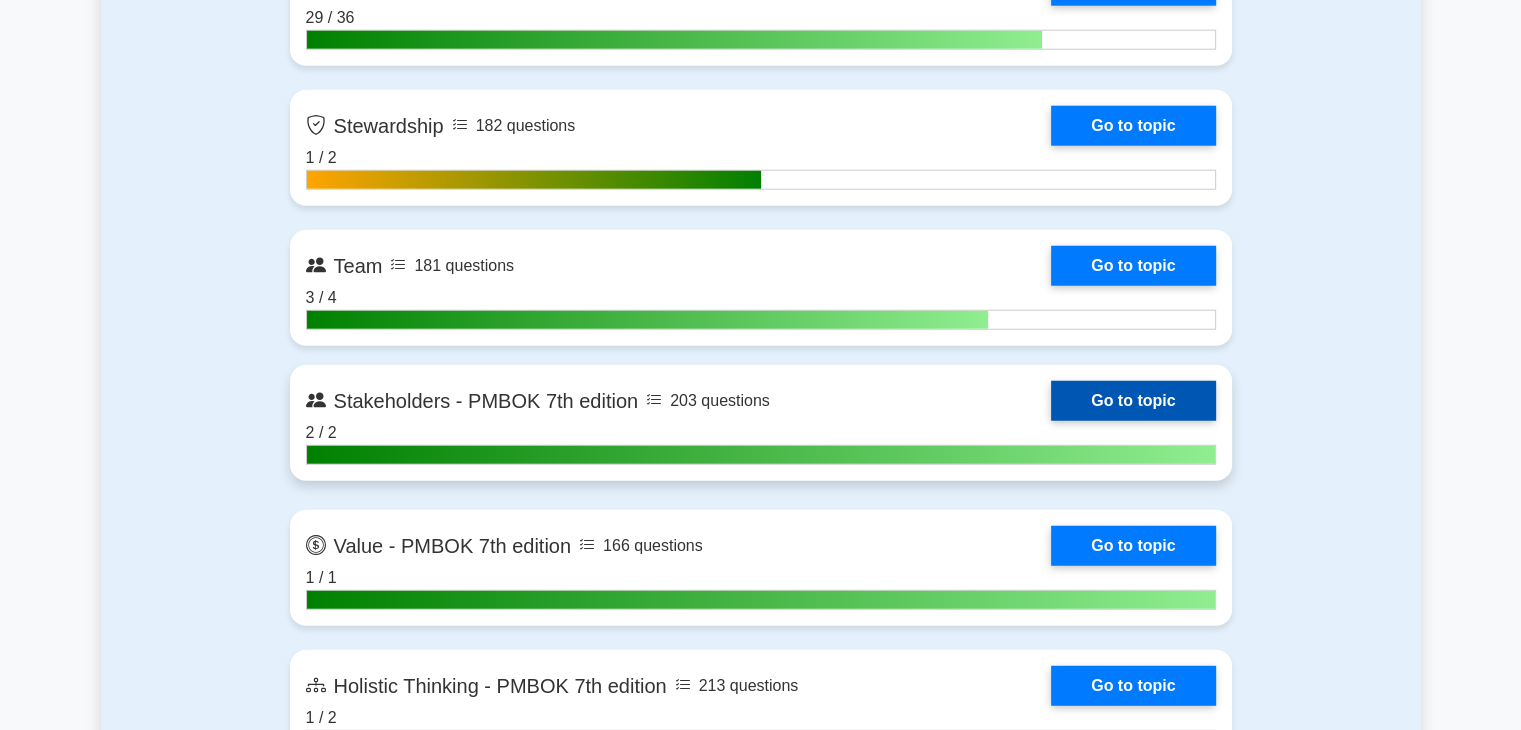 click on "Go to topic" at bounding box center (1133, 401) 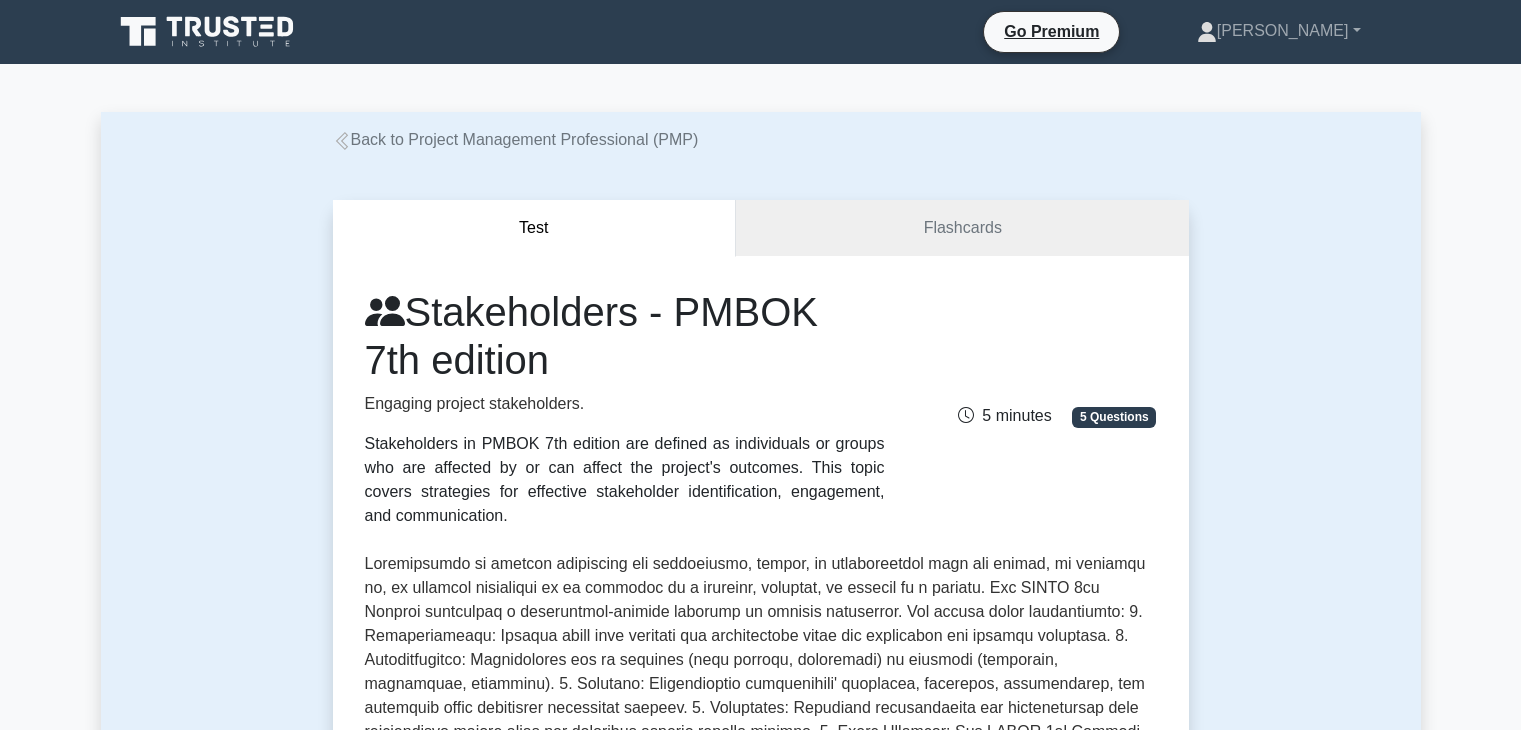 scroll, scrollTop: 0, scrollLeft: 0, axis: both 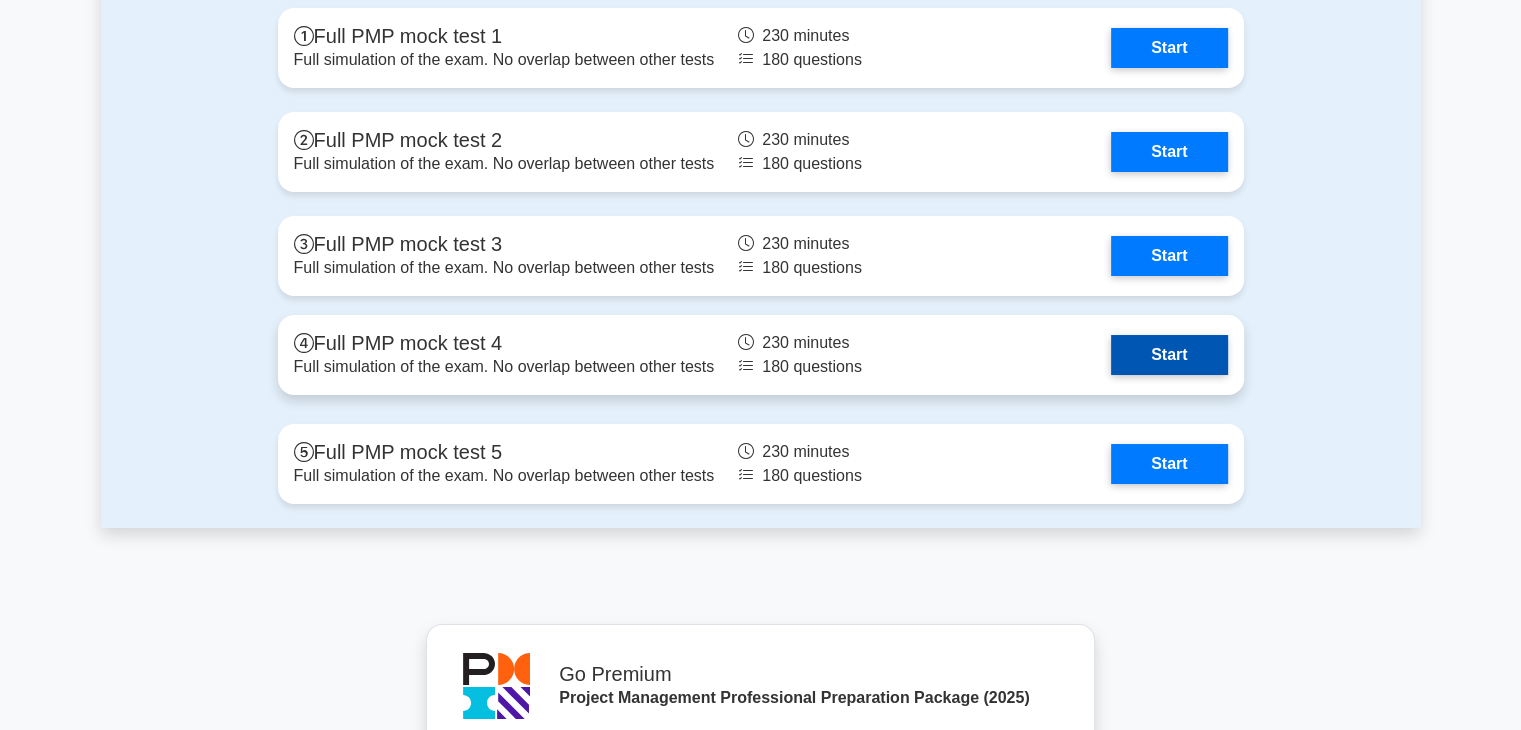 click on "Start" at bounding box center (1169, 355) 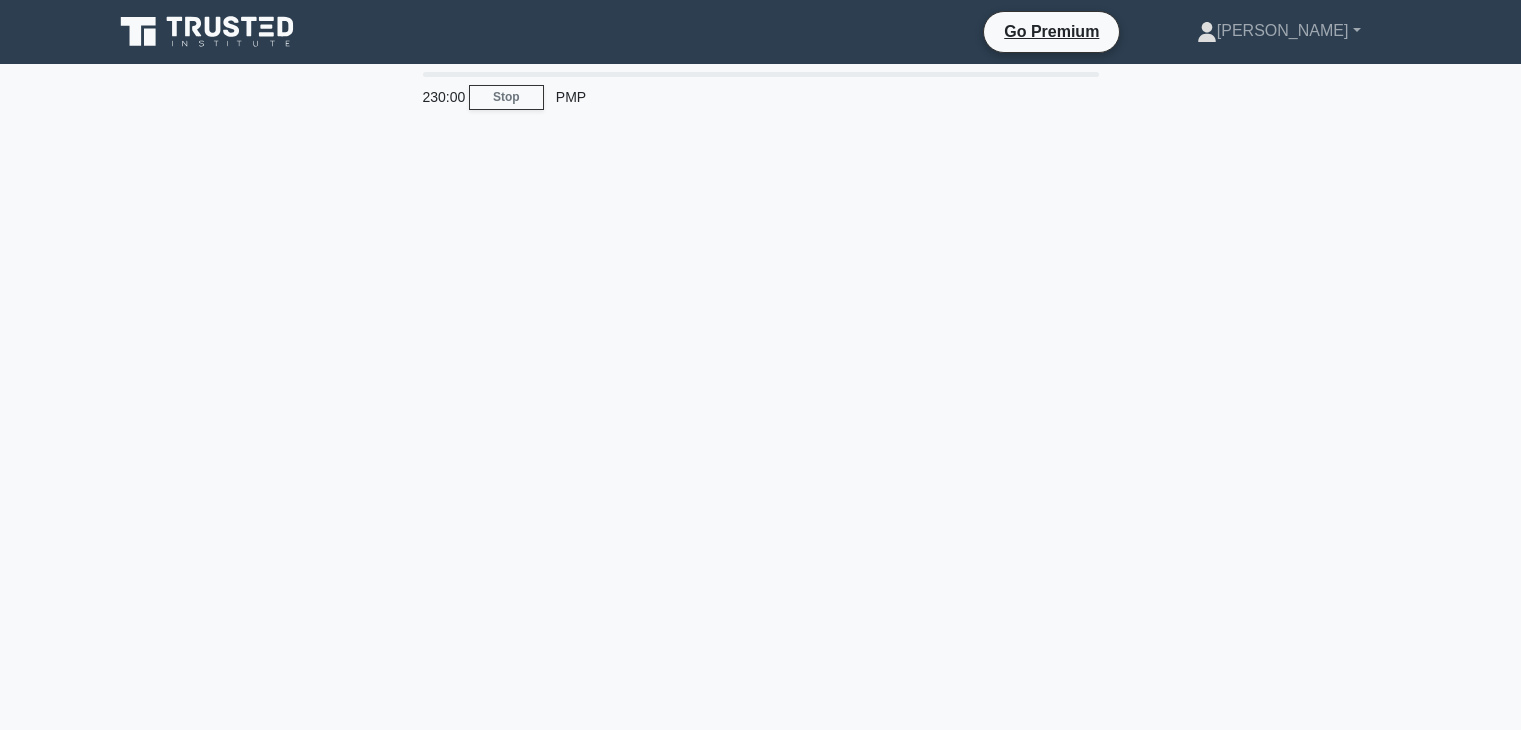 scroll, scrollTop: 0, scrollLeft: 0, axis: both 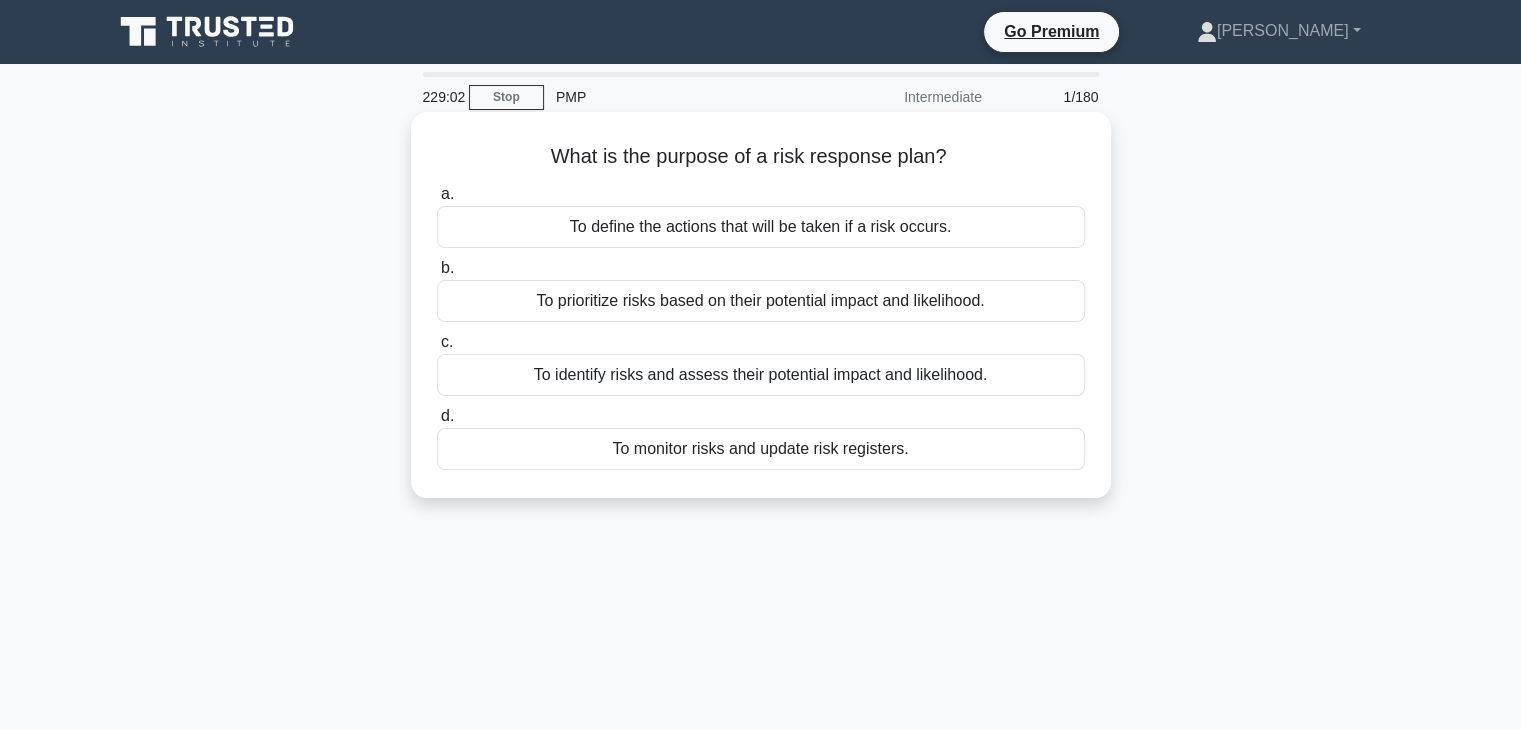 click on "To define the actions that will be taken if a risk occurs." at bounding box center (761, 227) 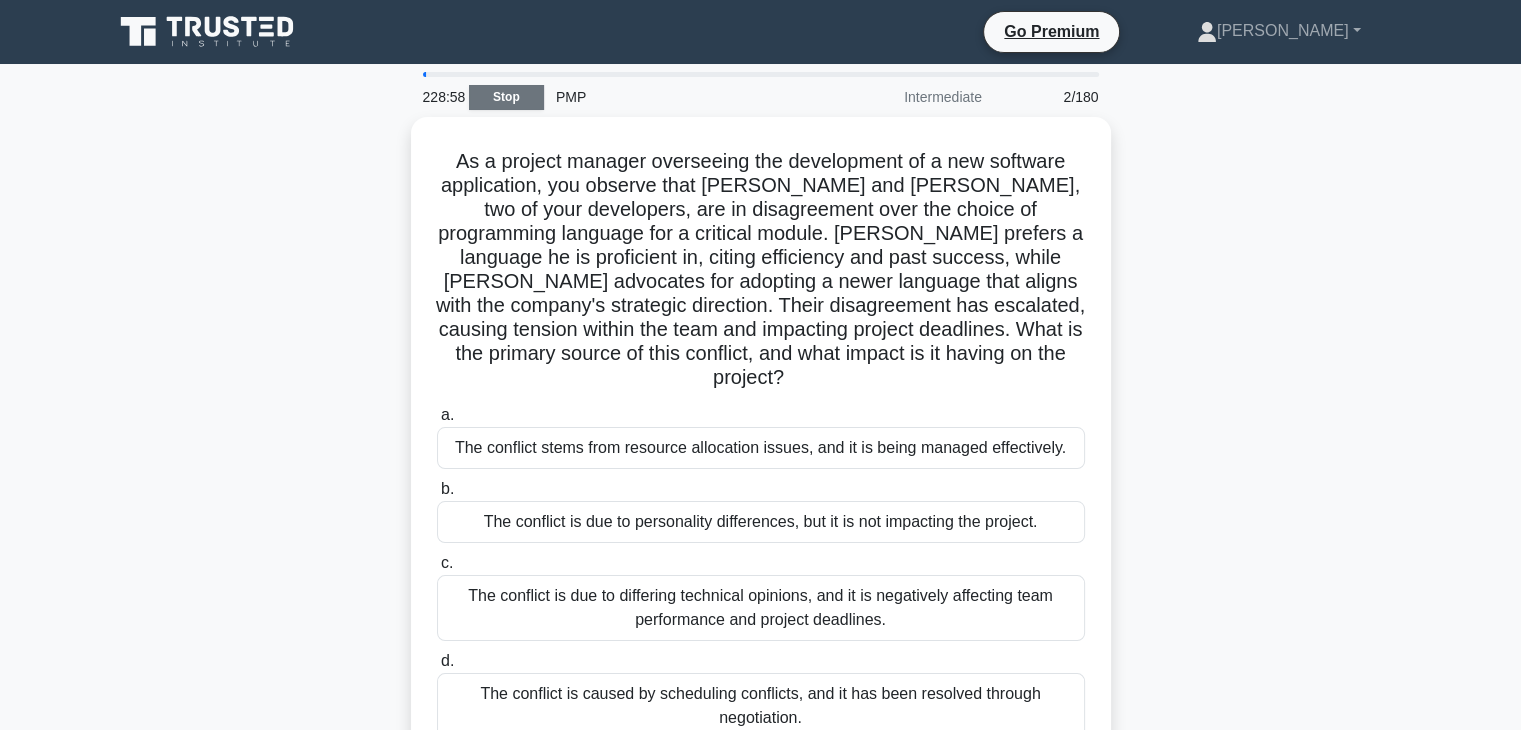 click on "Stop" at bounding box center (506, 97) 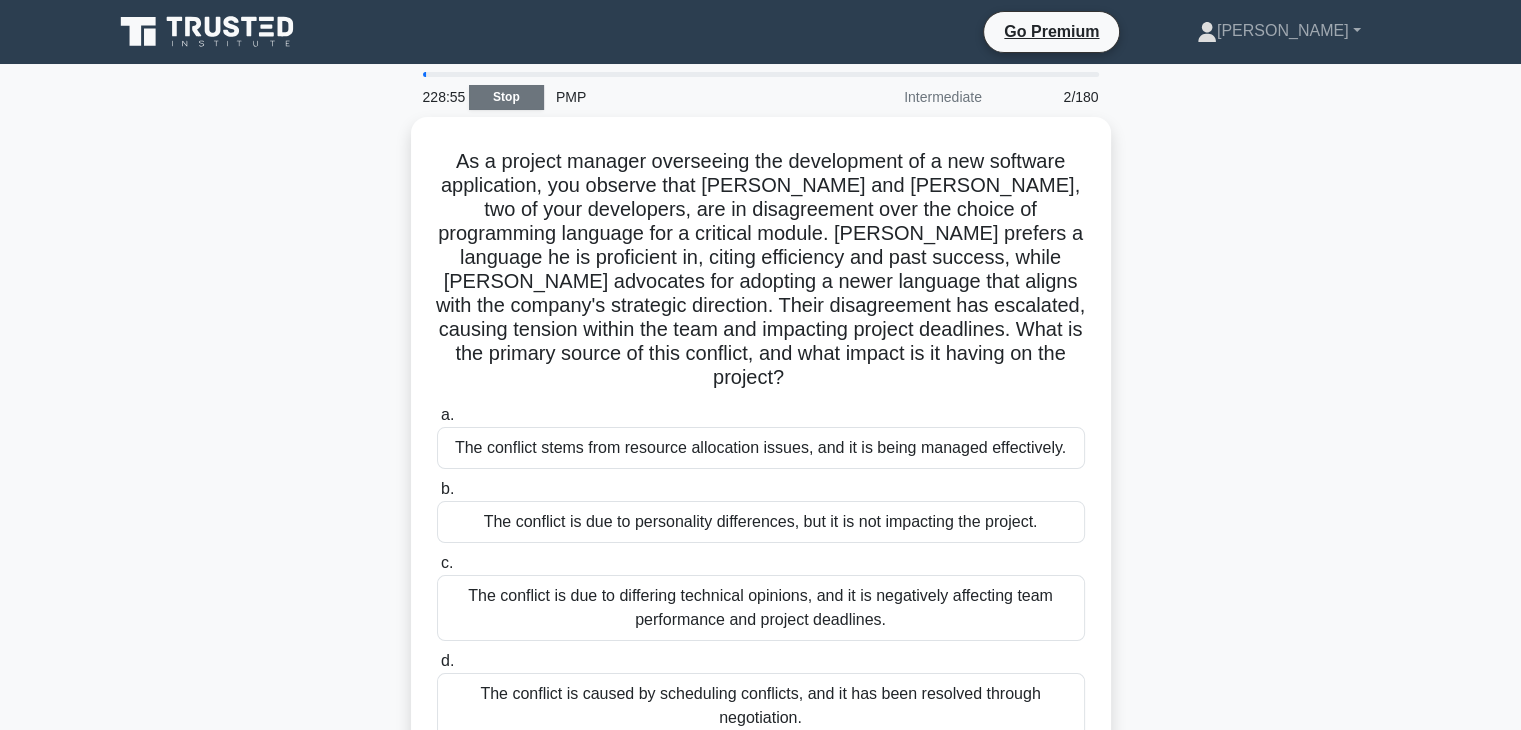click on "Stop" at bounding box center (506, 97) 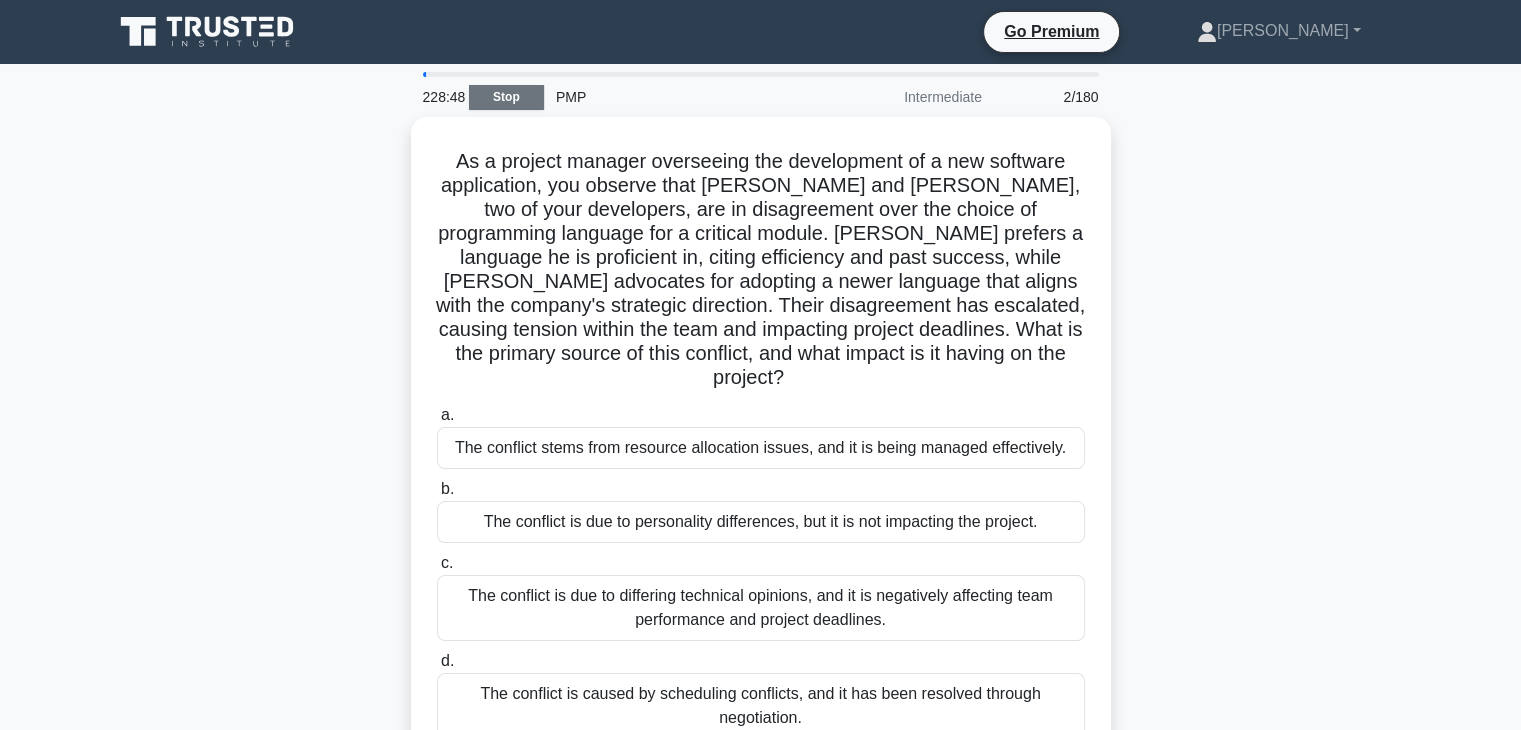 click on "Stop" at bounding box center (506, 97) 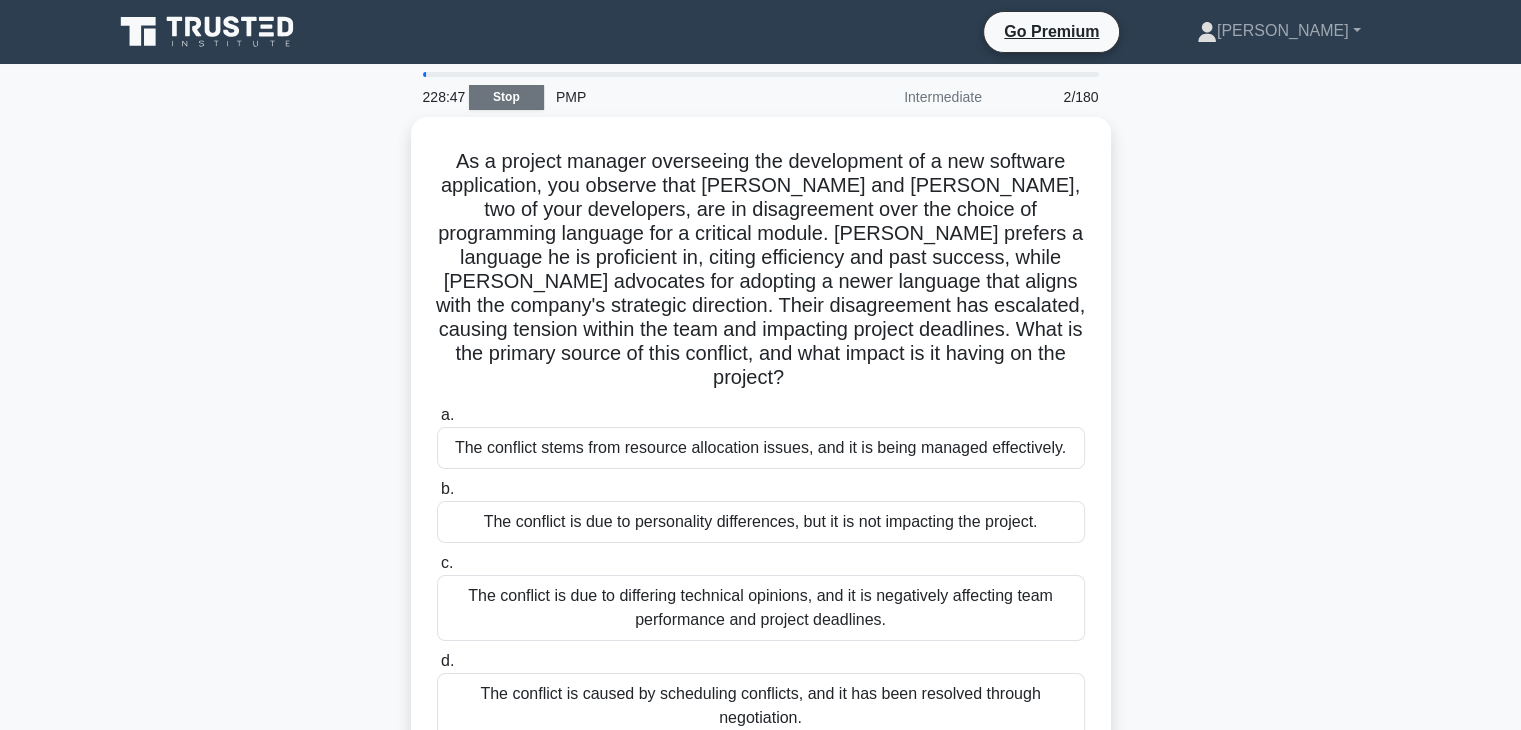 click on "Stop" at bounding box center [506, 97] 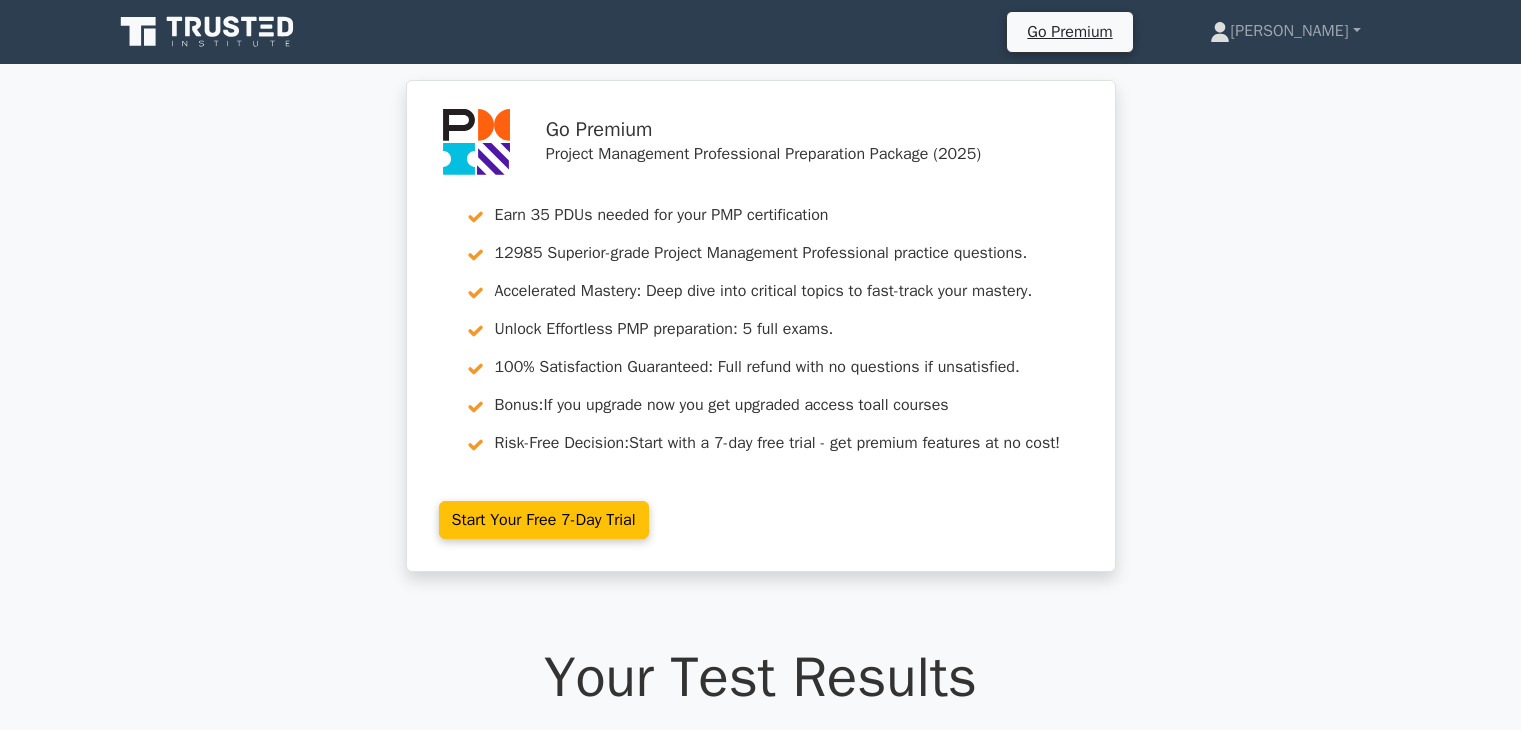 scroll, scrollTop: 0, scrollLeft: 0, axis: both 